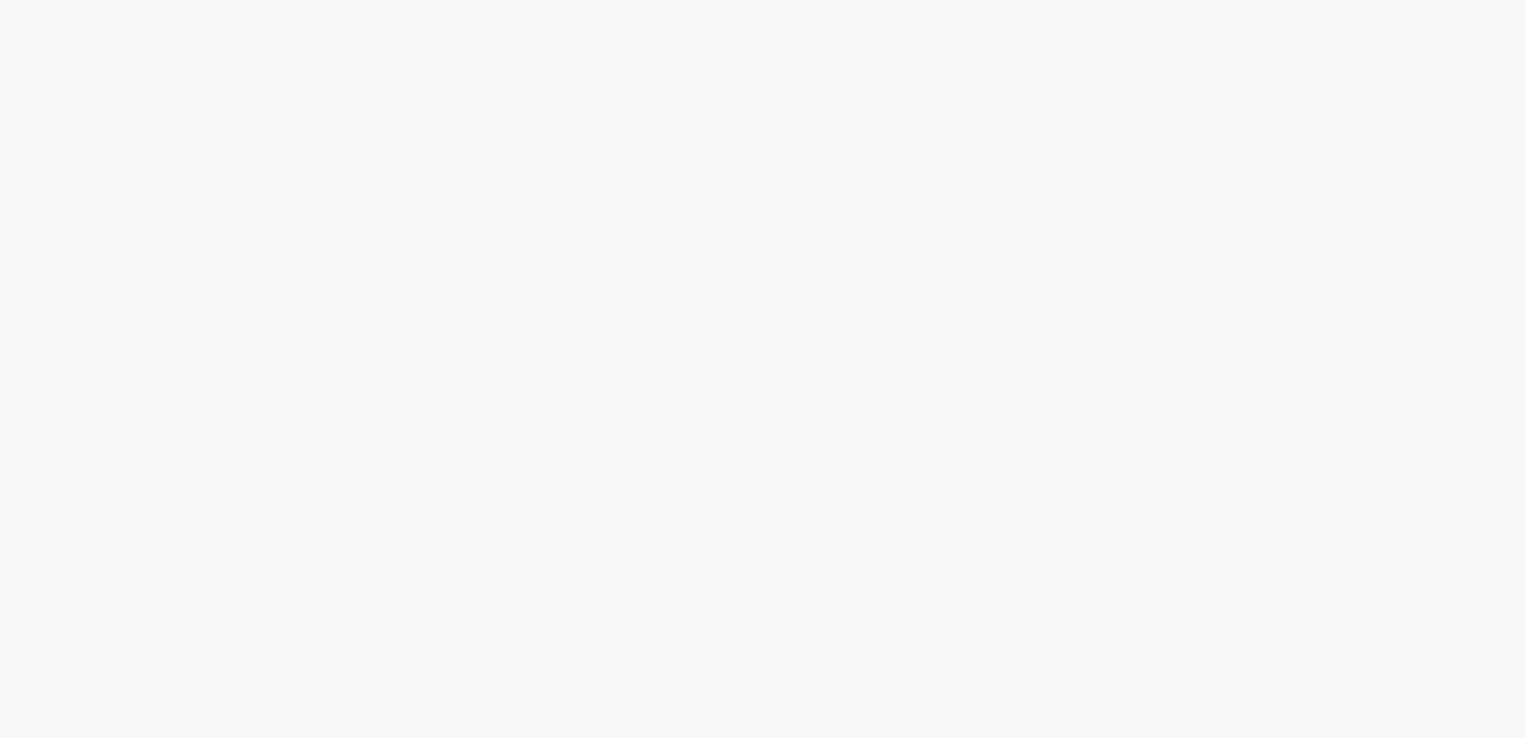 scroll, scrollTop: 0, scrollLeft: 0, axis: both 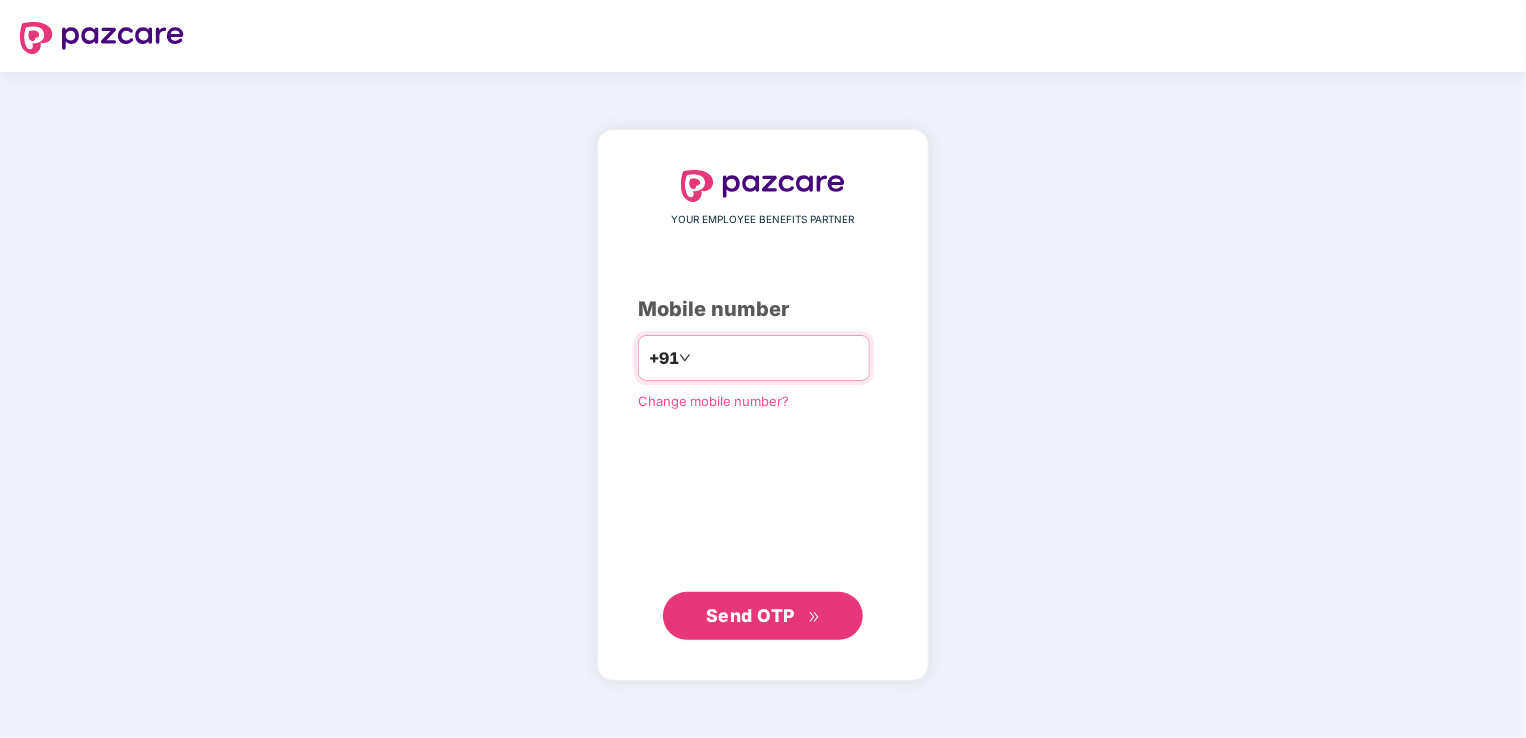 click at bounding box center [777, 358] 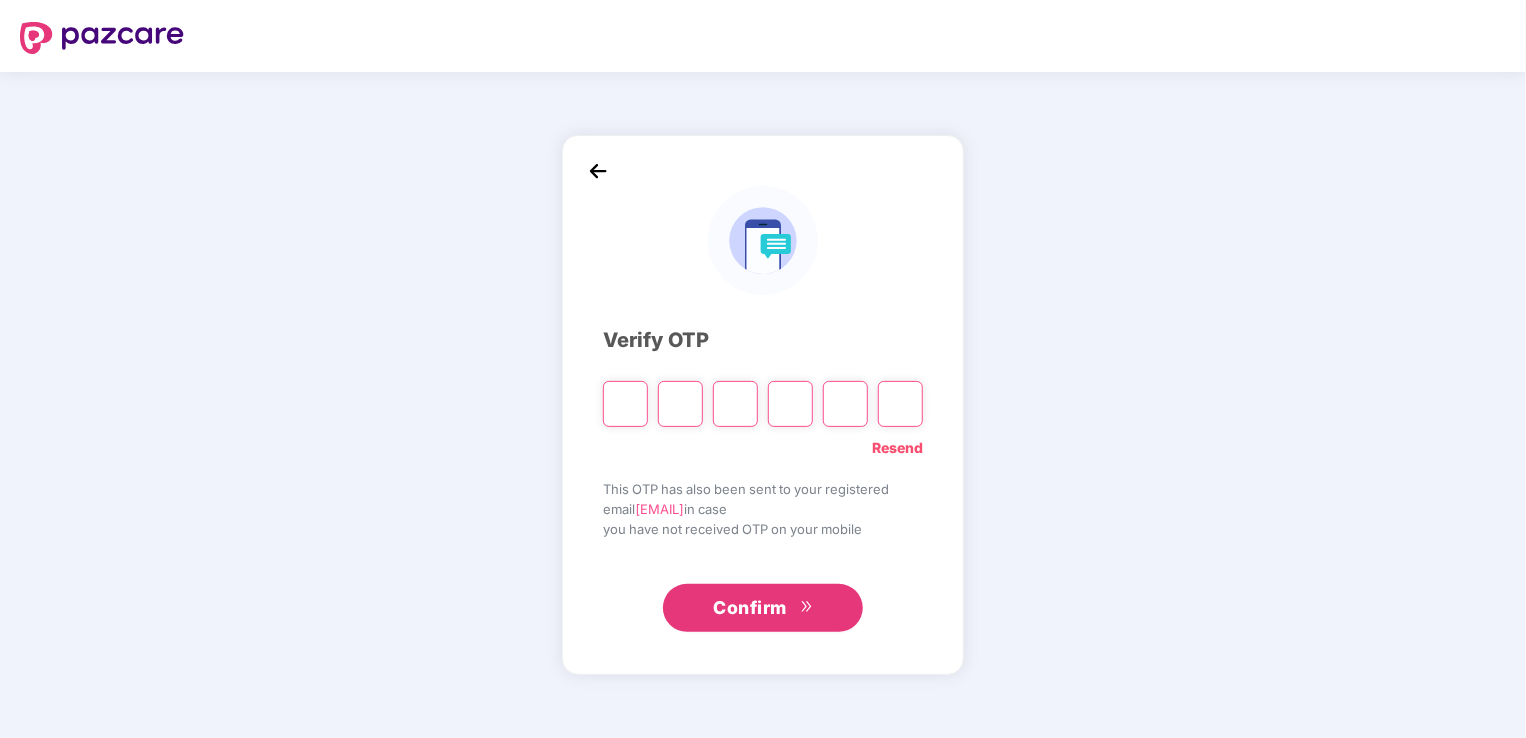 type on "*" 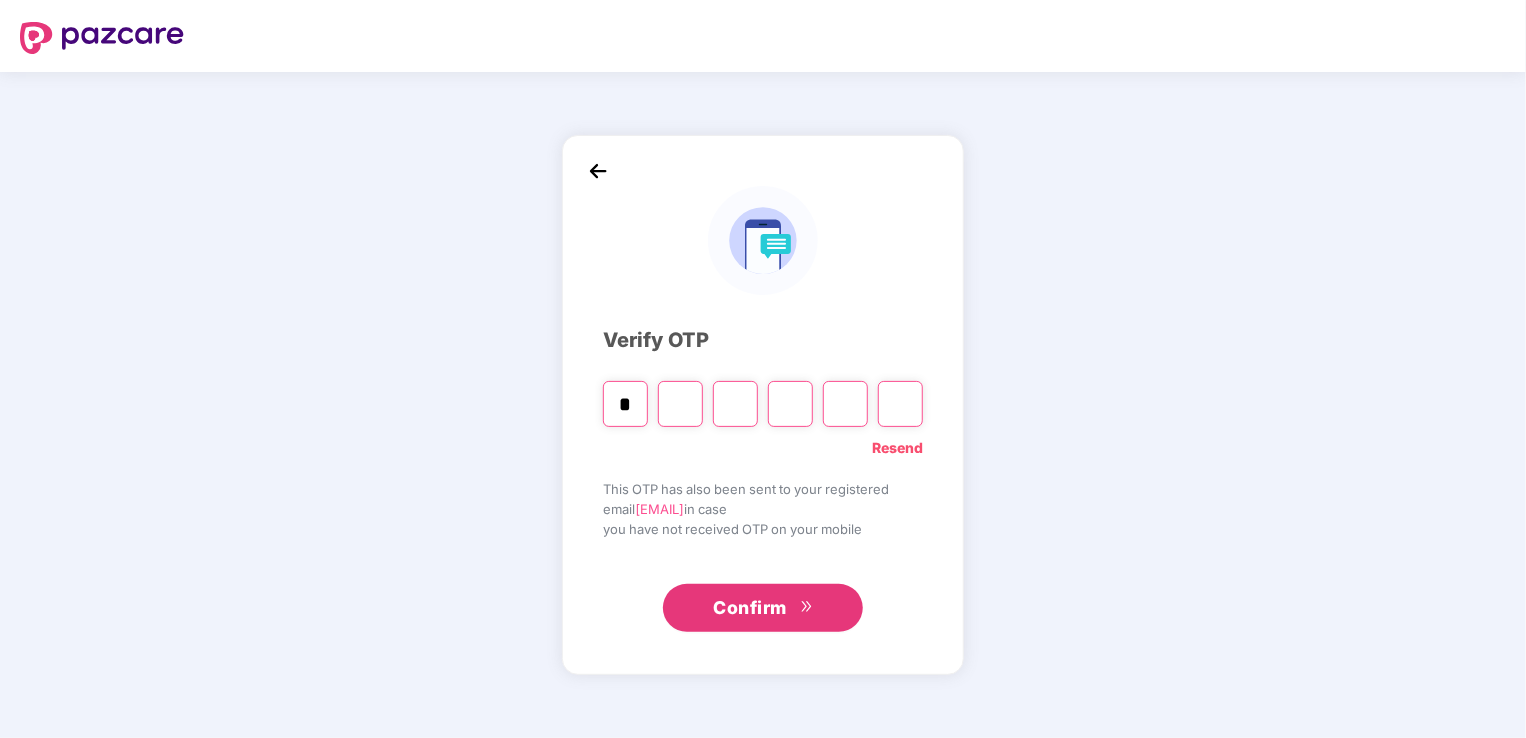 type on "*" 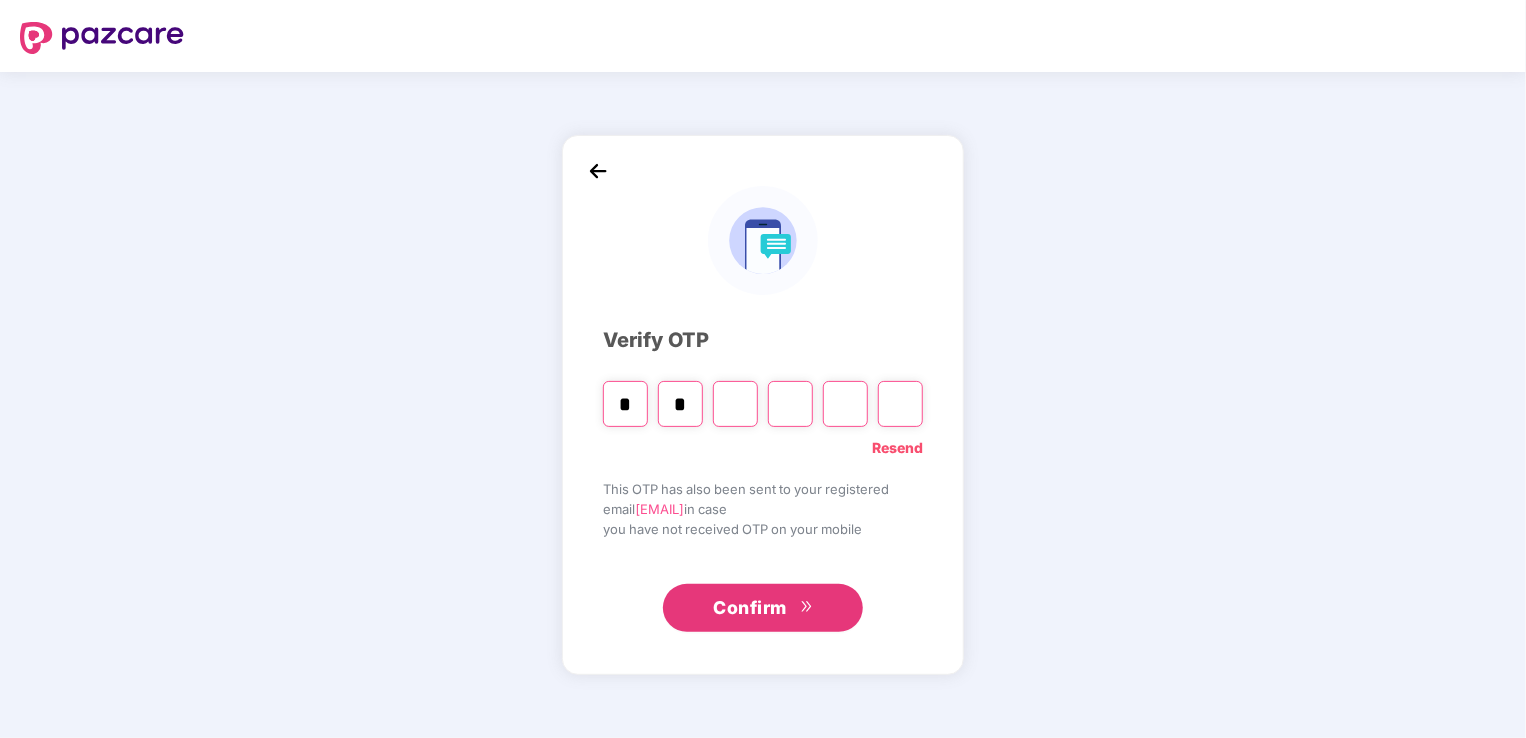 type on "*" 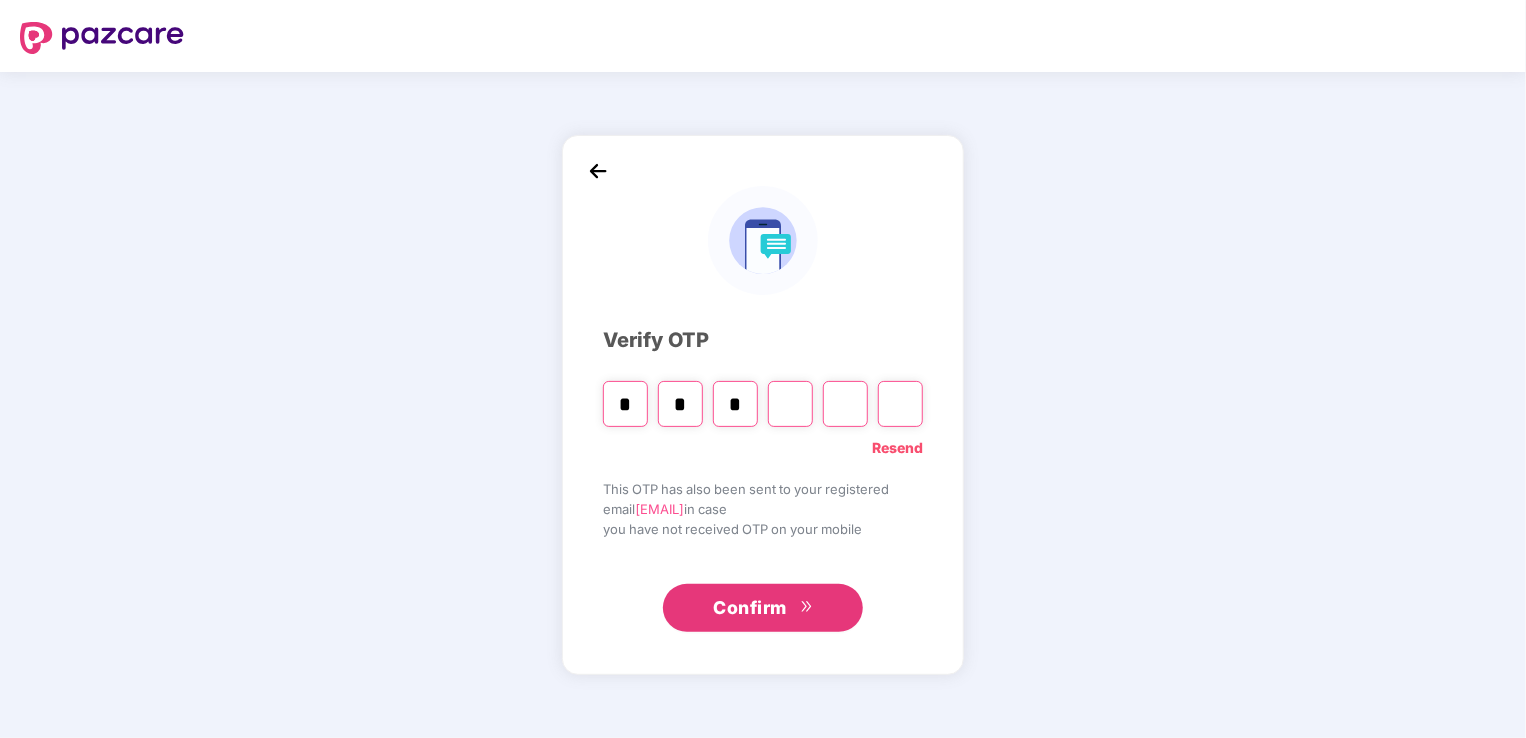 type on "*" 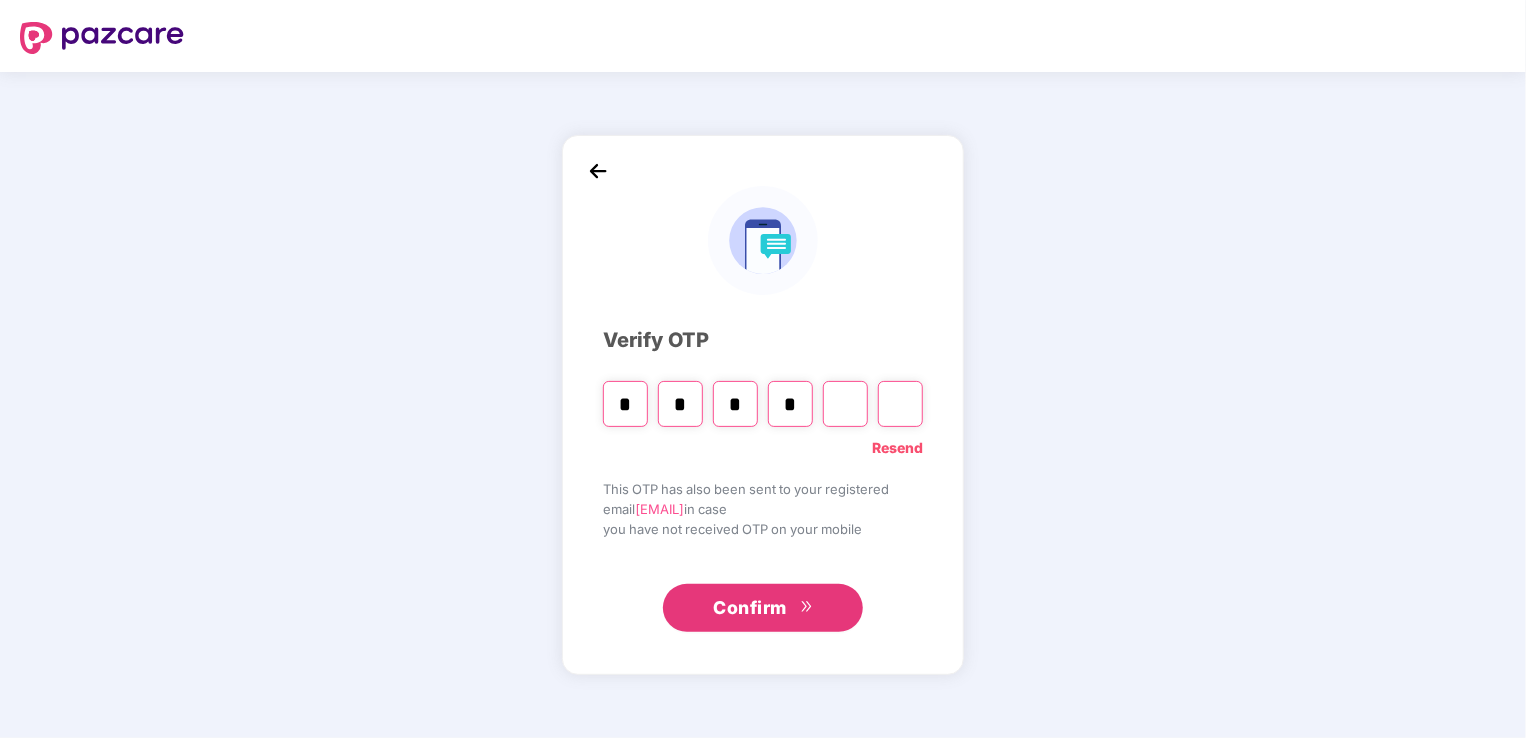 type on "*" 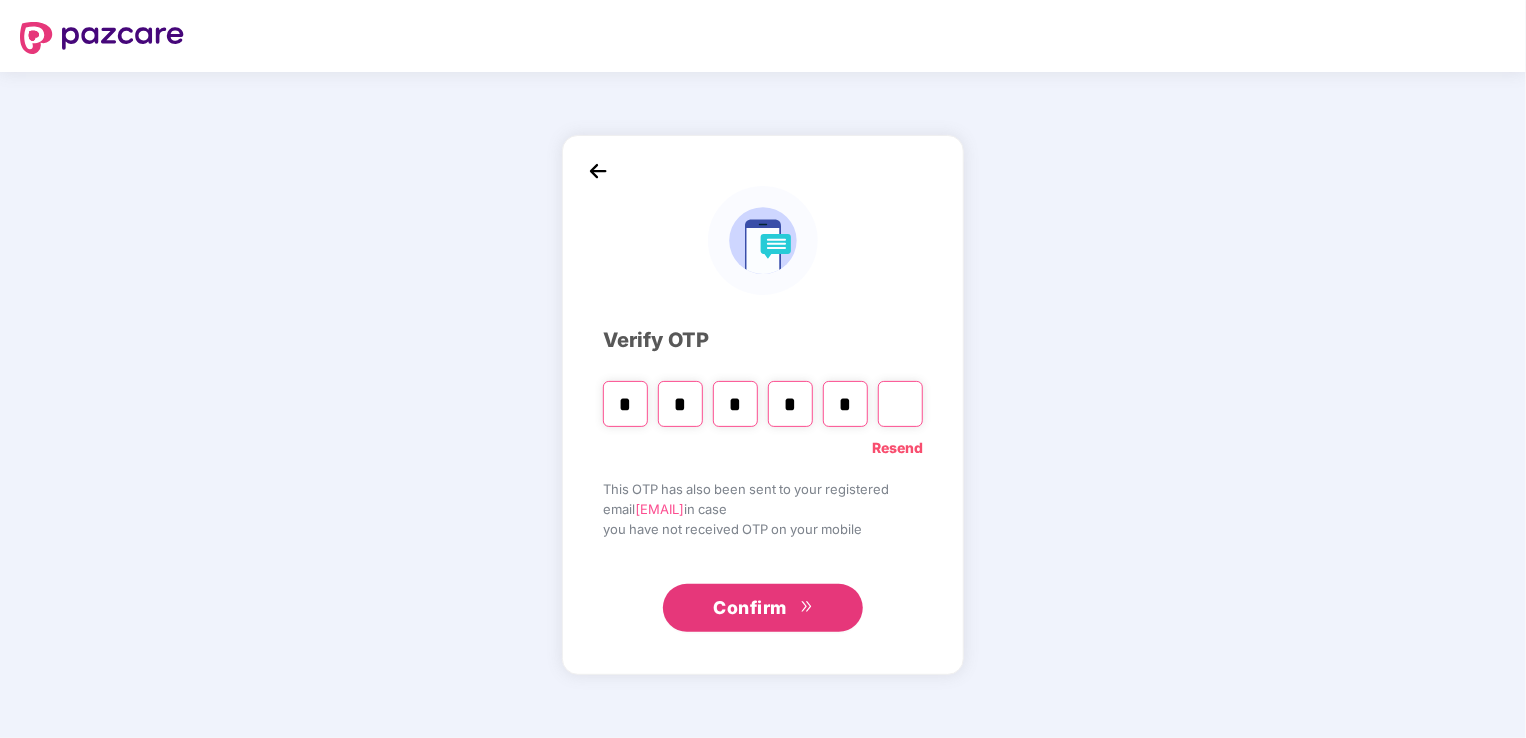 type on "*" 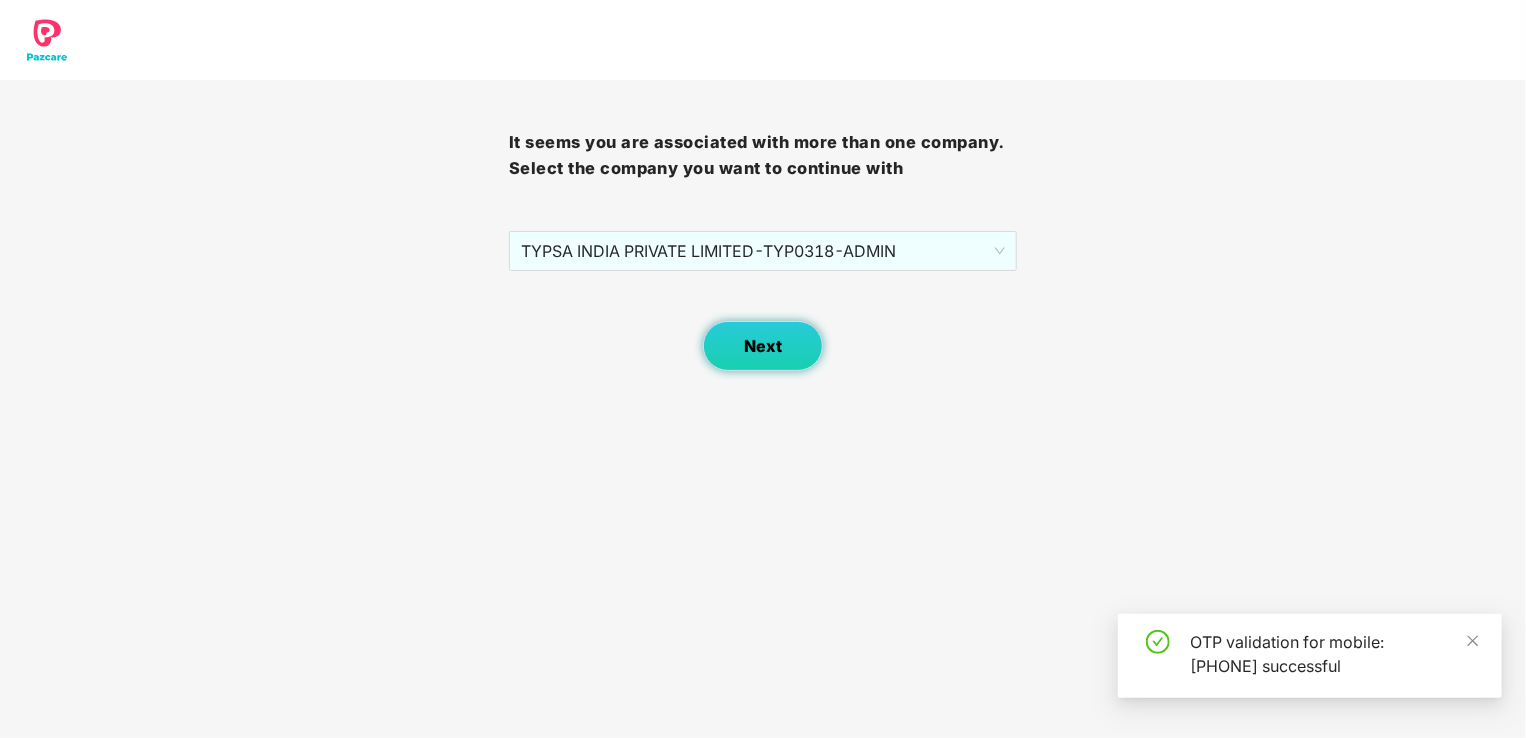 click on "Next" at bounding box center [763, 346] 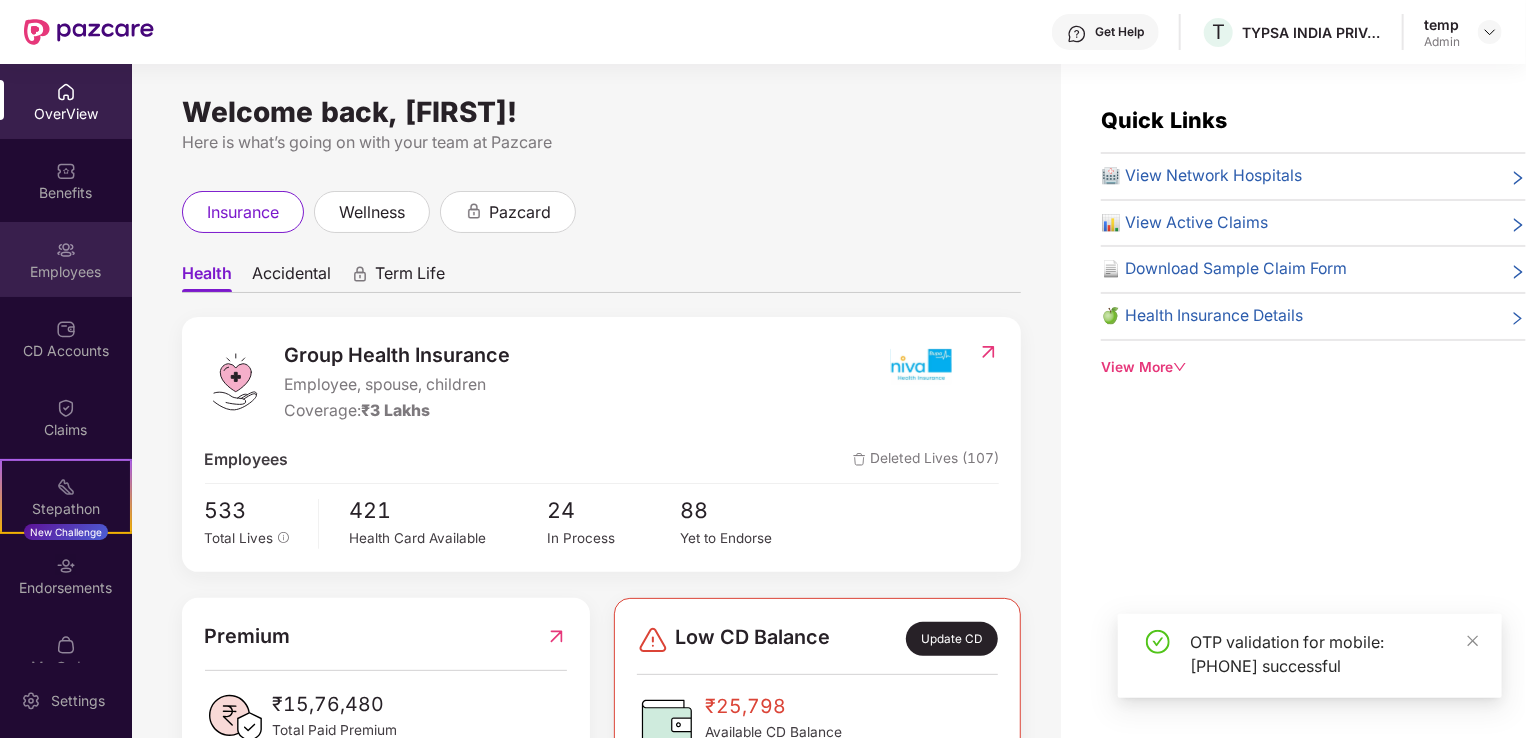 click at bounding box center (66, 250) 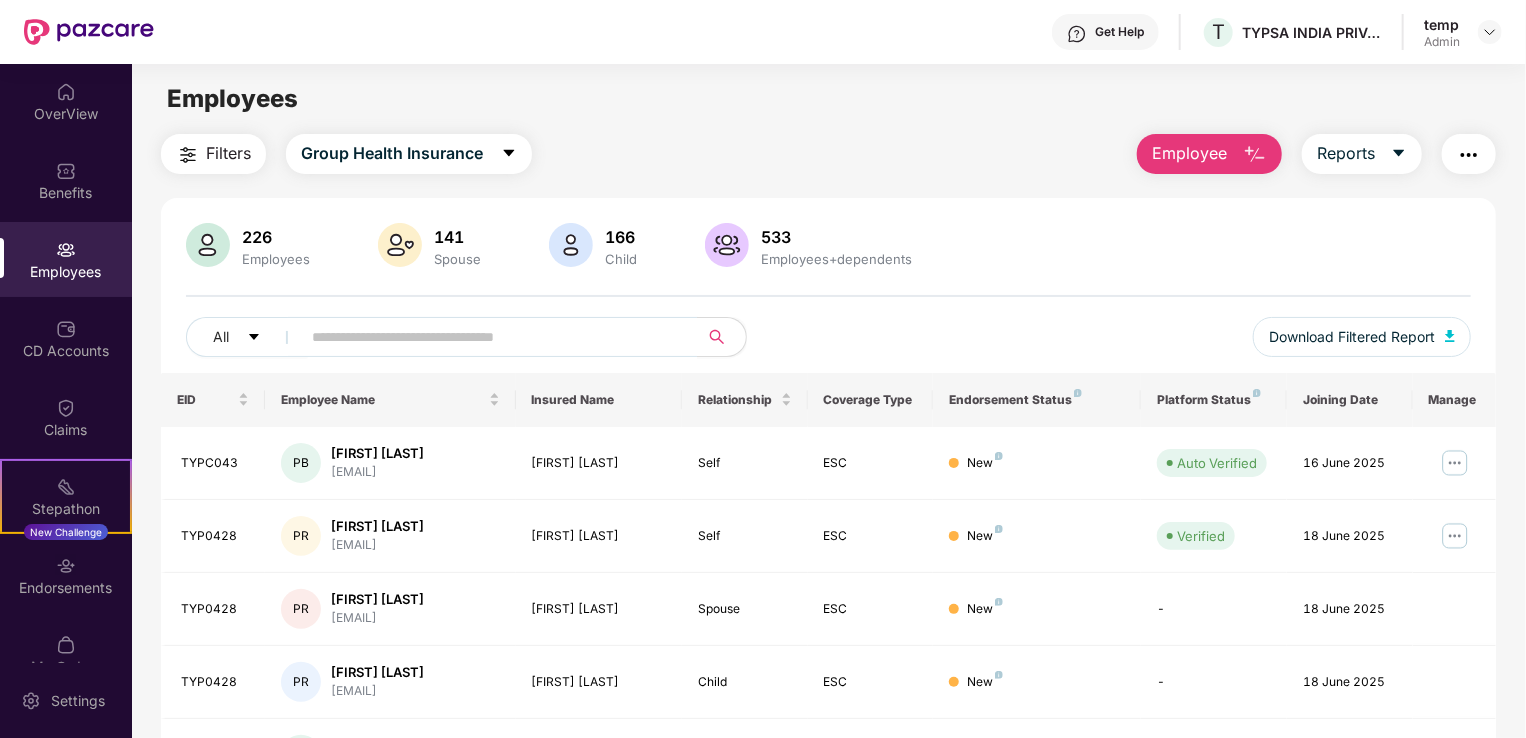 click at bounding box center (1255, 155) 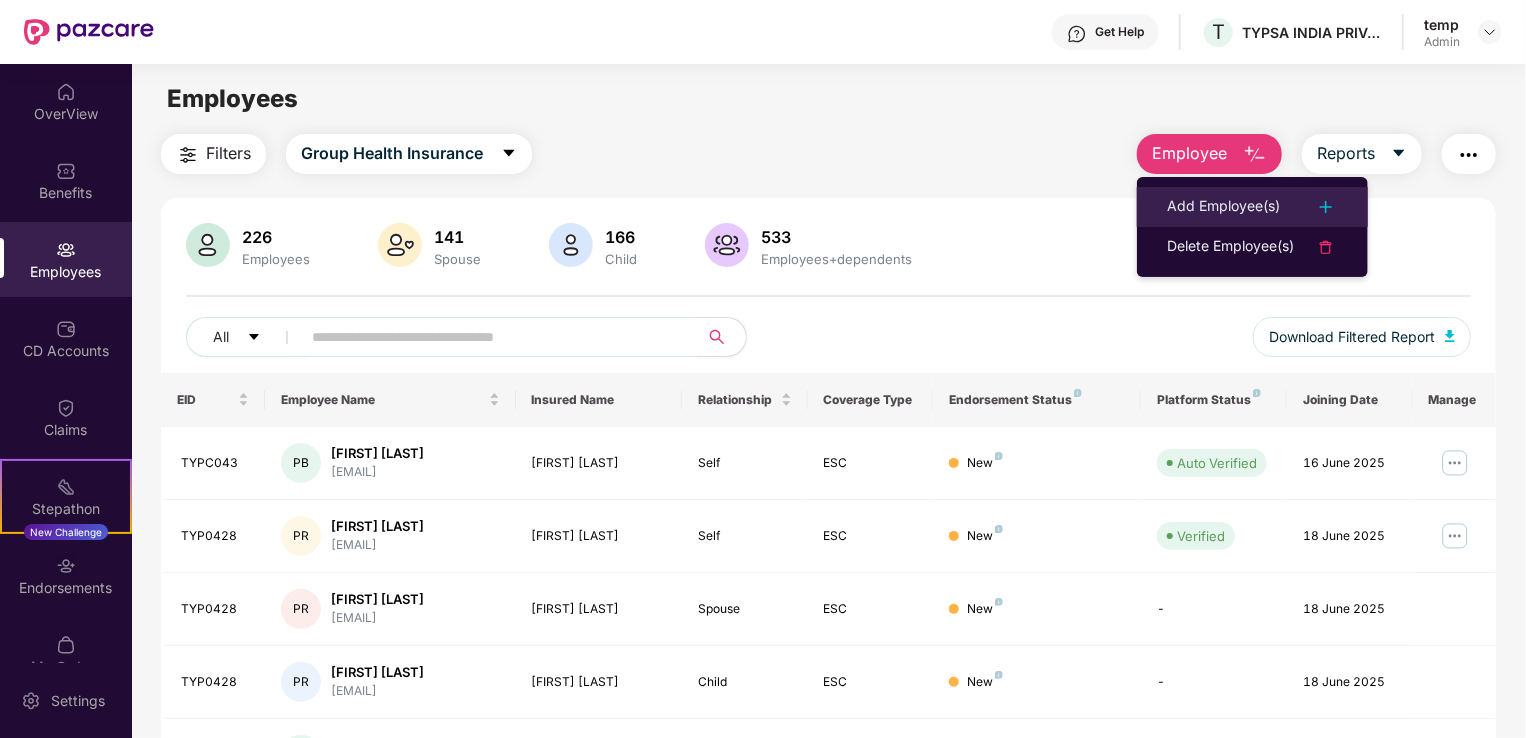 click on "Add Employee(s)" at bounding box center [1223, 207] 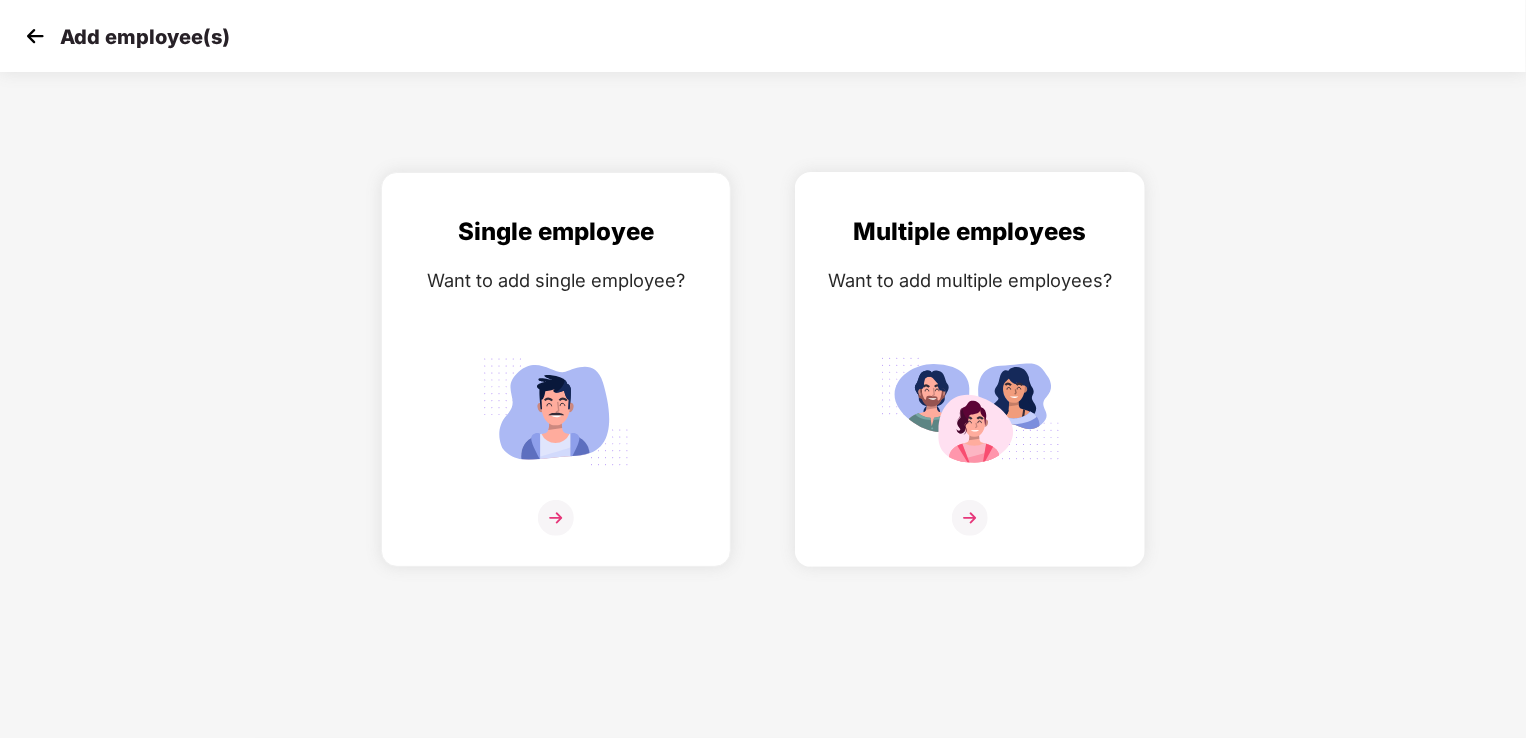 click on "Multiple employees Want to add multiple employees?" at bounding box center [970, 387] 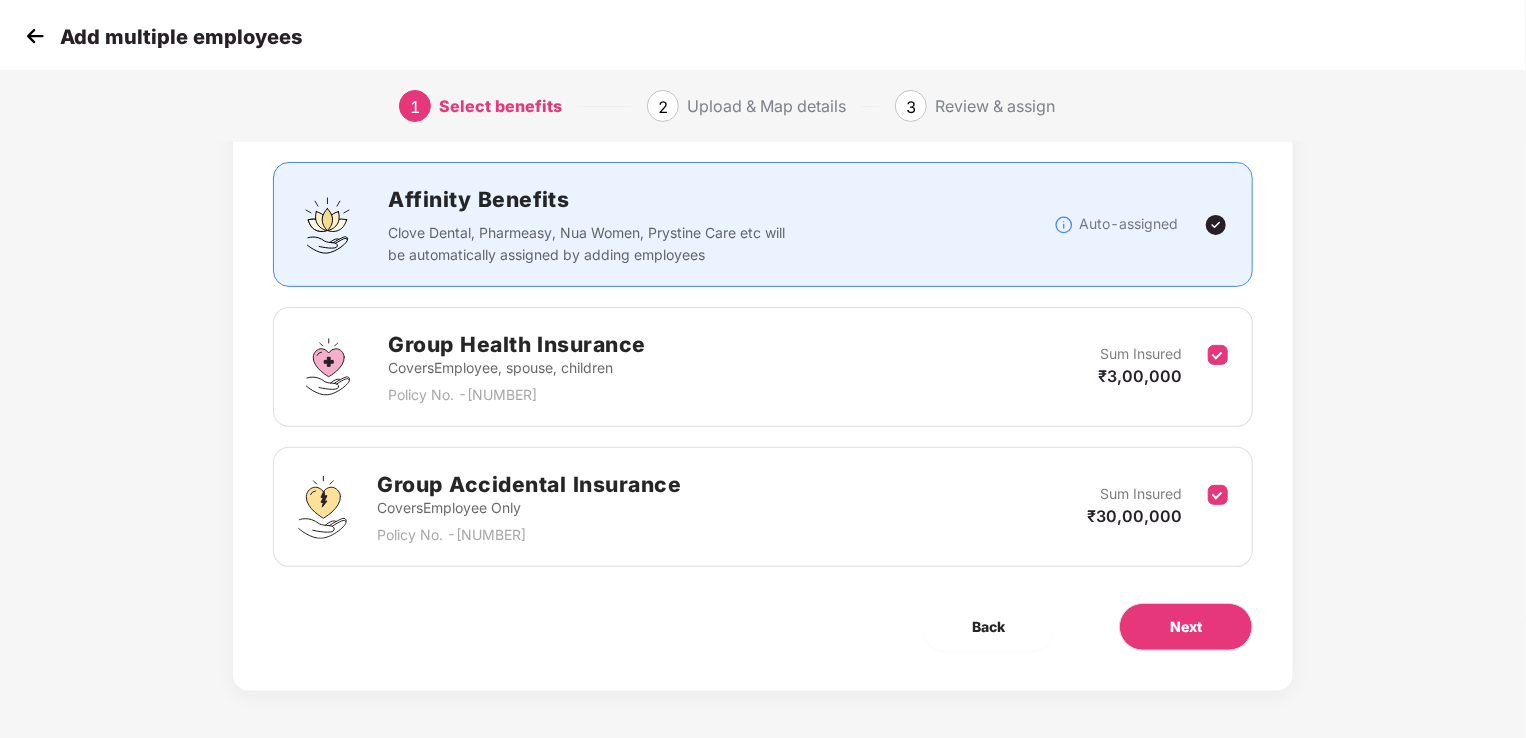 scroll, scrollTop: 117, scrollLeft: 0, axis: vertical 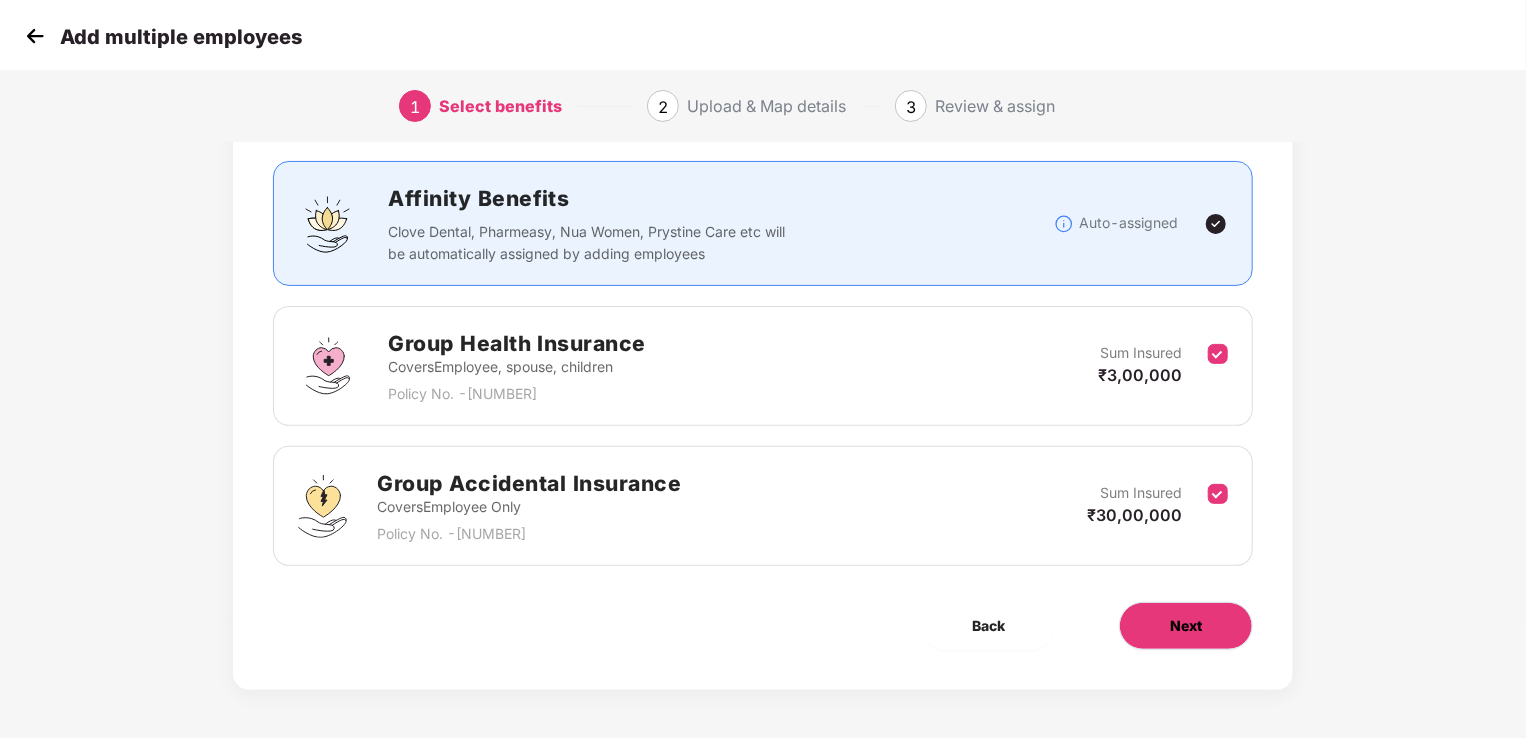 click on "Next" at bounding box center (1186, 626) 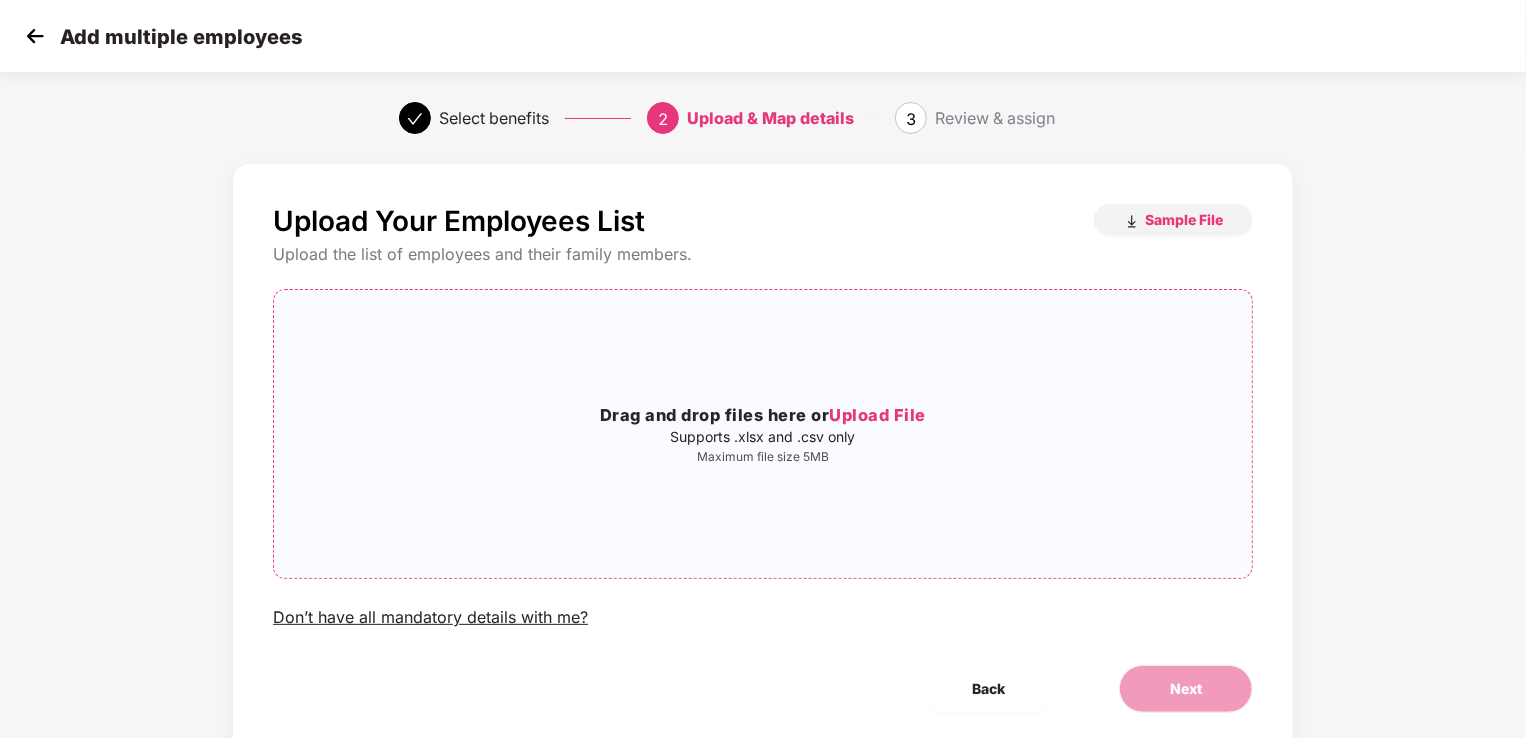 scroll, scrollTop: 64, scrollLeft: 0, axis: vertical 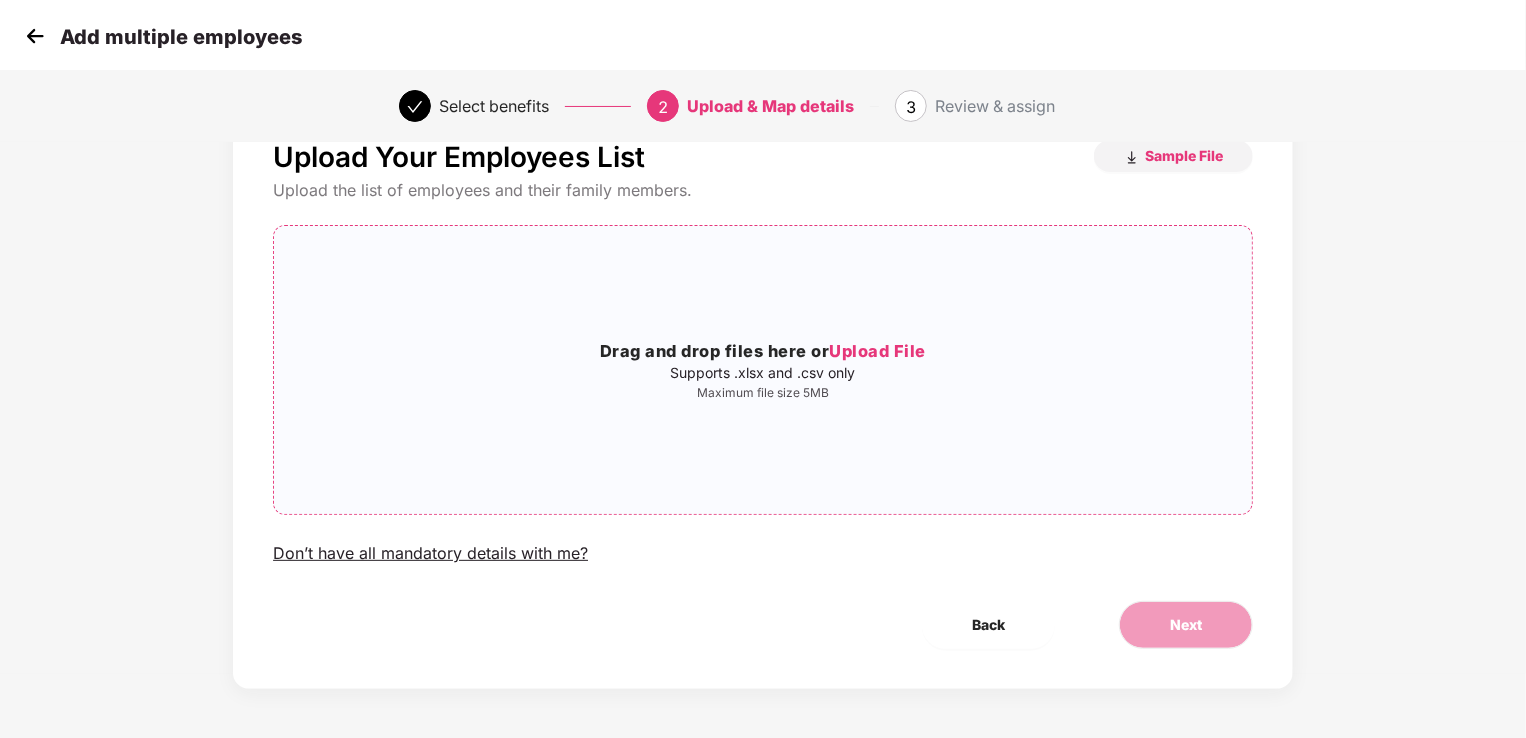 click on "Upload File" at bounding box center [877, 351] 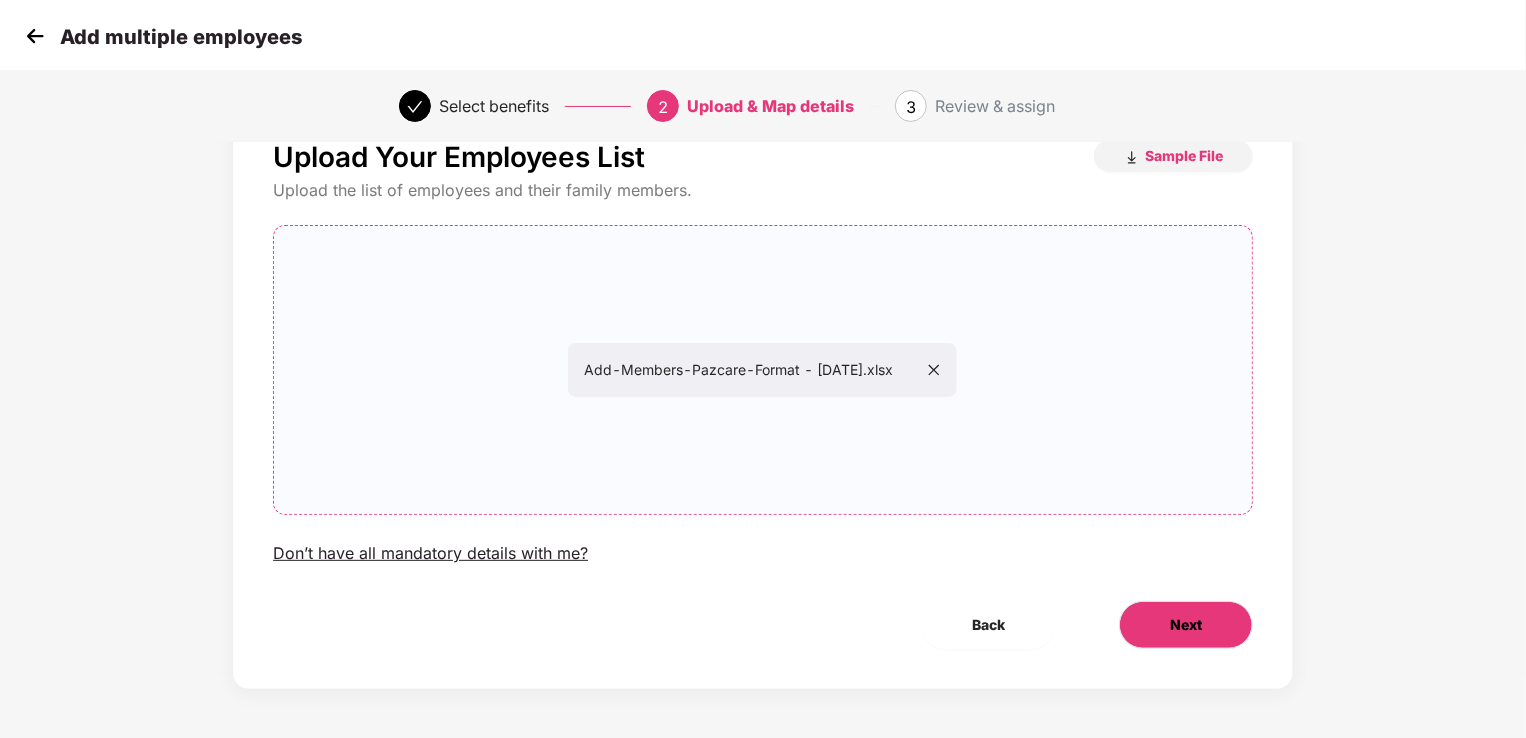 click on "Next" at bounding box center (1186, 625) 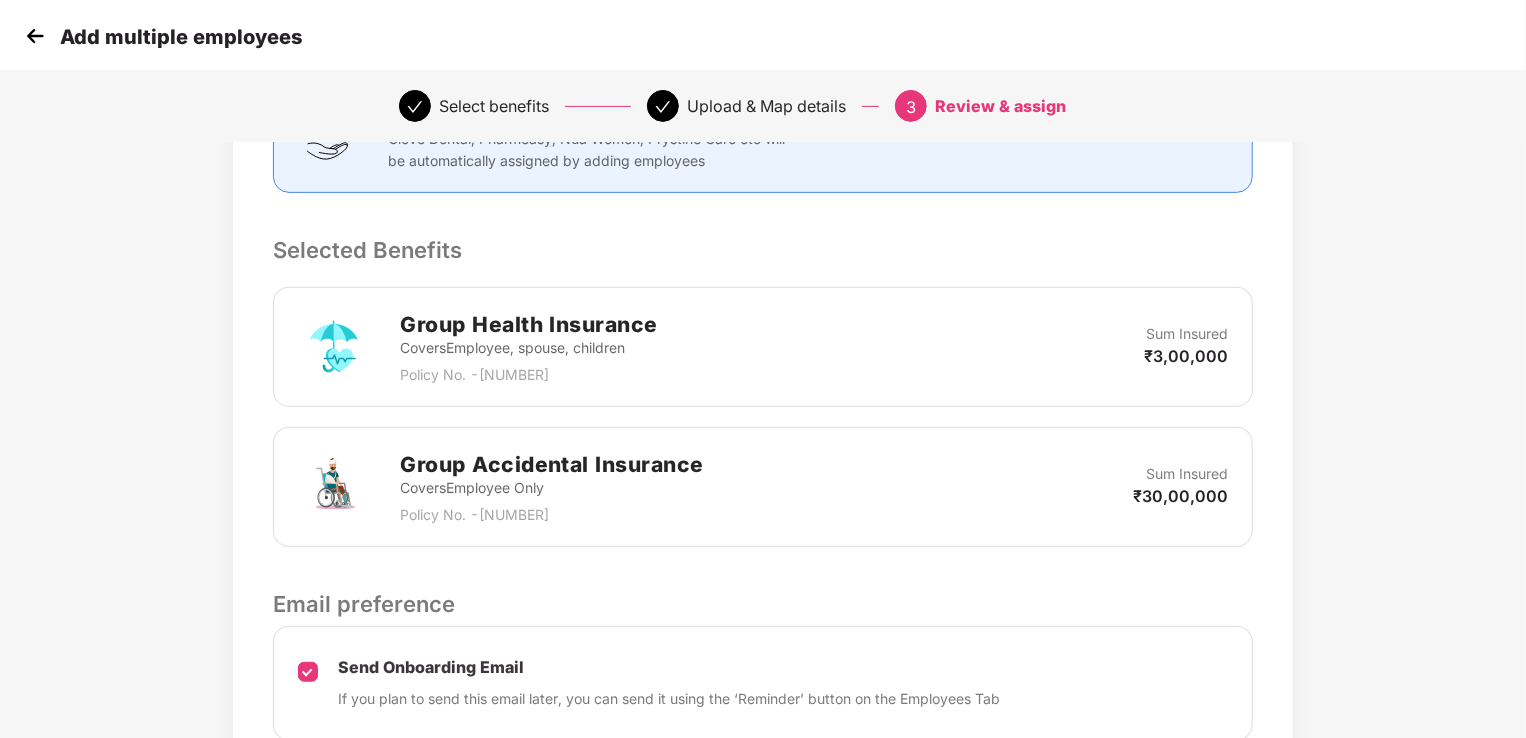 scroll, scrollTop: 514, scrollLeft: 0, axis: vertical 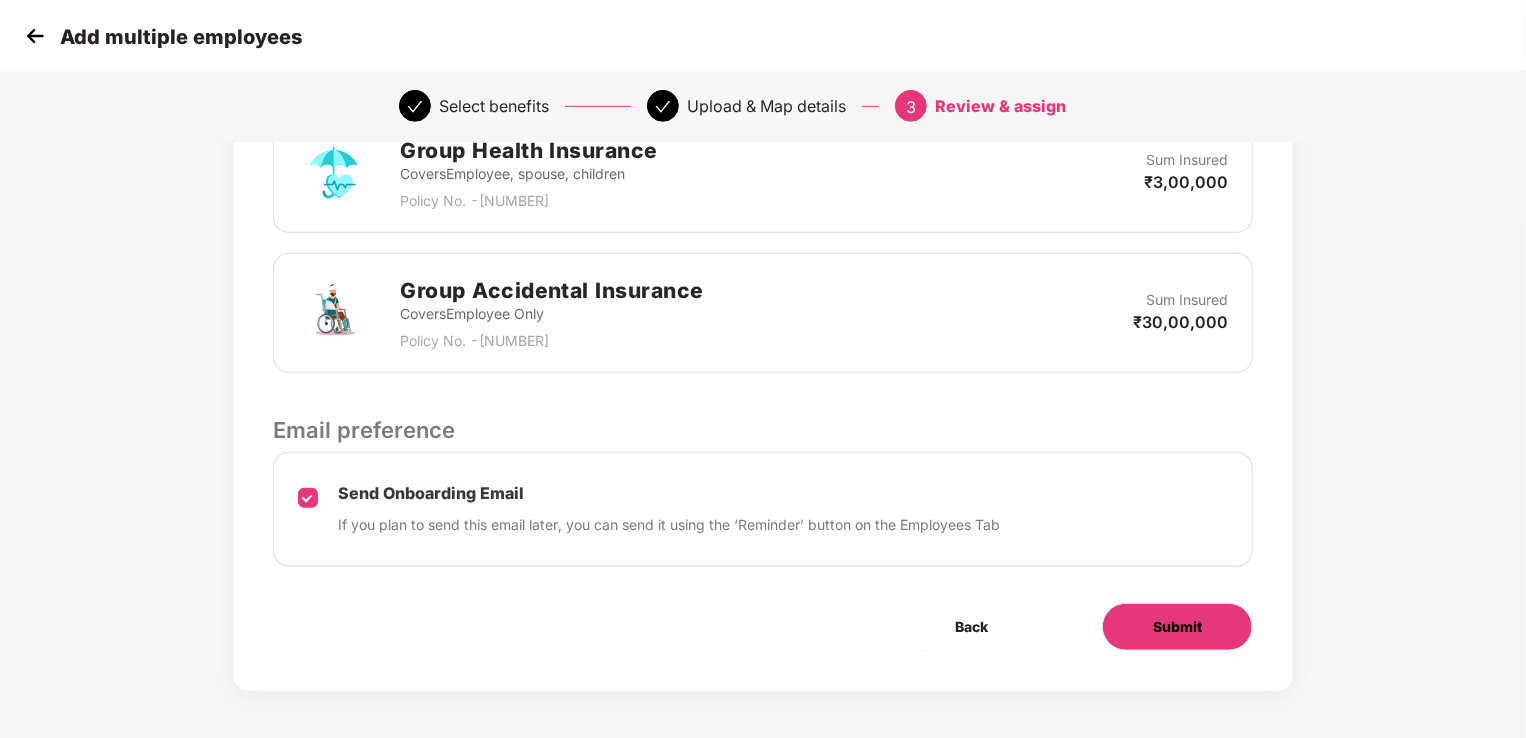 click on "Submit" at bounding box center (1177, 627) 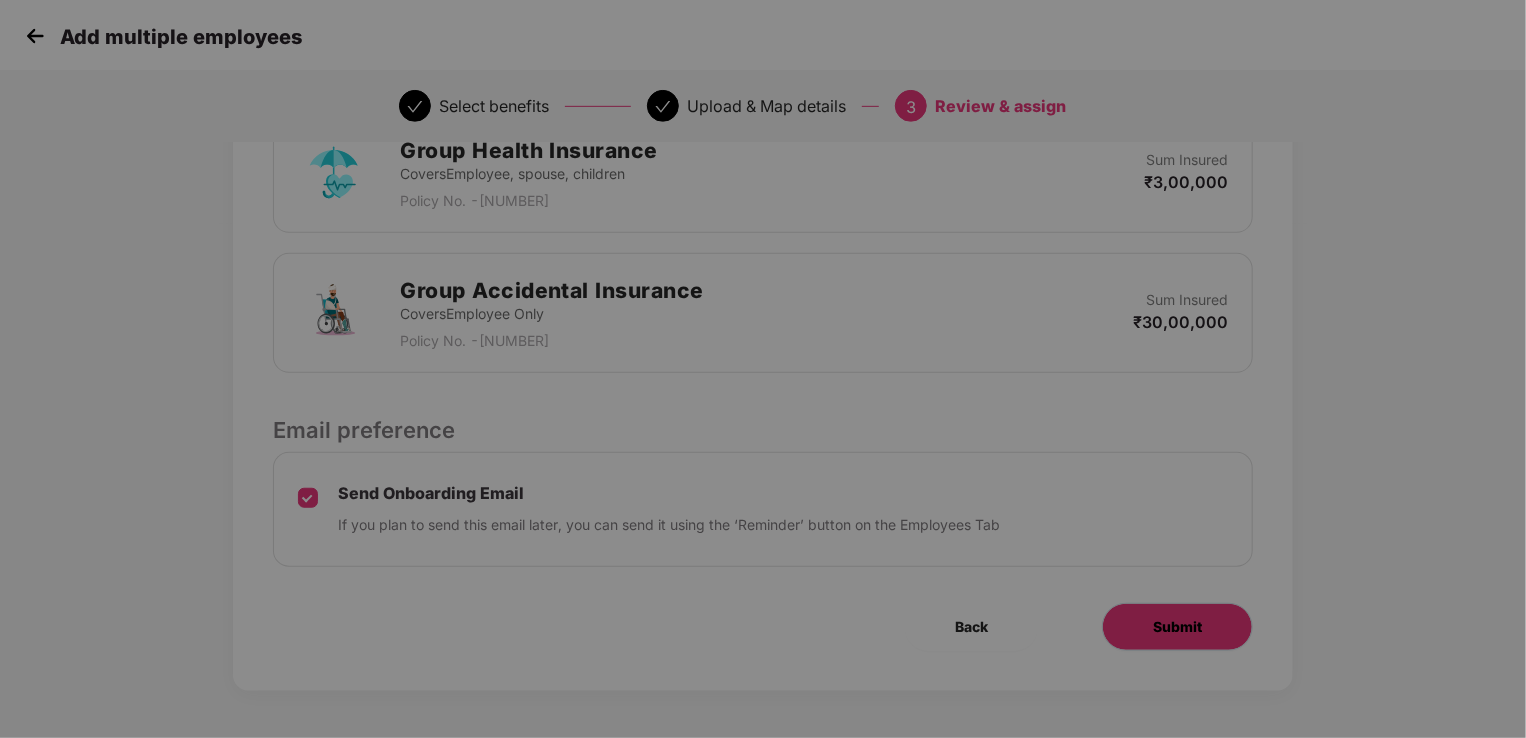 scroll, scrollTop: 0, scrollLeft: 0, axis: both 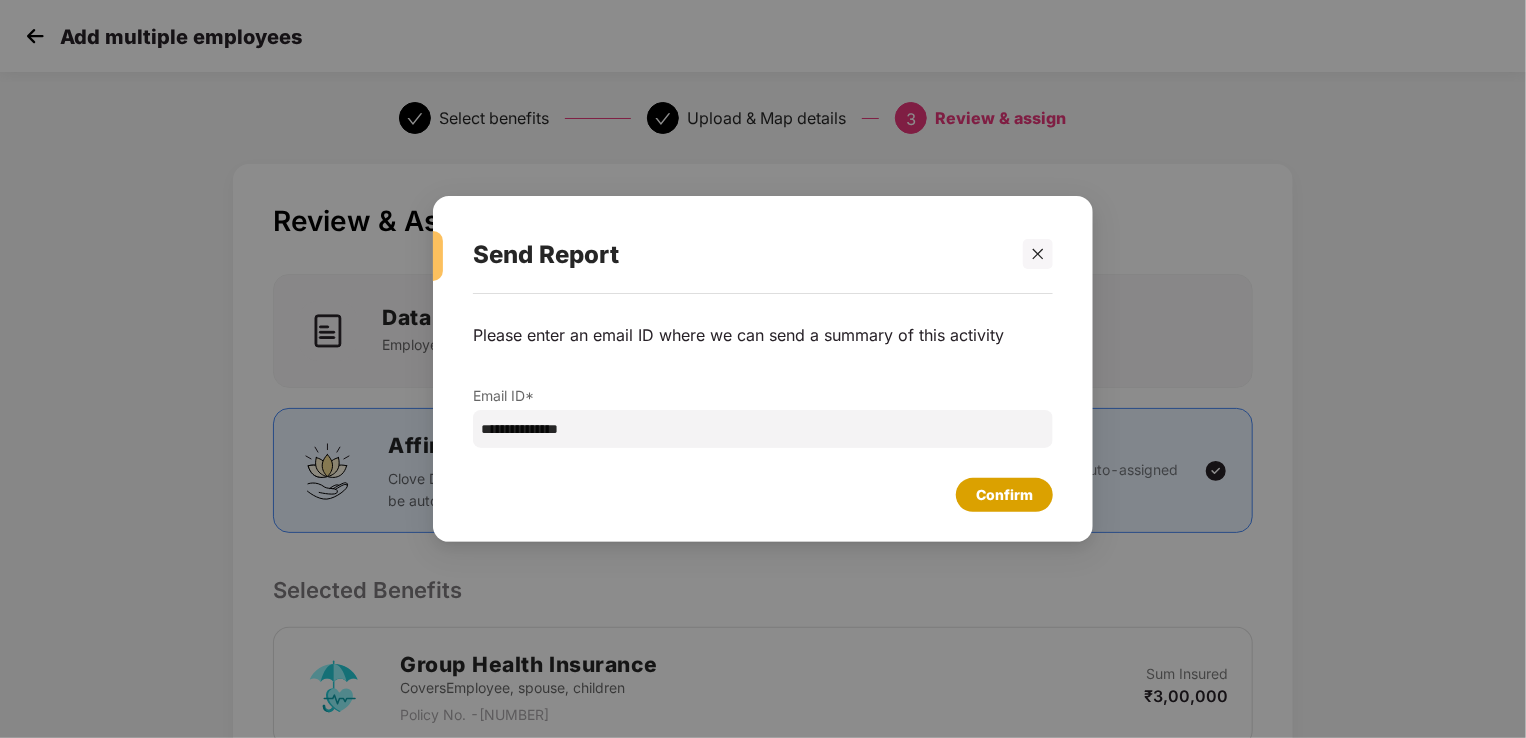 click on "Confirm" at bounding box center (1004, 495) 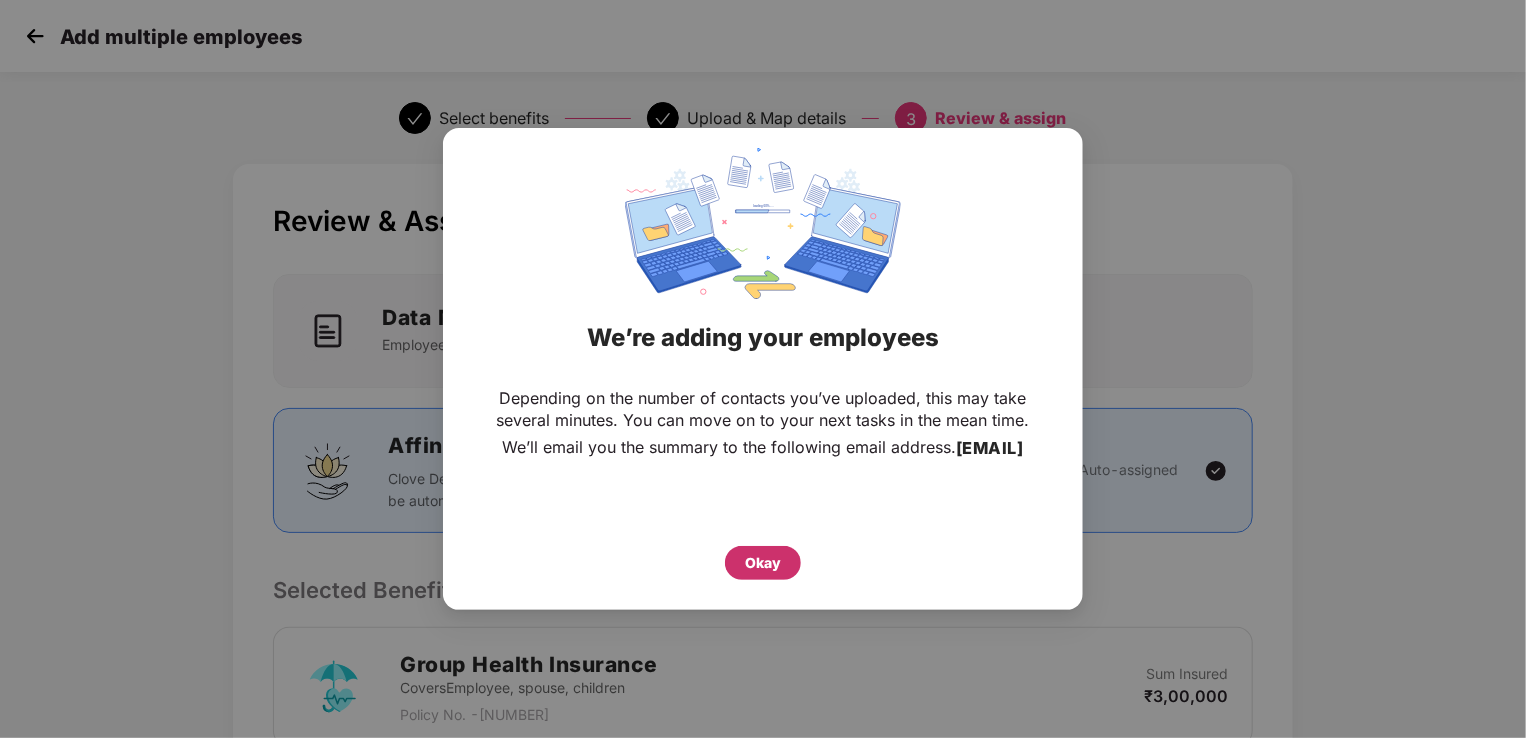 click on "Okay" at bounding box center [763, 563] 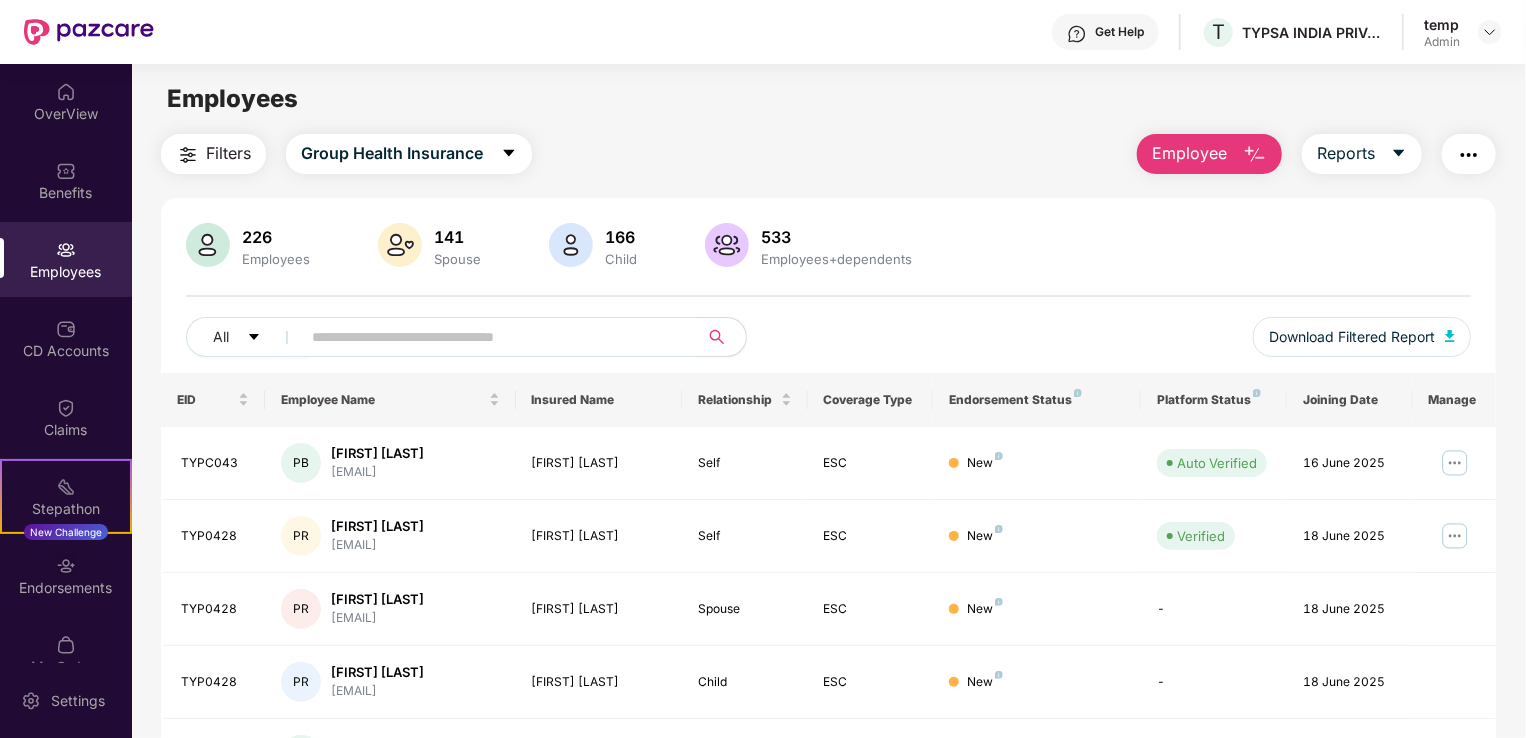 click at bounding box center [66, 250] 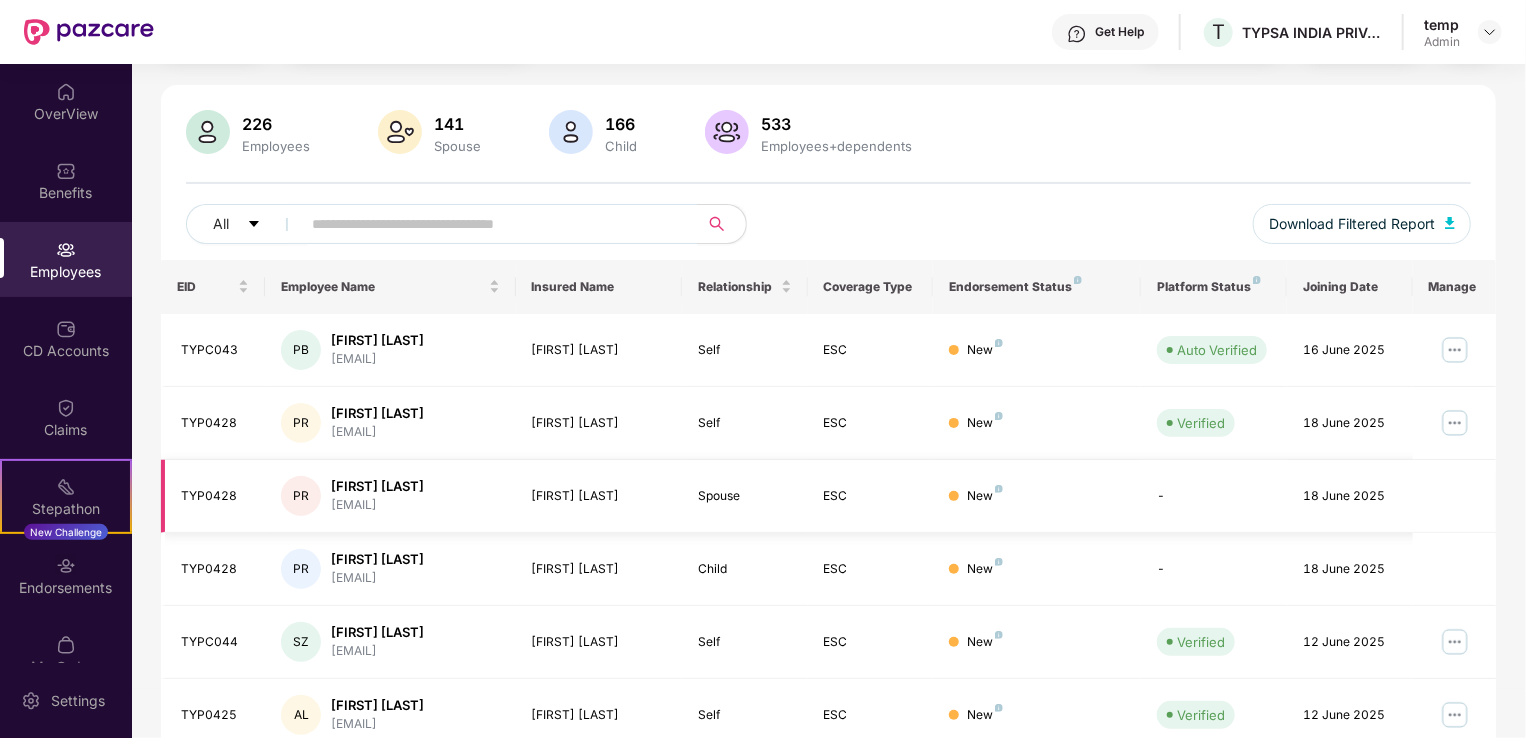 scroll, scrollTop: 0, scrollLeft: 0, axis: both 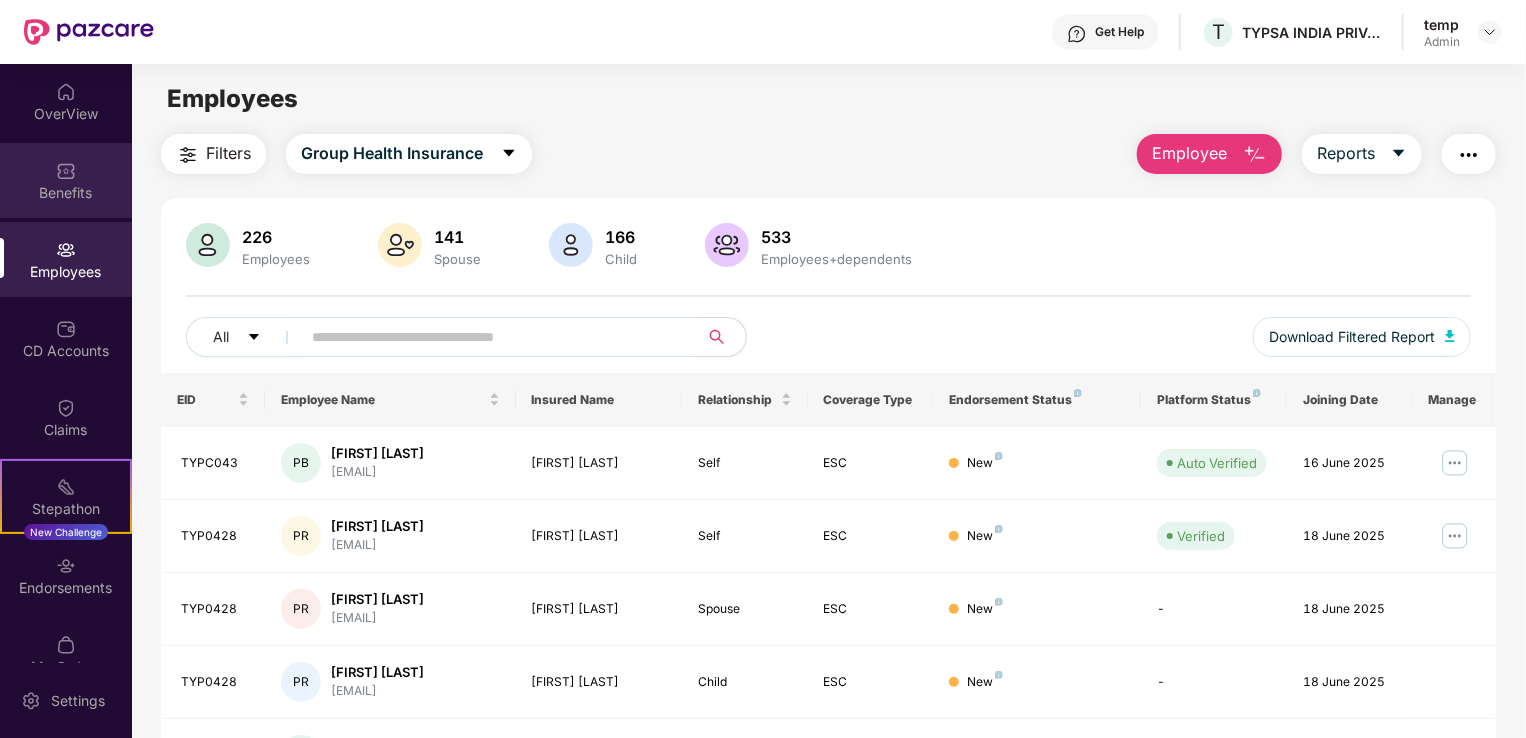 click on "Benefits" at bounding box center [66, 180] 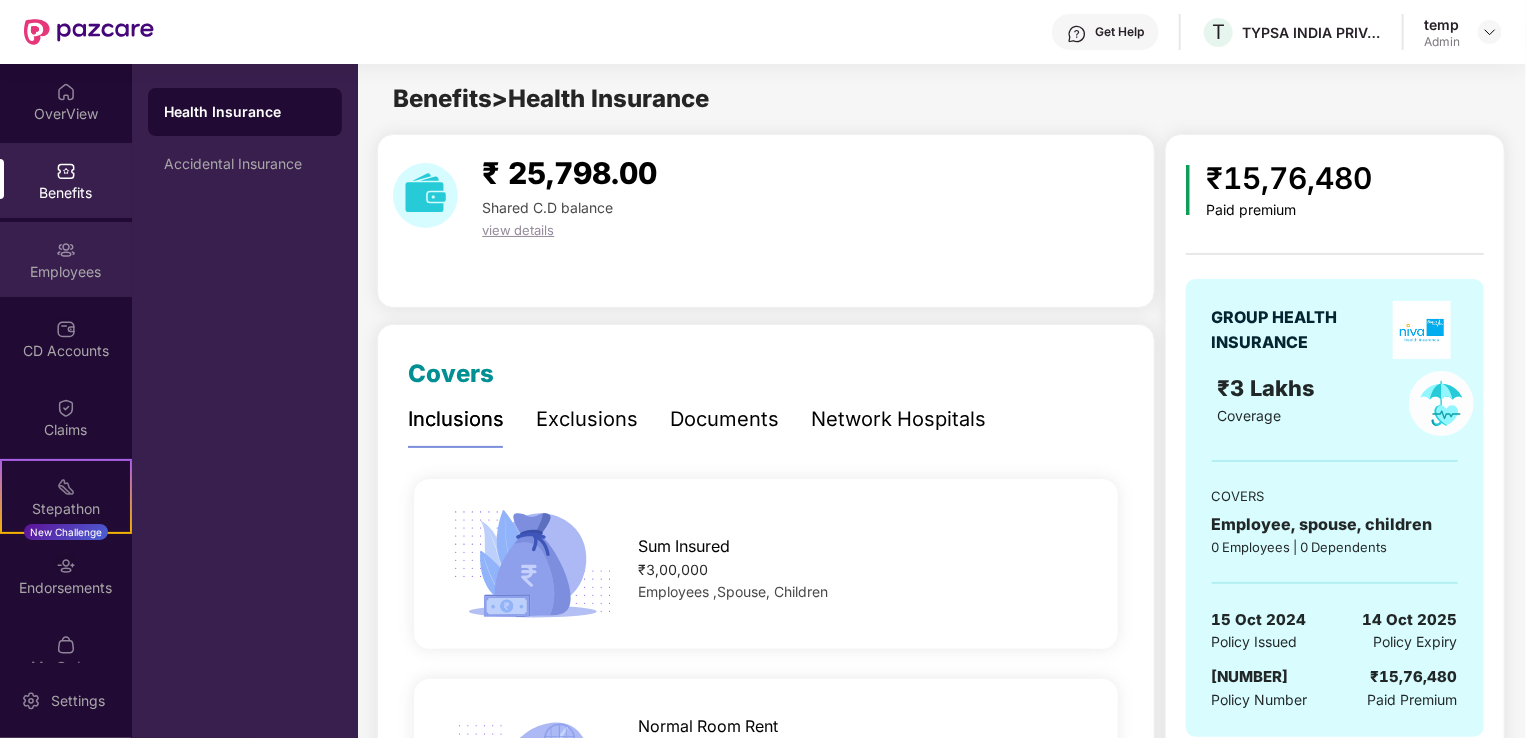 click at bounding box center [66, 250] 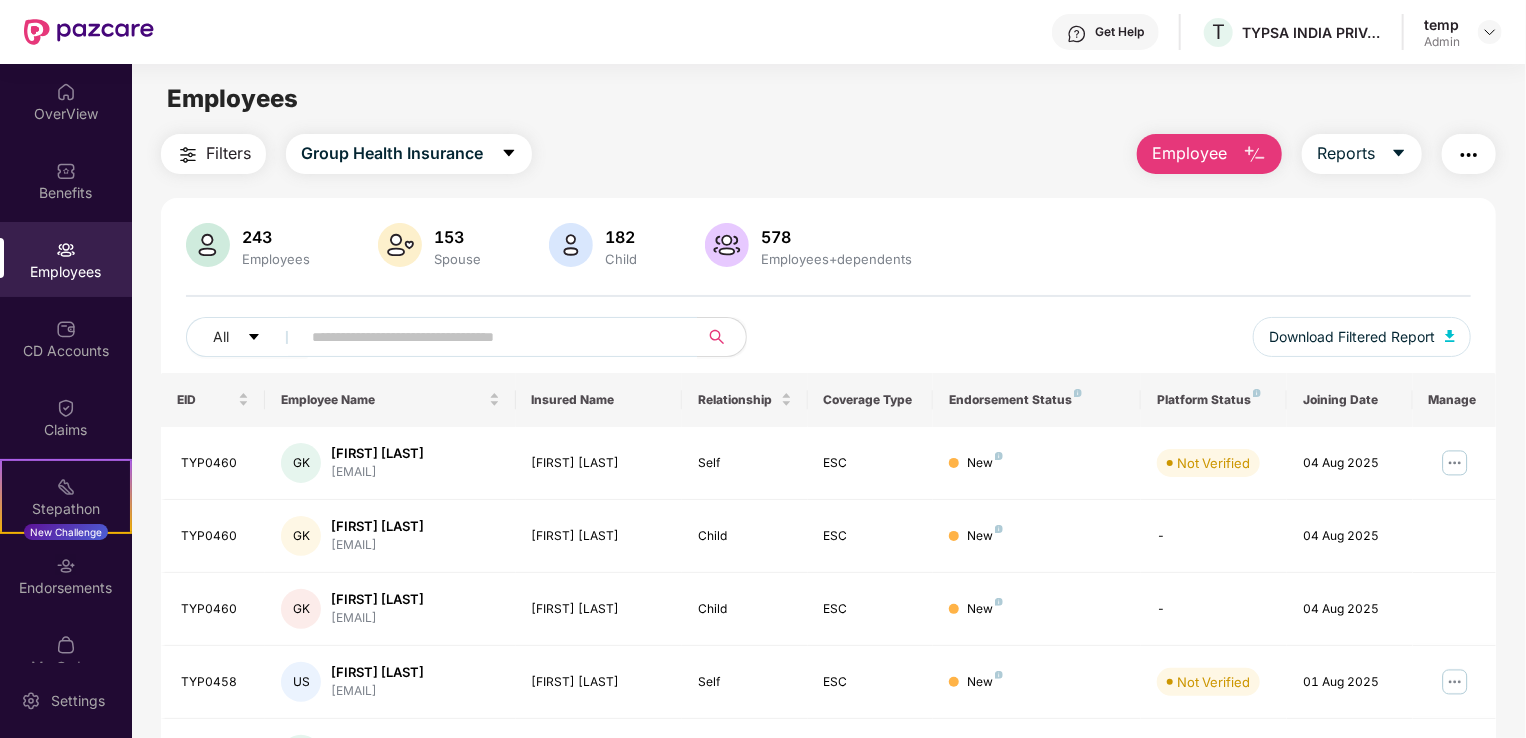 click at bounding box center [66, 250] 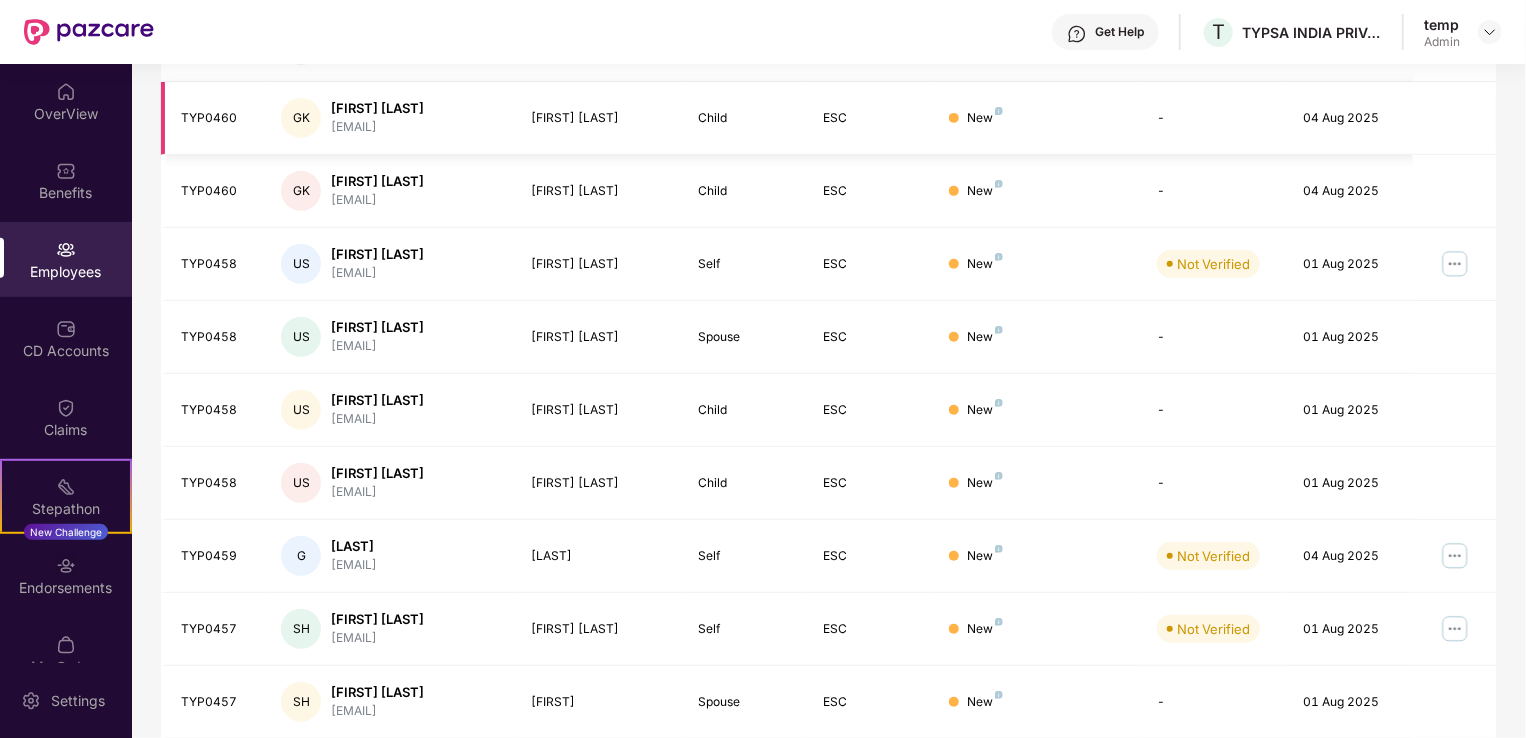 scroll, scrollTop: 500, scrollLeft: 0, axis: vertical 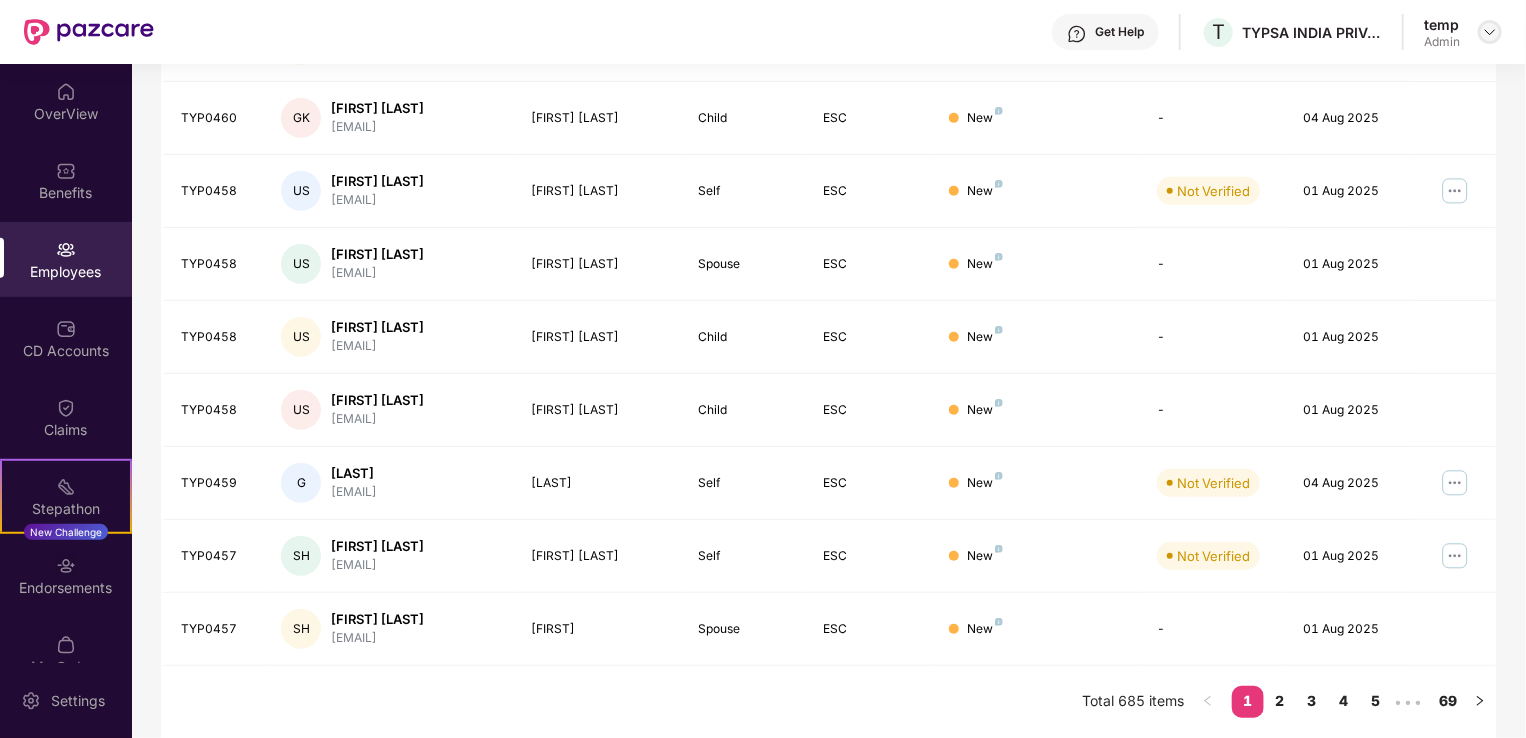 click at bounding box center (1490, 32) 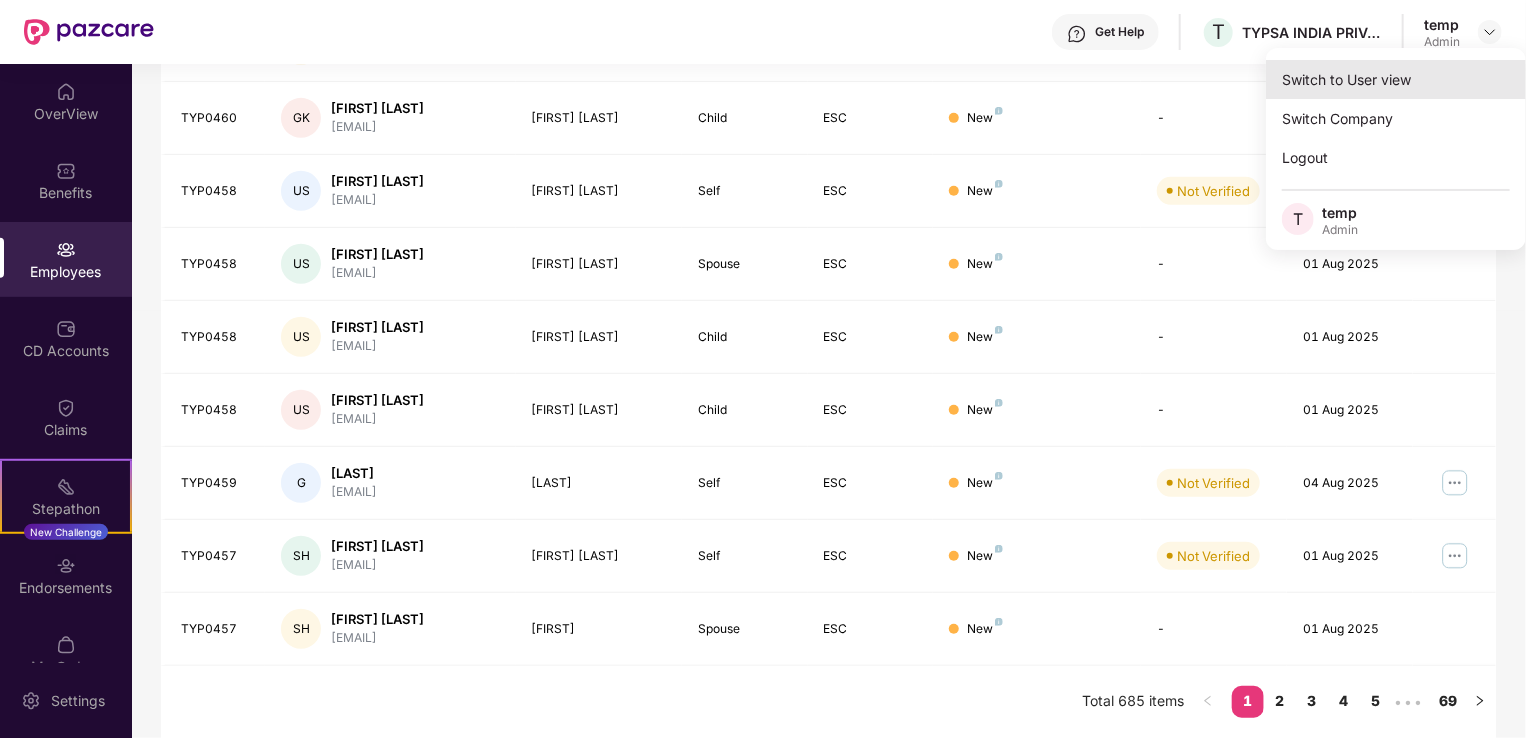 click on "Switch to User view" at bounding box center (1396, 79) 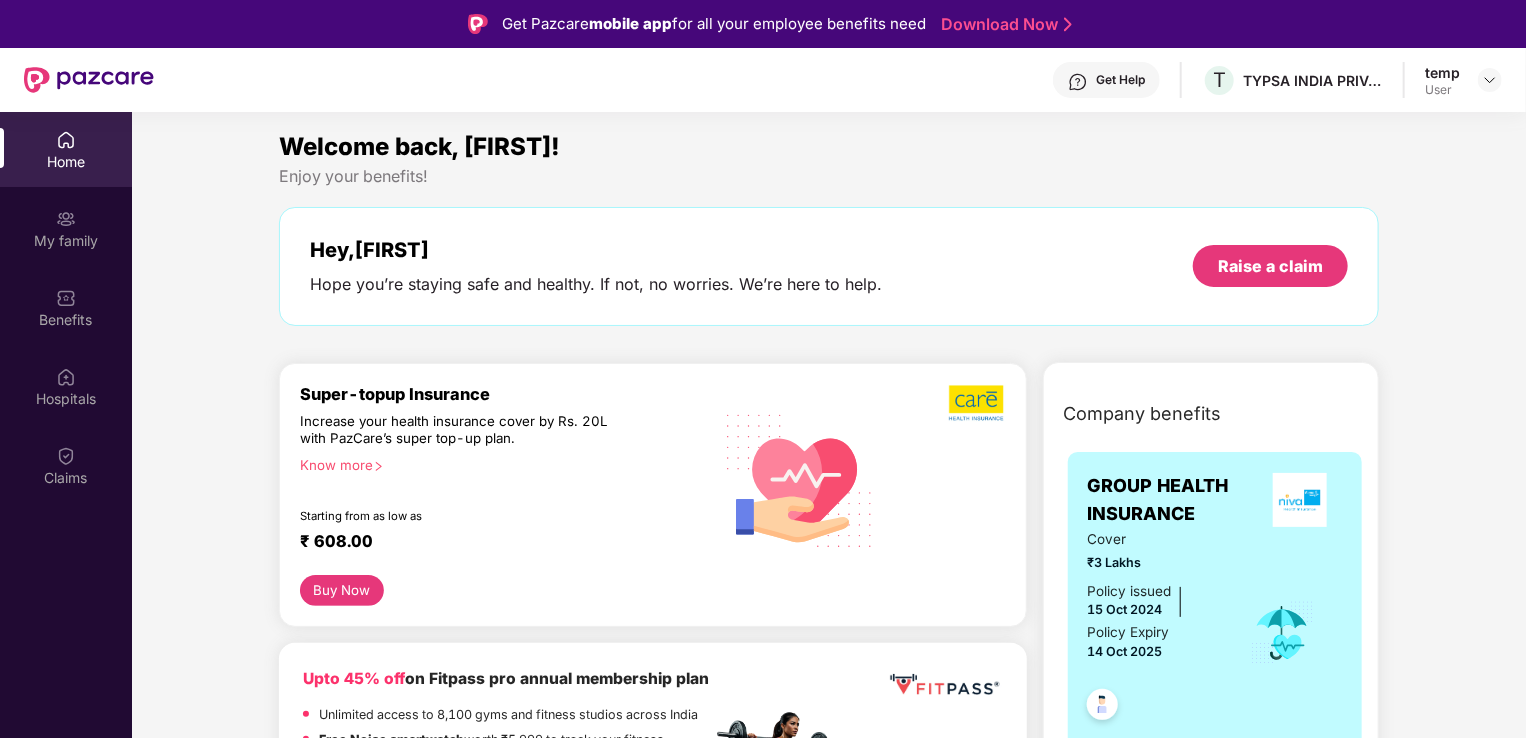 click on "temp  User" at bounding box center (1463, 80) 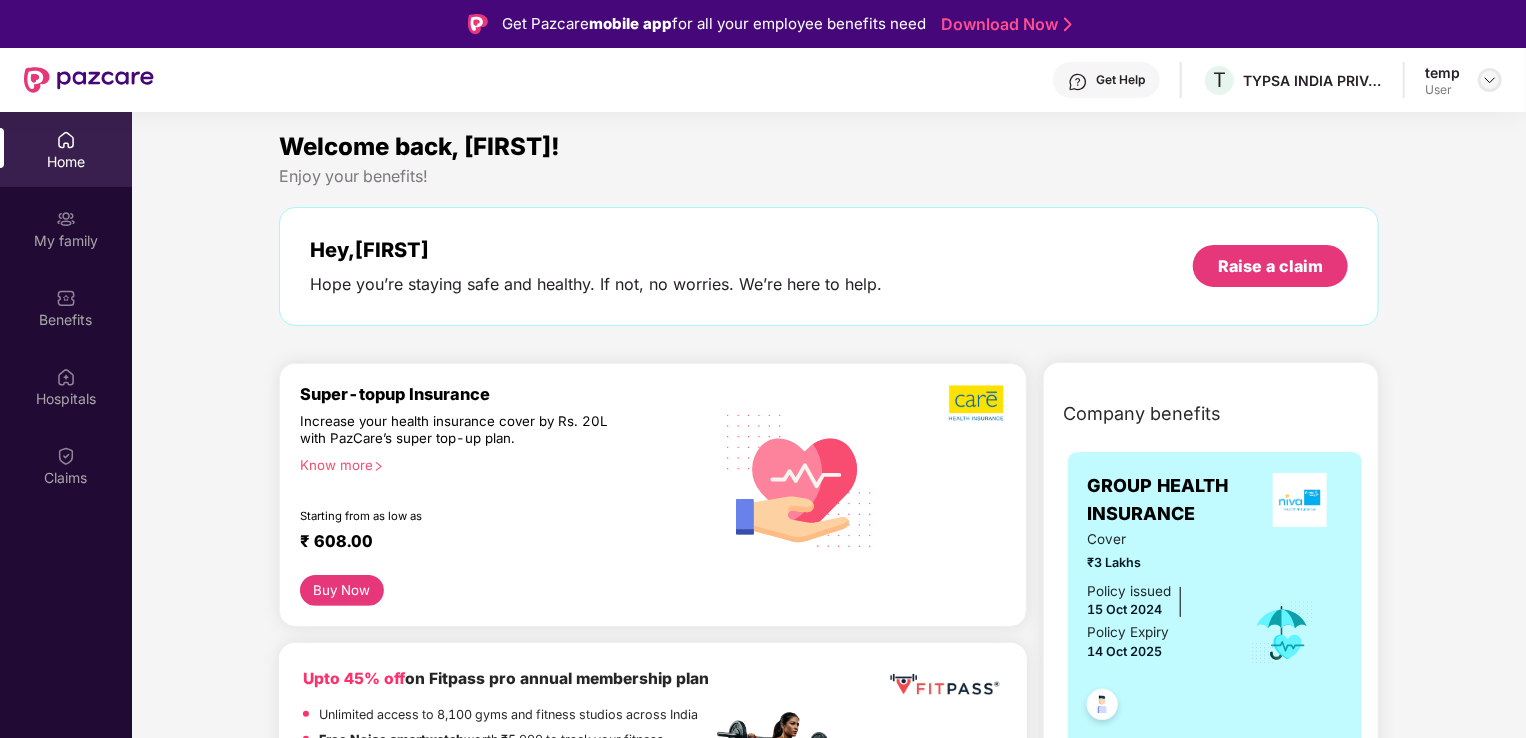 click at bounding box center [1490, 80] 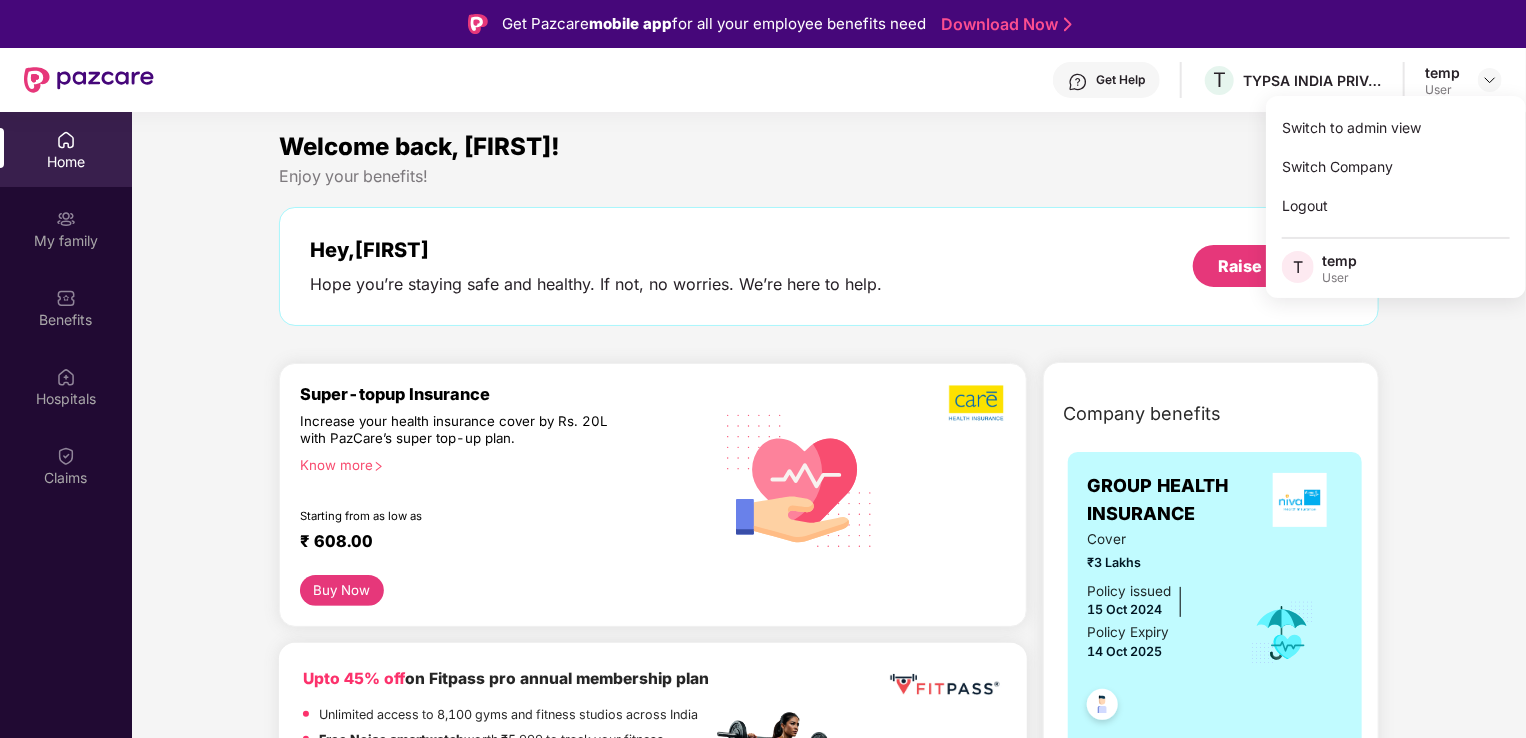 click on "User" at bounding box center [1442, 90] 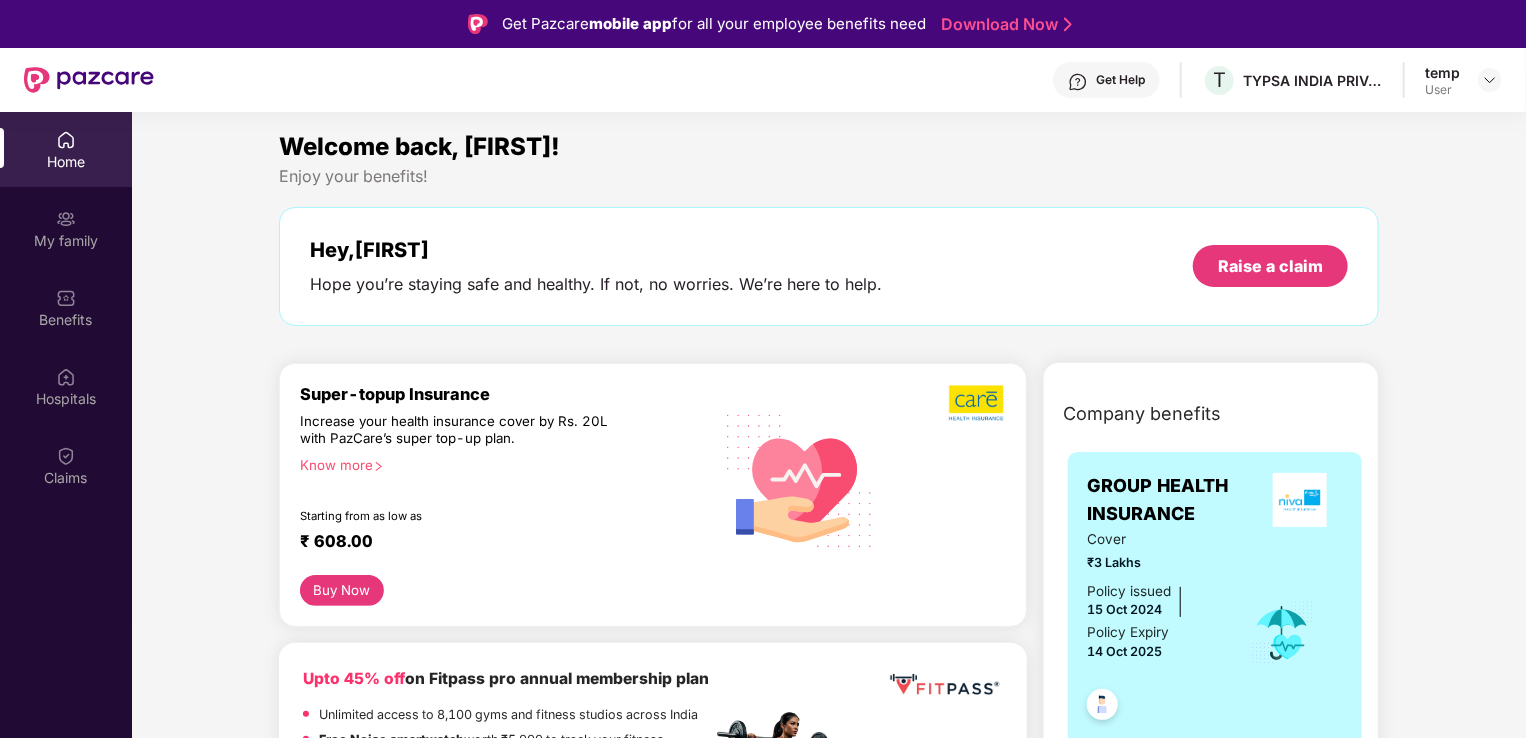 click on "temp" at bounding box center [1442, 72] 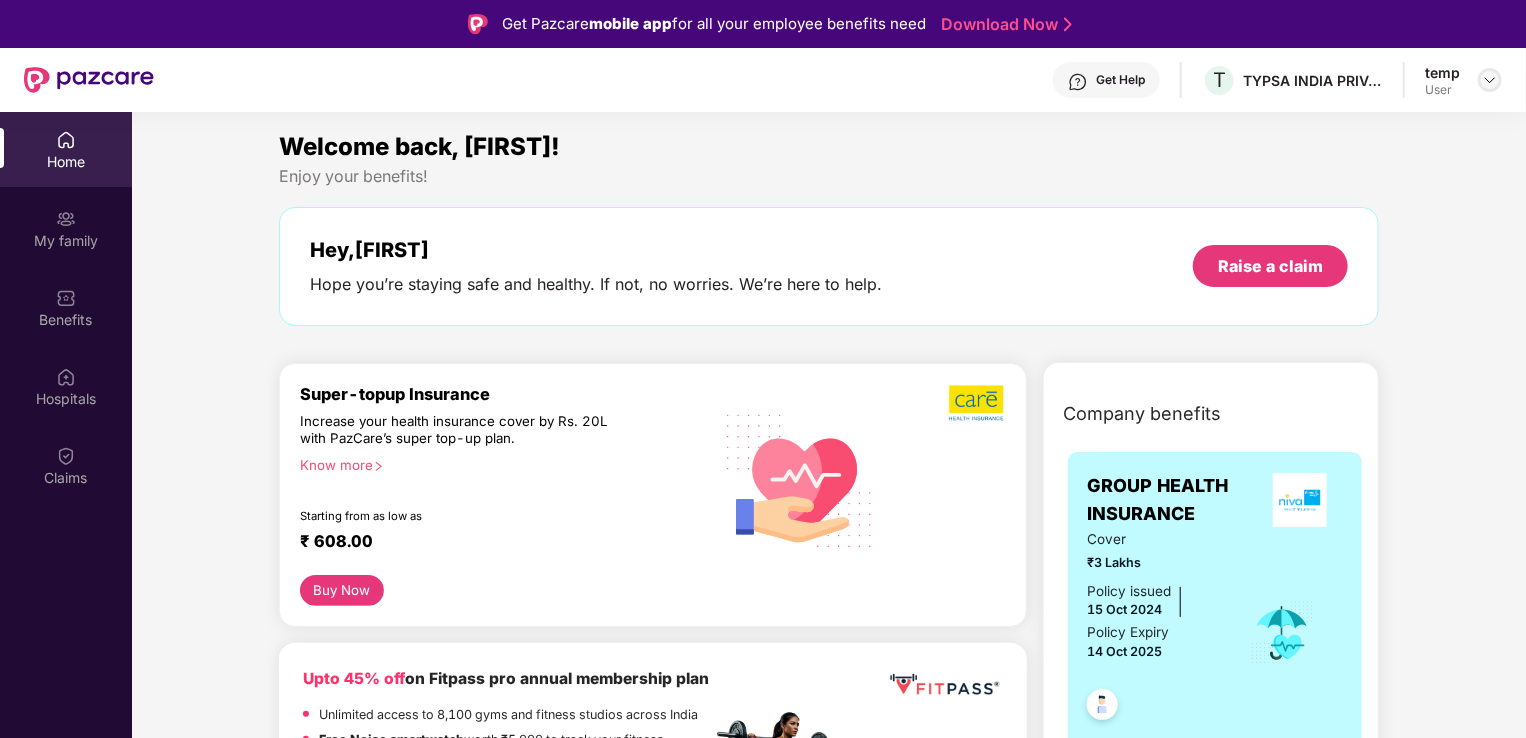 click at bounding box center [1490, 80] 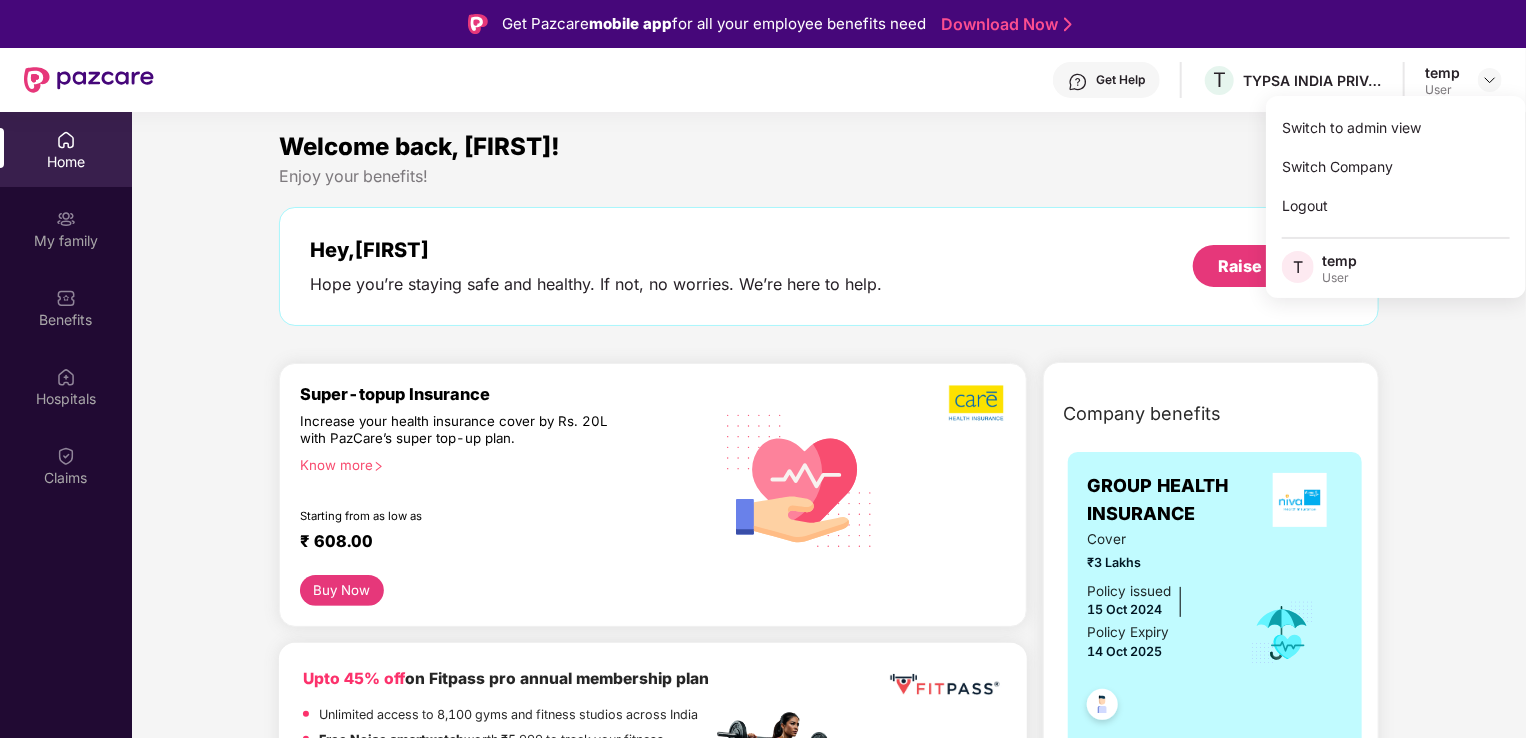 click on "User" at bounding box center [1339, 278] 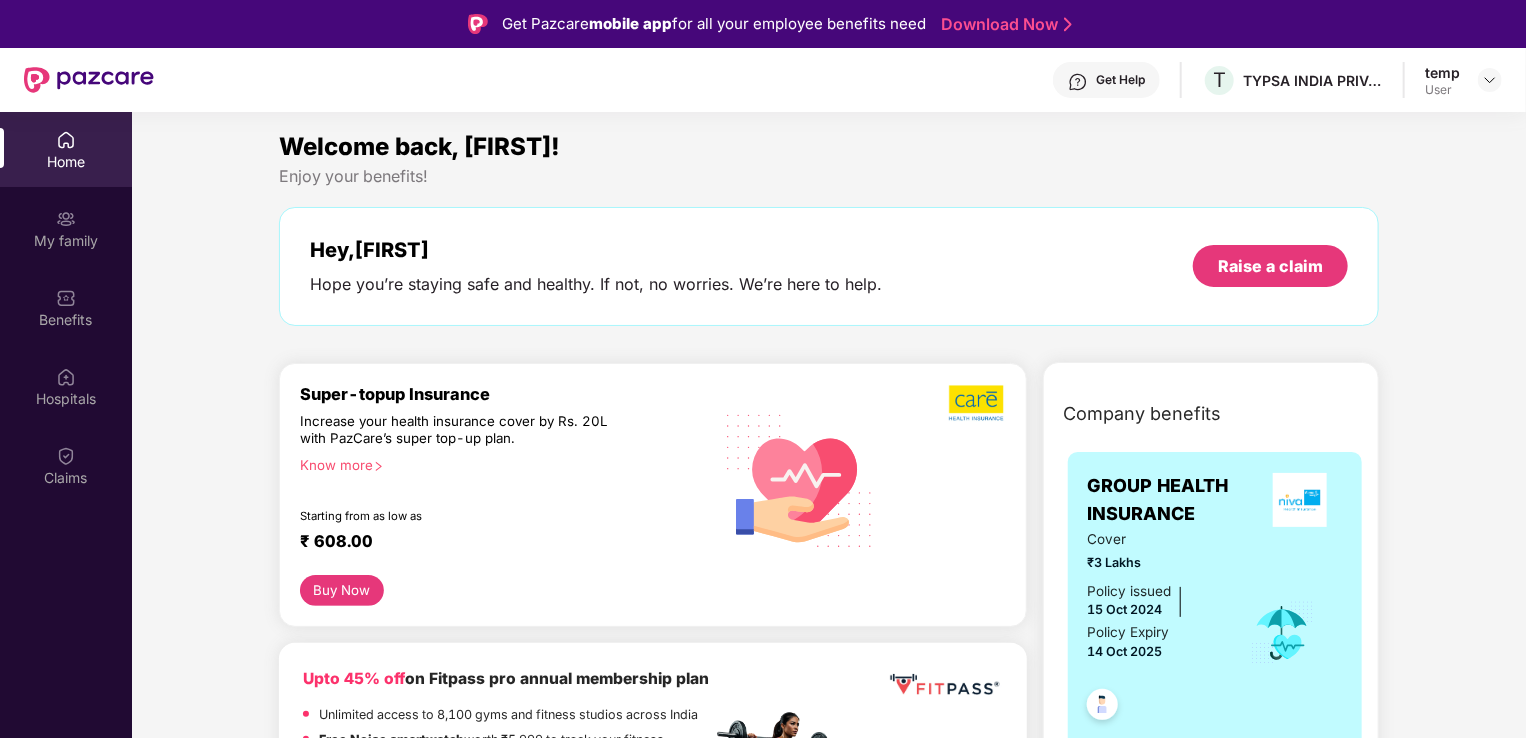 click on "Get Help T TYPSA INDIA PRIVATE LIMITED temp  User" at bounding box center (763, 80) 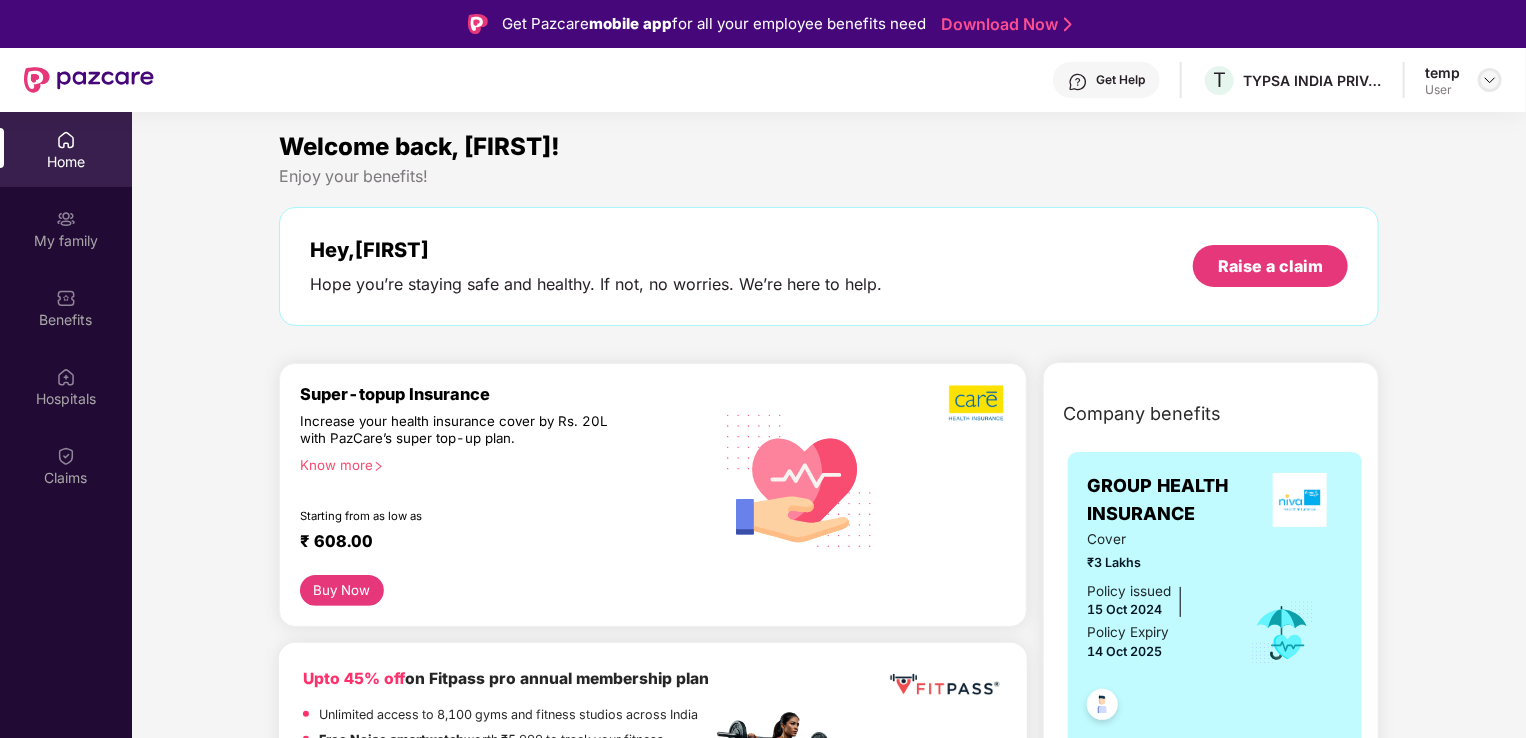 click at bounding box center [1490, 80] 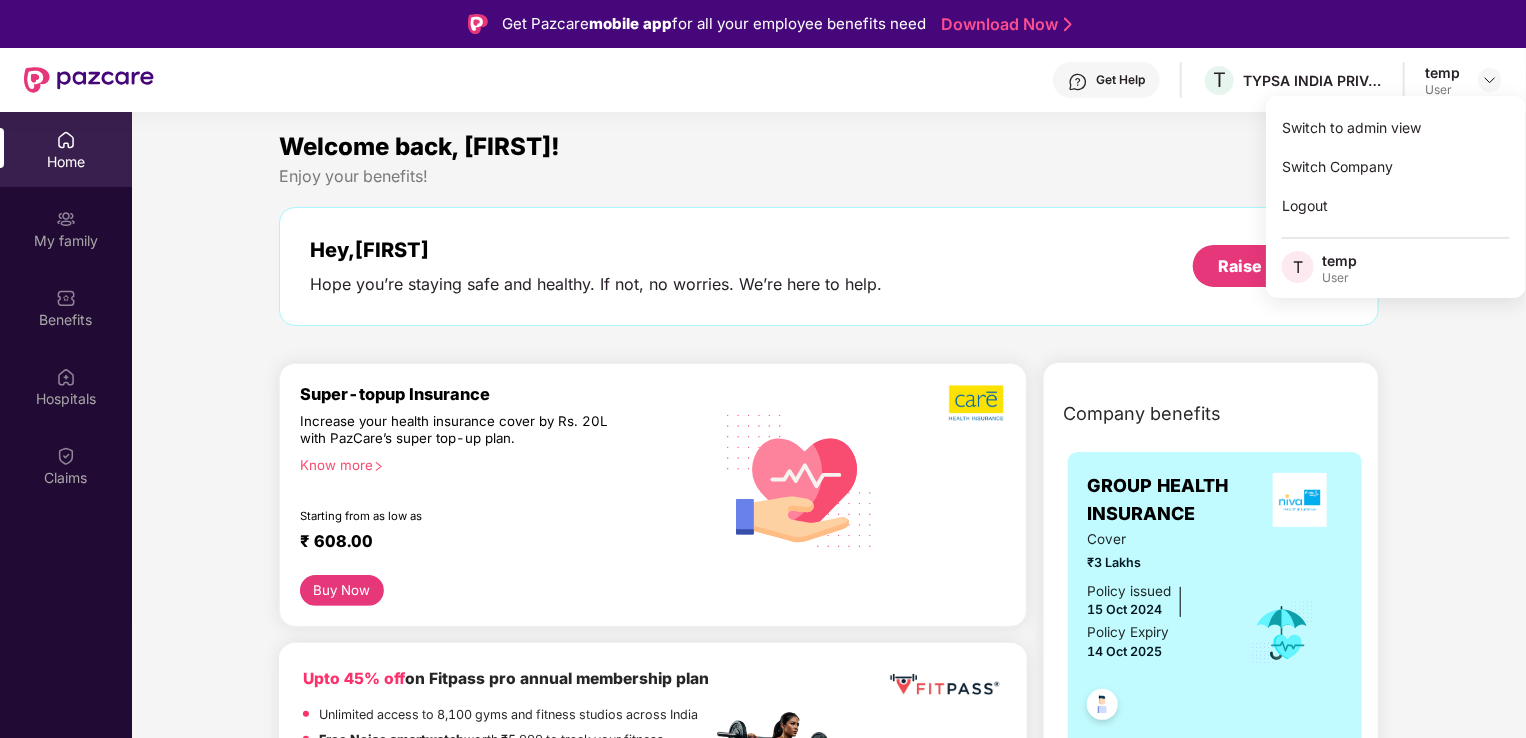 click on "User" at bounding box center (1339, 278) 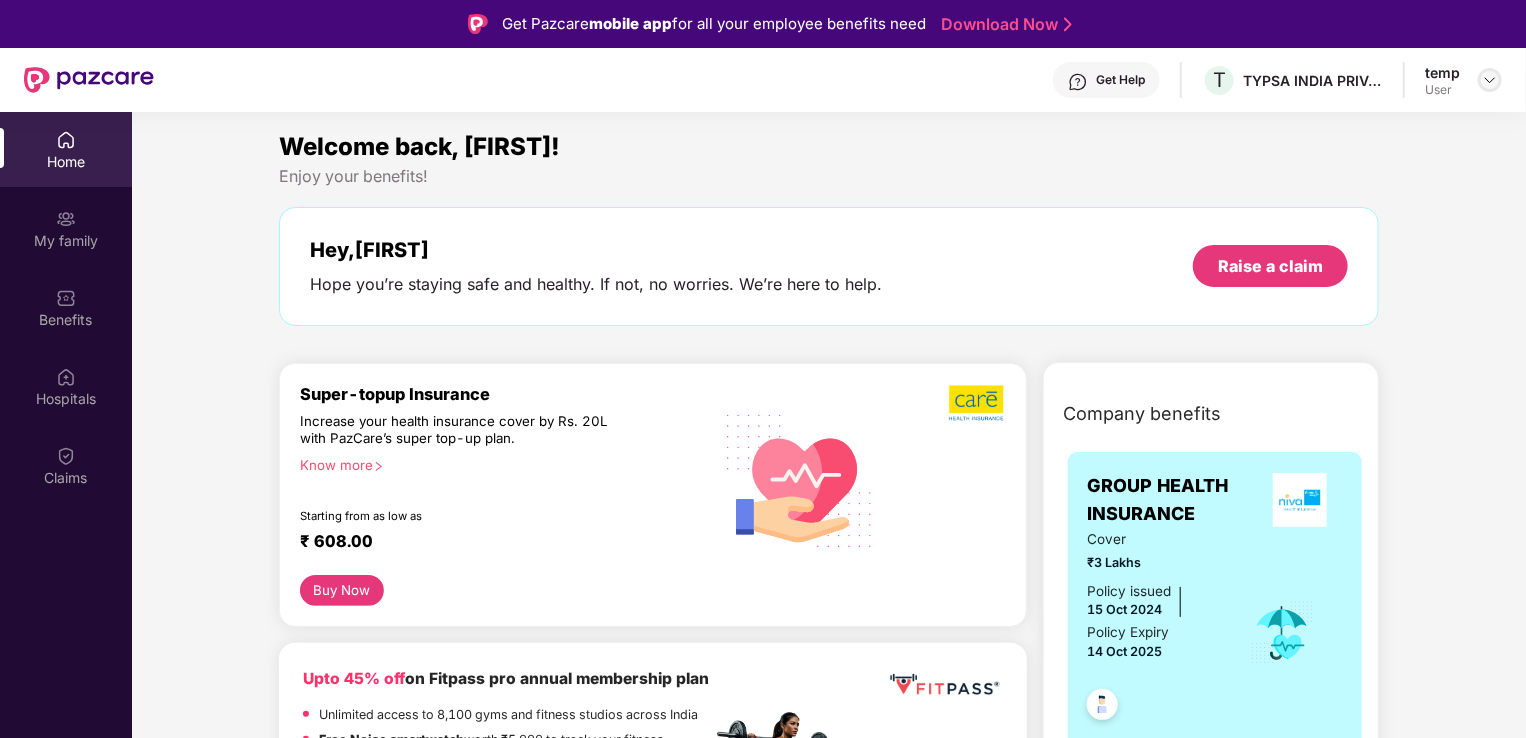 click at bounding box center [1490, 80] 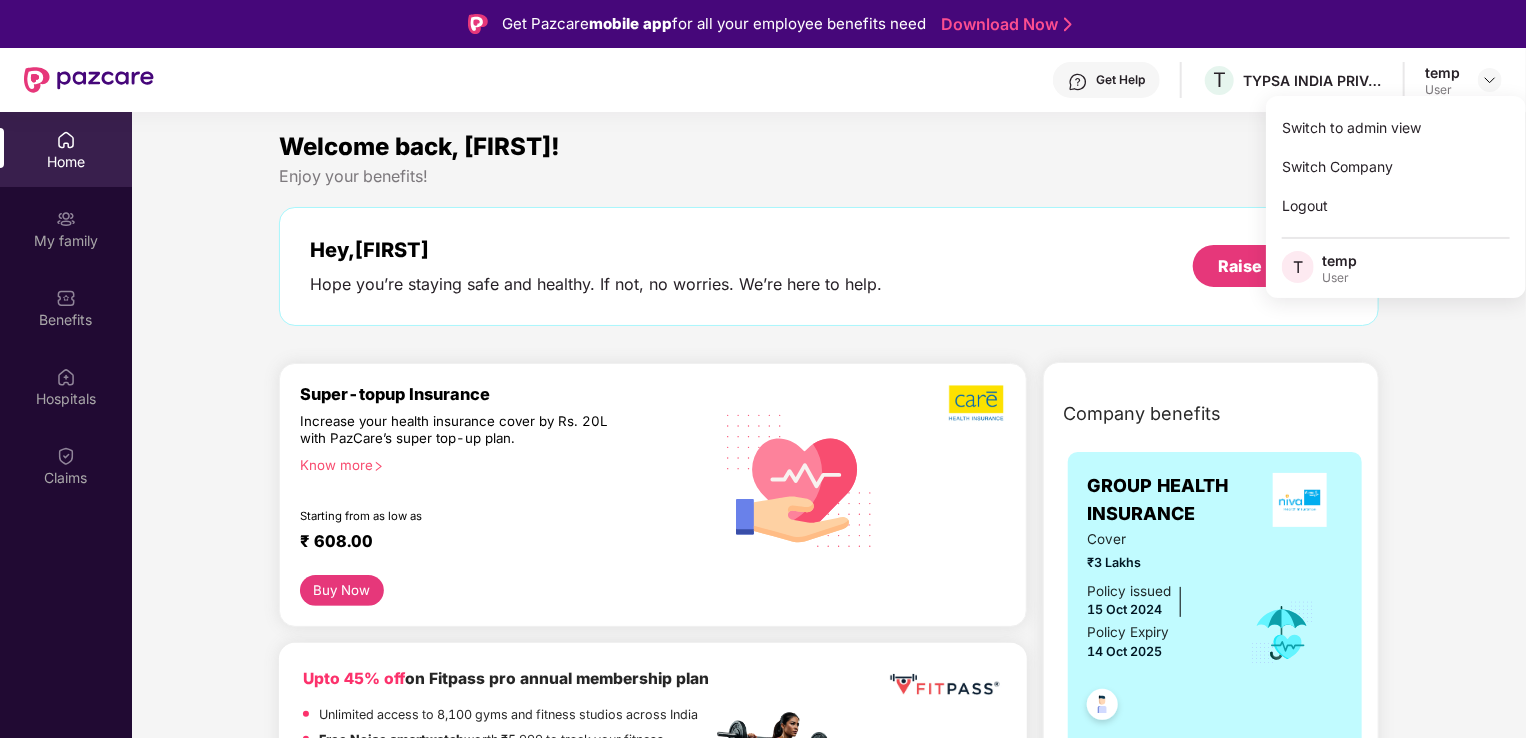 click on "T" at bounding box center (1298, 267) 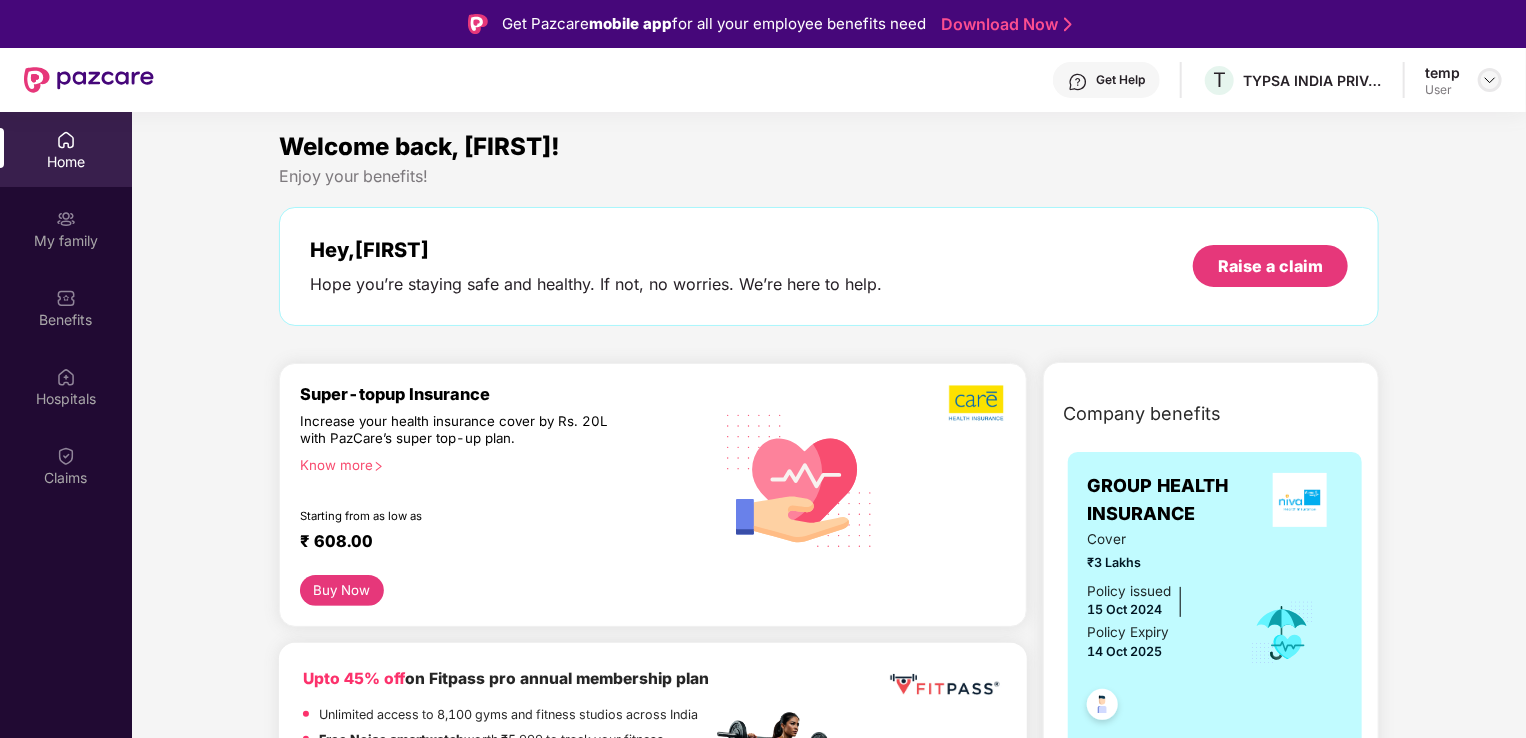 click at bounding box center (1490, 80) 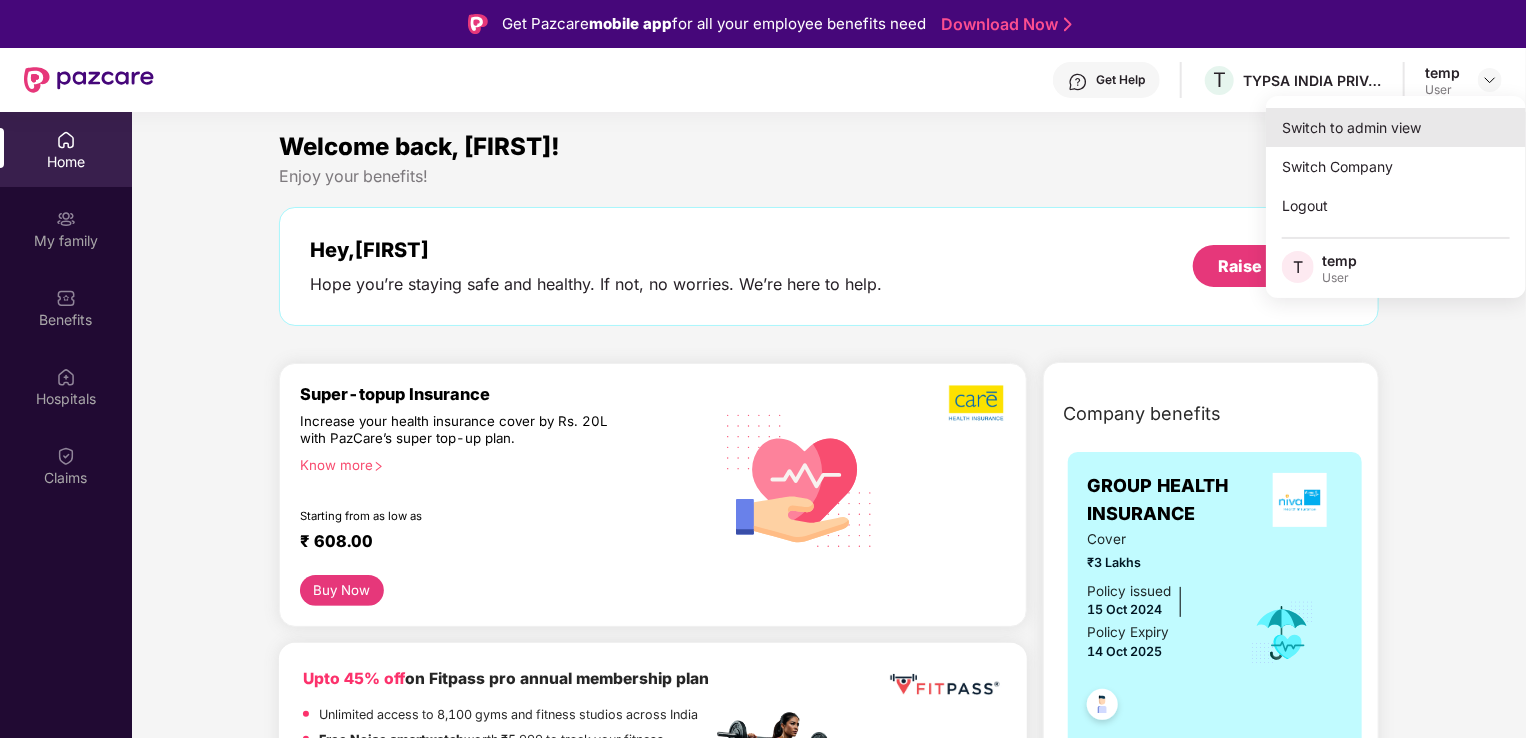 click on "Switch to admin view" at bounding box center [1396, 127] 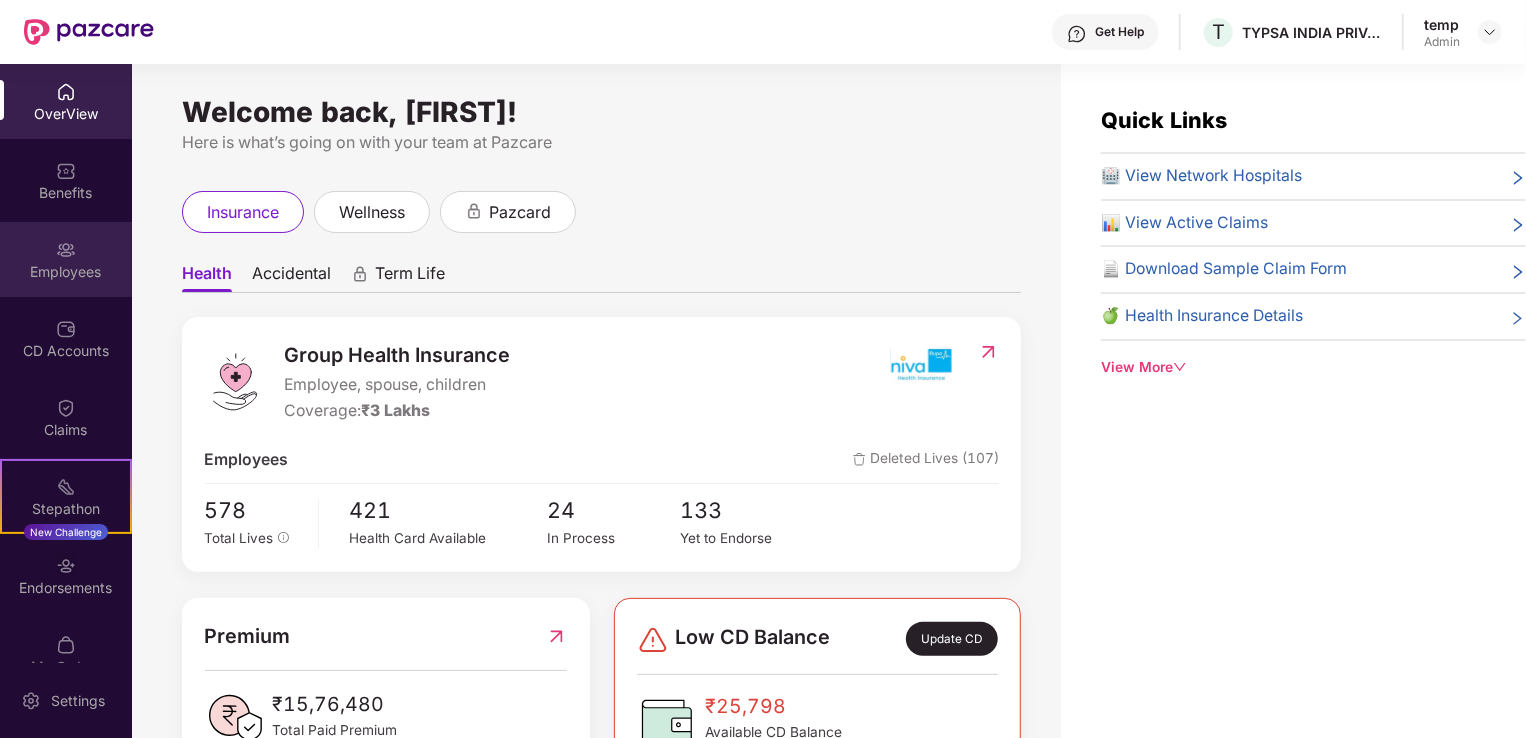 click on "Employees" at bounding box center [66, 259] 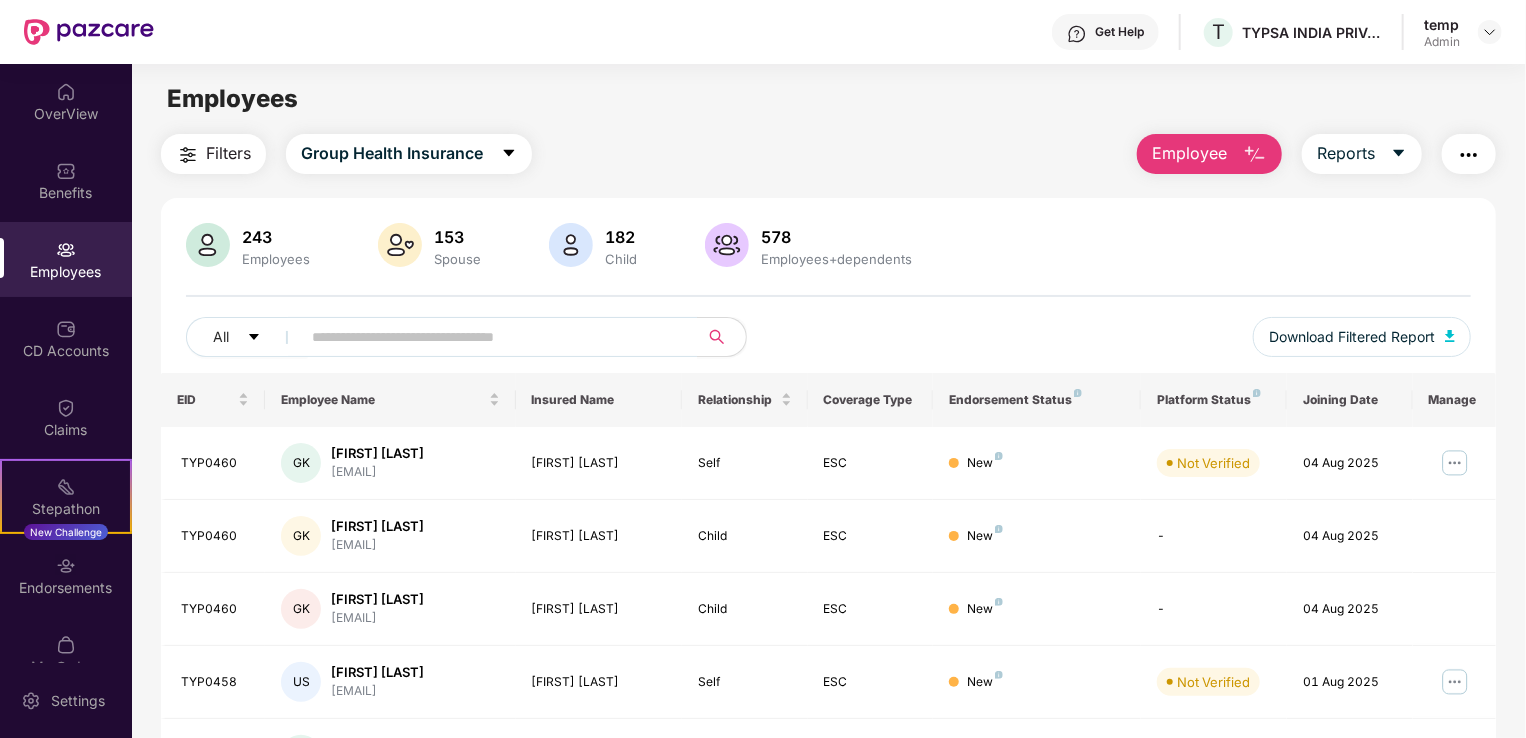 click on "Employee" at bounding box center (1209, 154) 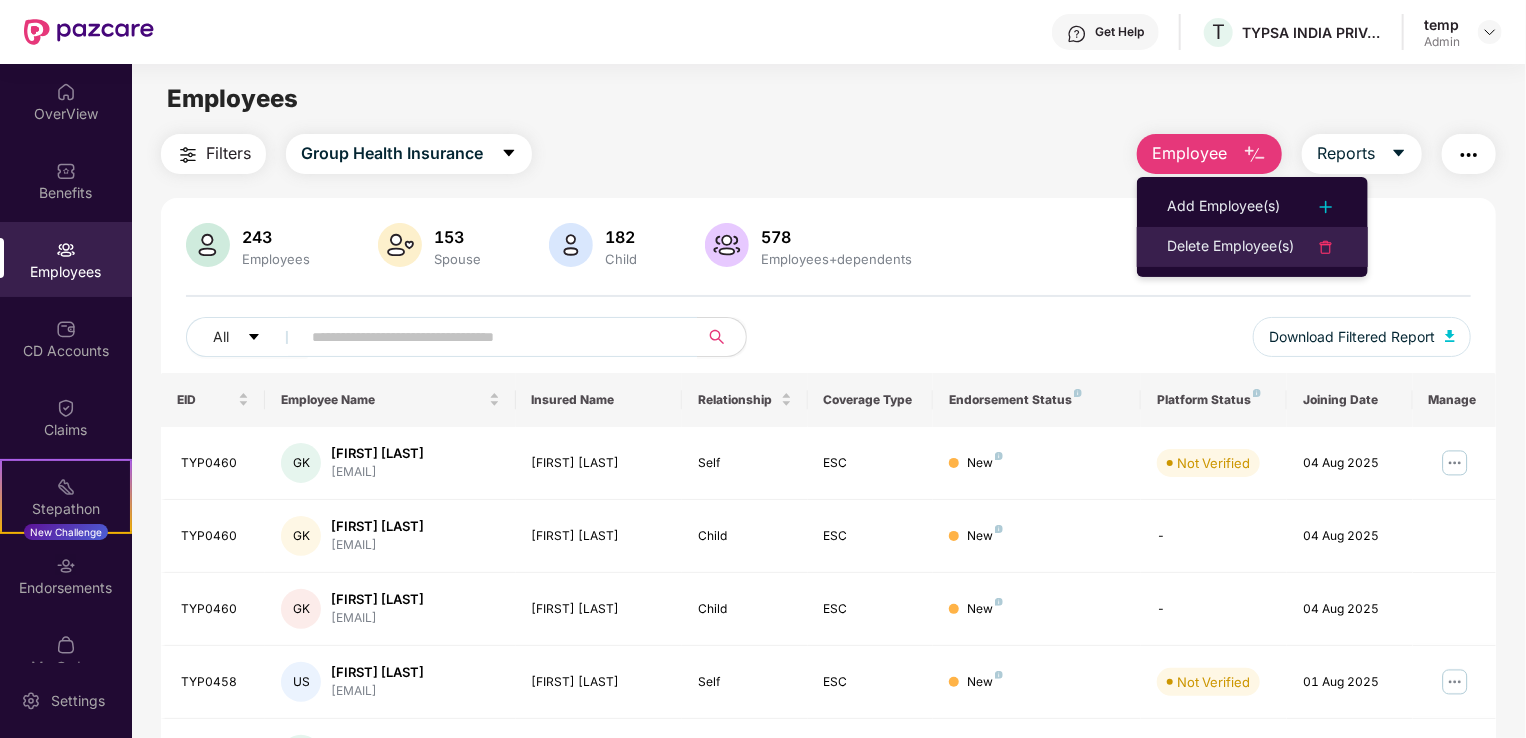 click on "Delete Employee(s)" at bounding box center [1230, 247] 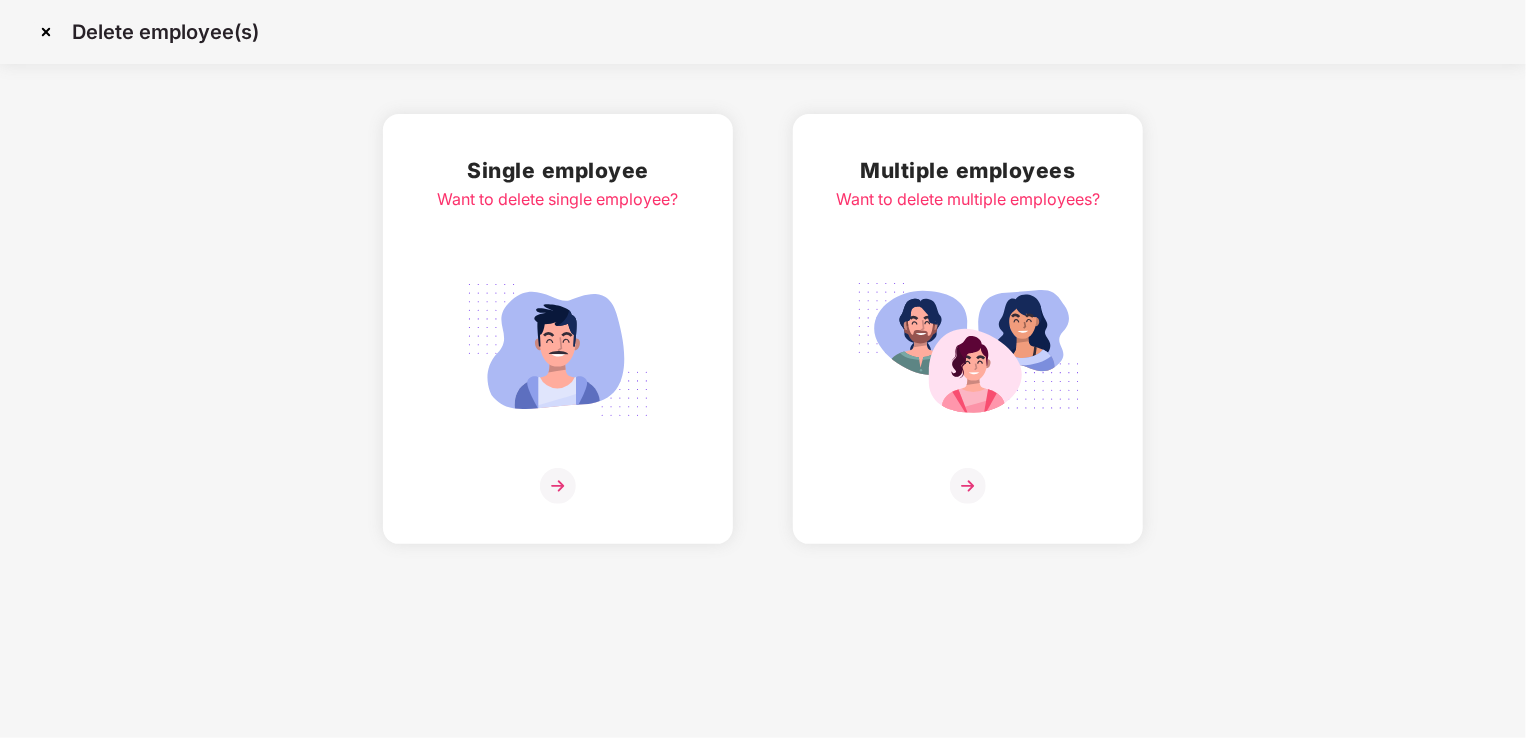 click at bounding box center (46, 32) 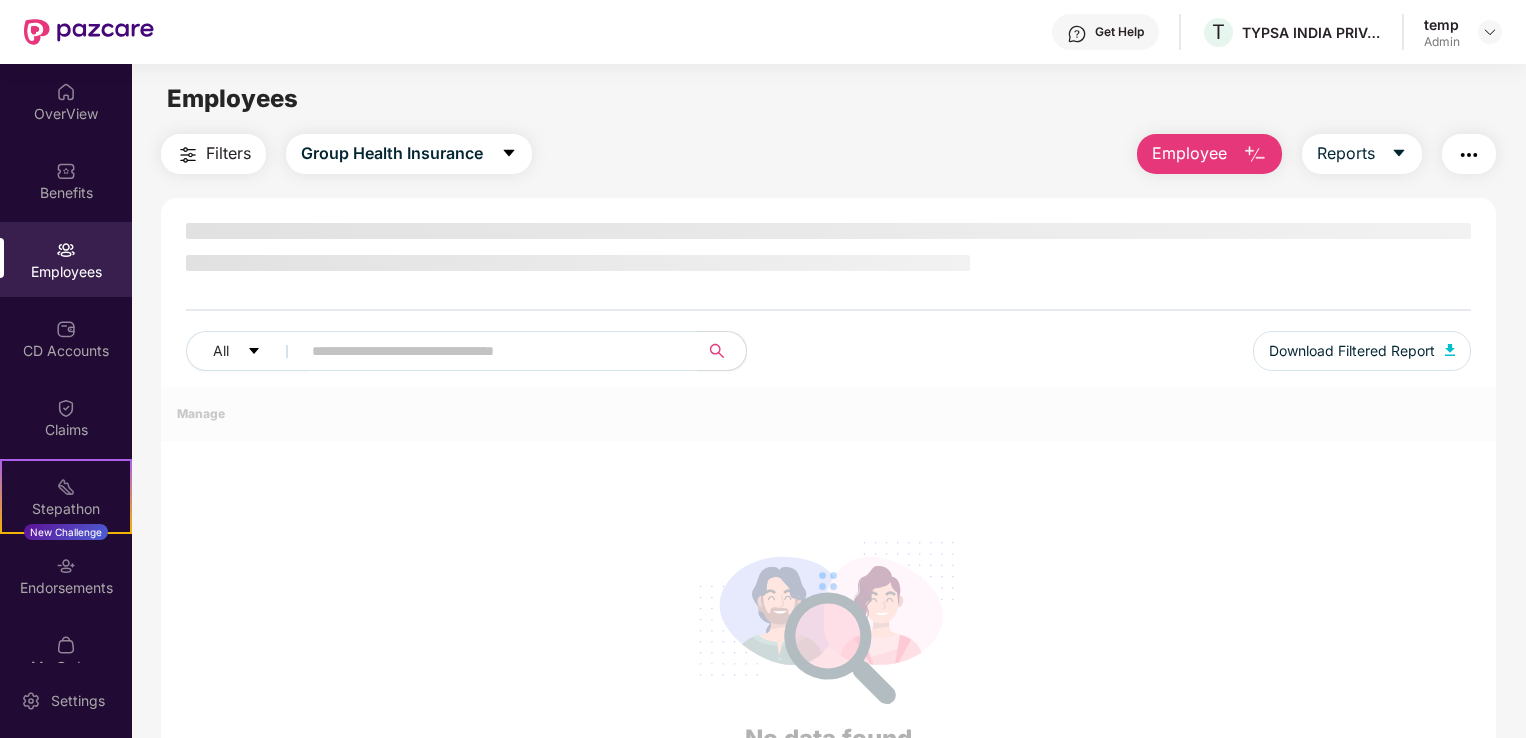 scroll, scrollTop: 0, scrollLeft: 0, axis: both 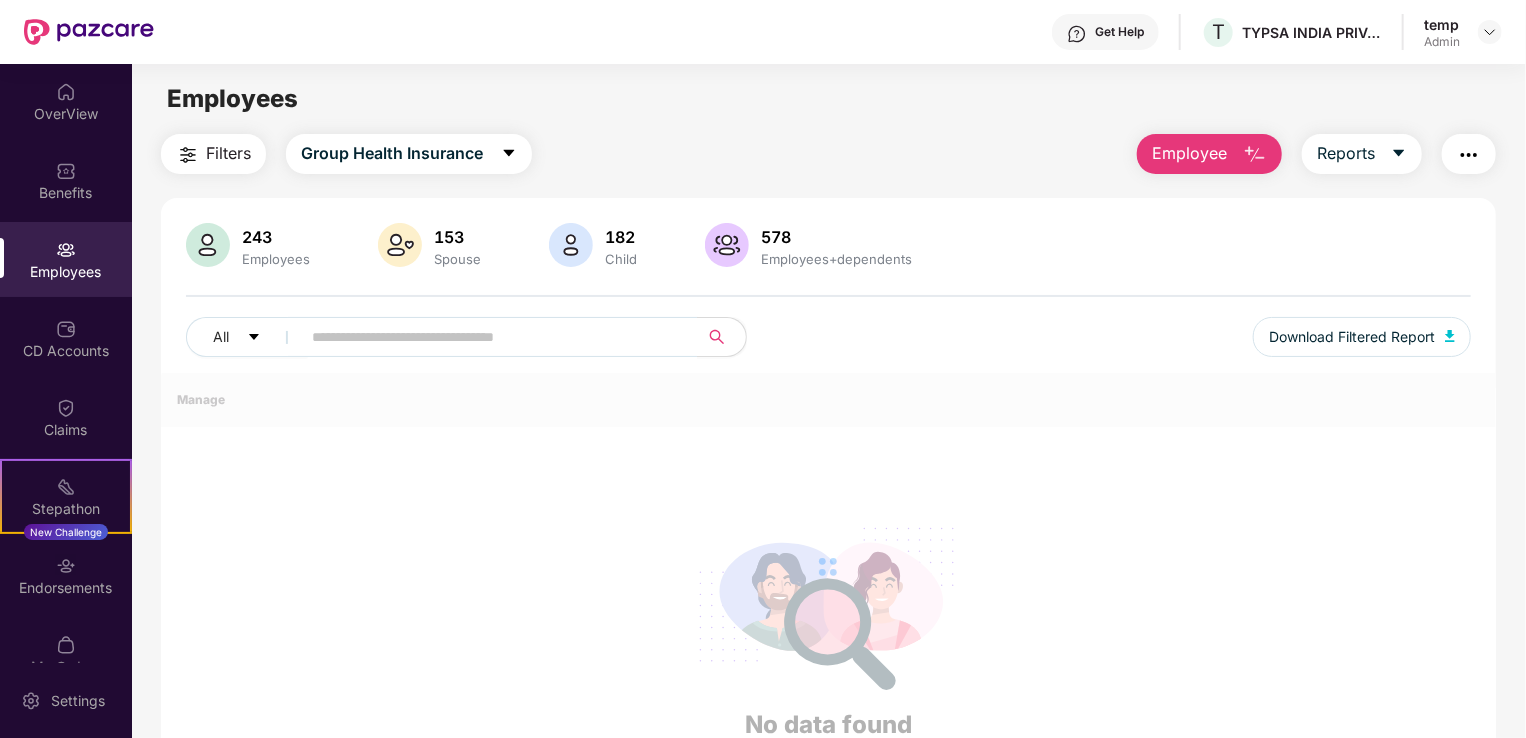 click on "Employee" at bounding box center (1209, 154) 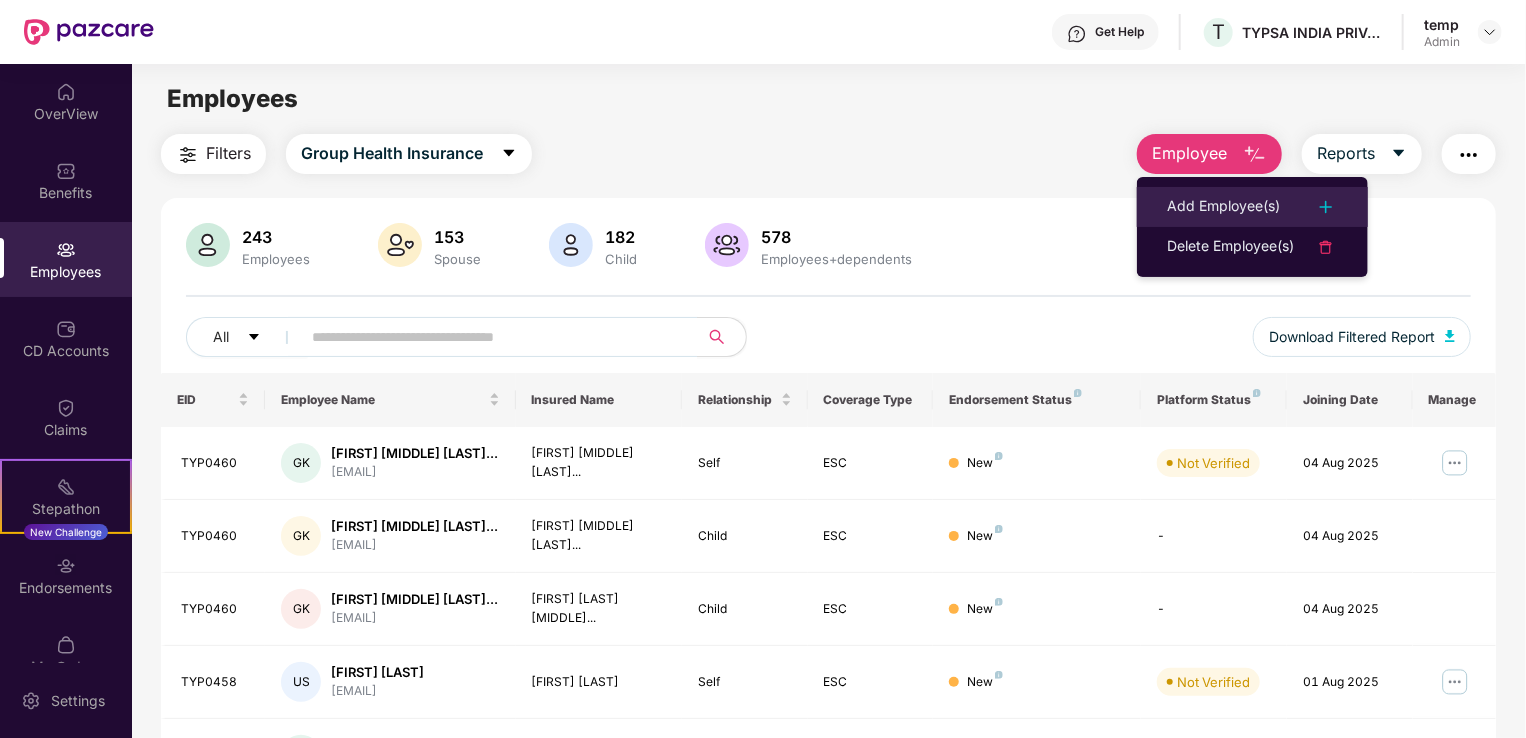 click on "Add Employee(s)" at bounding box center (1223, 207) 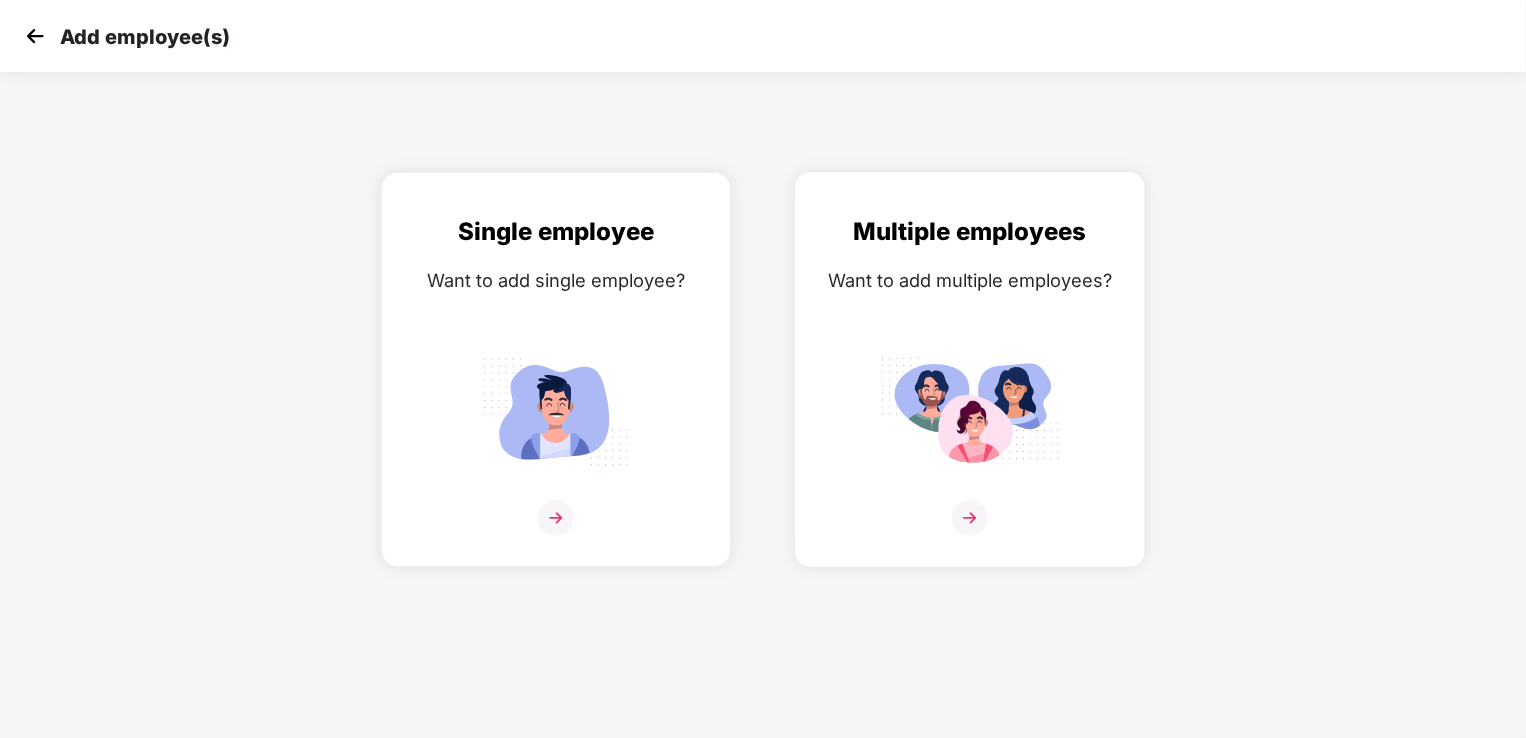 click at bounding box center (970, 411) 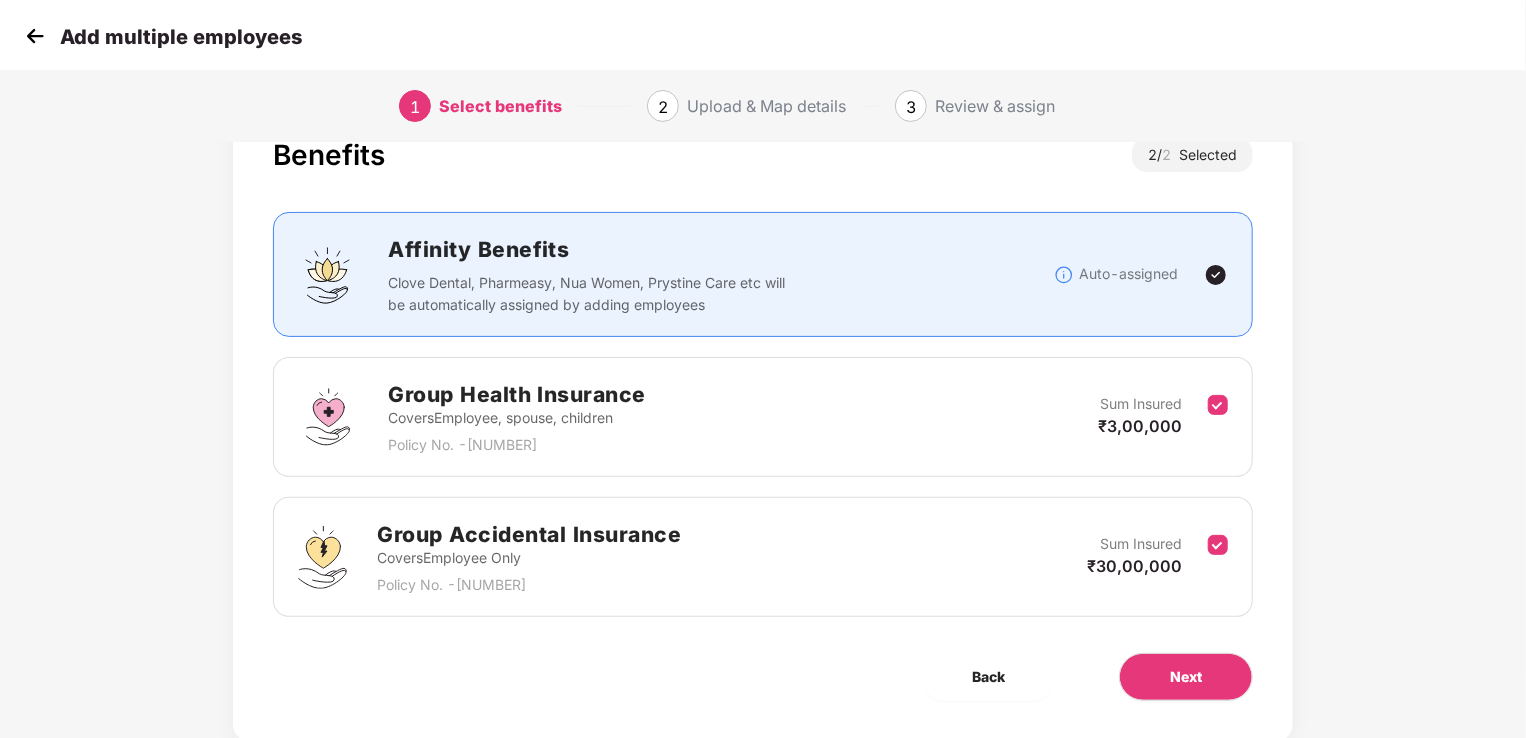 scroll, scrollTop: 117, scrollLeft: 0, axis: vertical 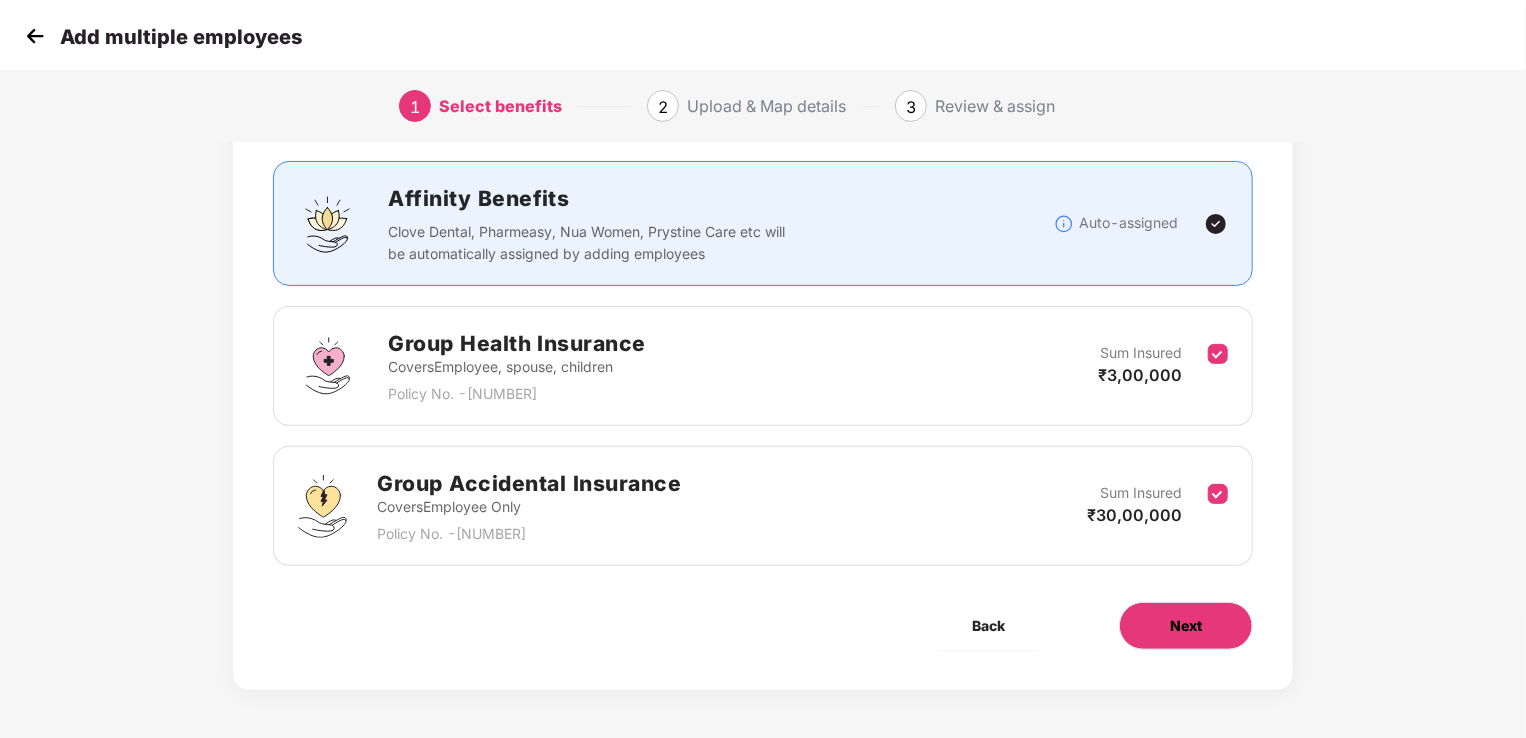 click on "Next" at bounding box center (1186, 626) 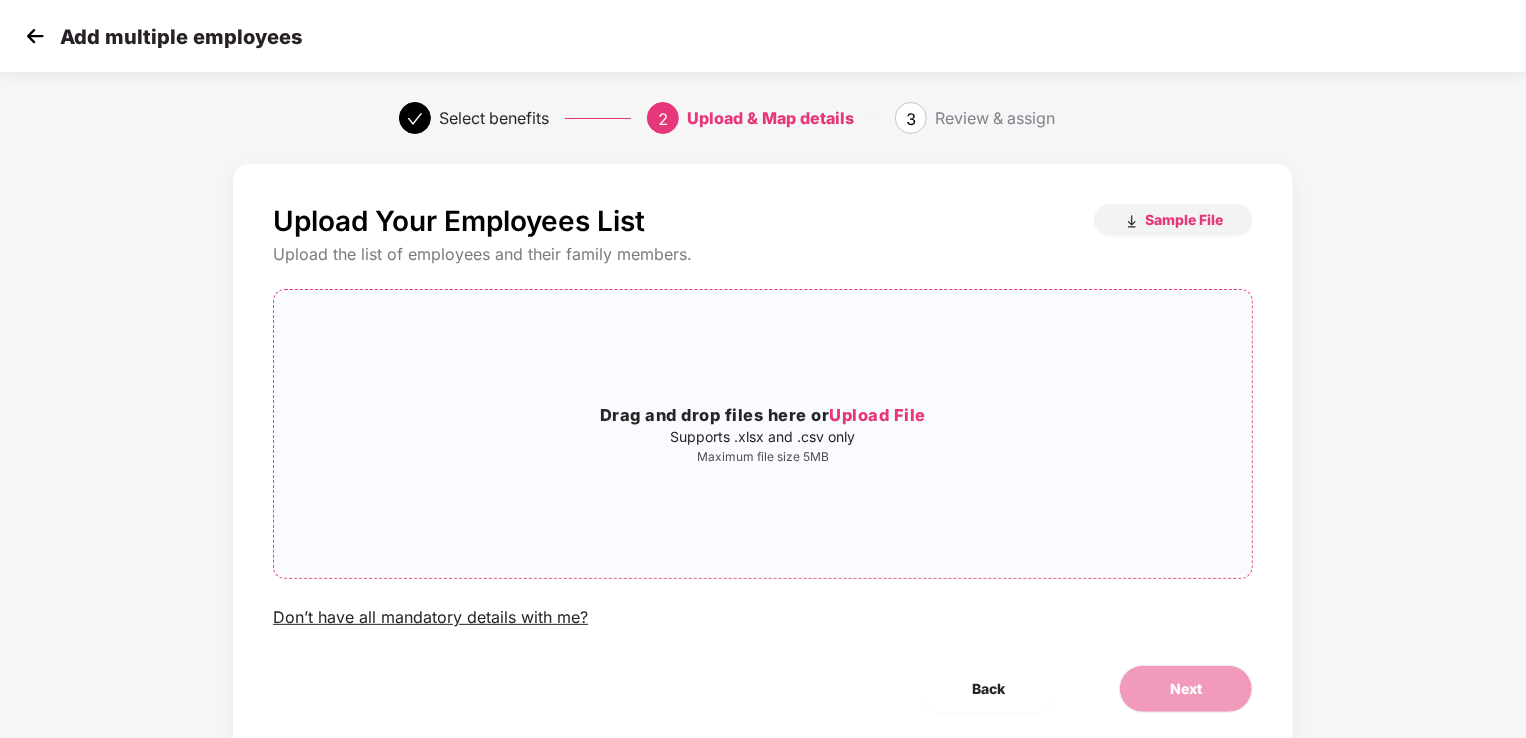 scroll, scrollTop: 64, scrollLeft: 0, axis: vertical 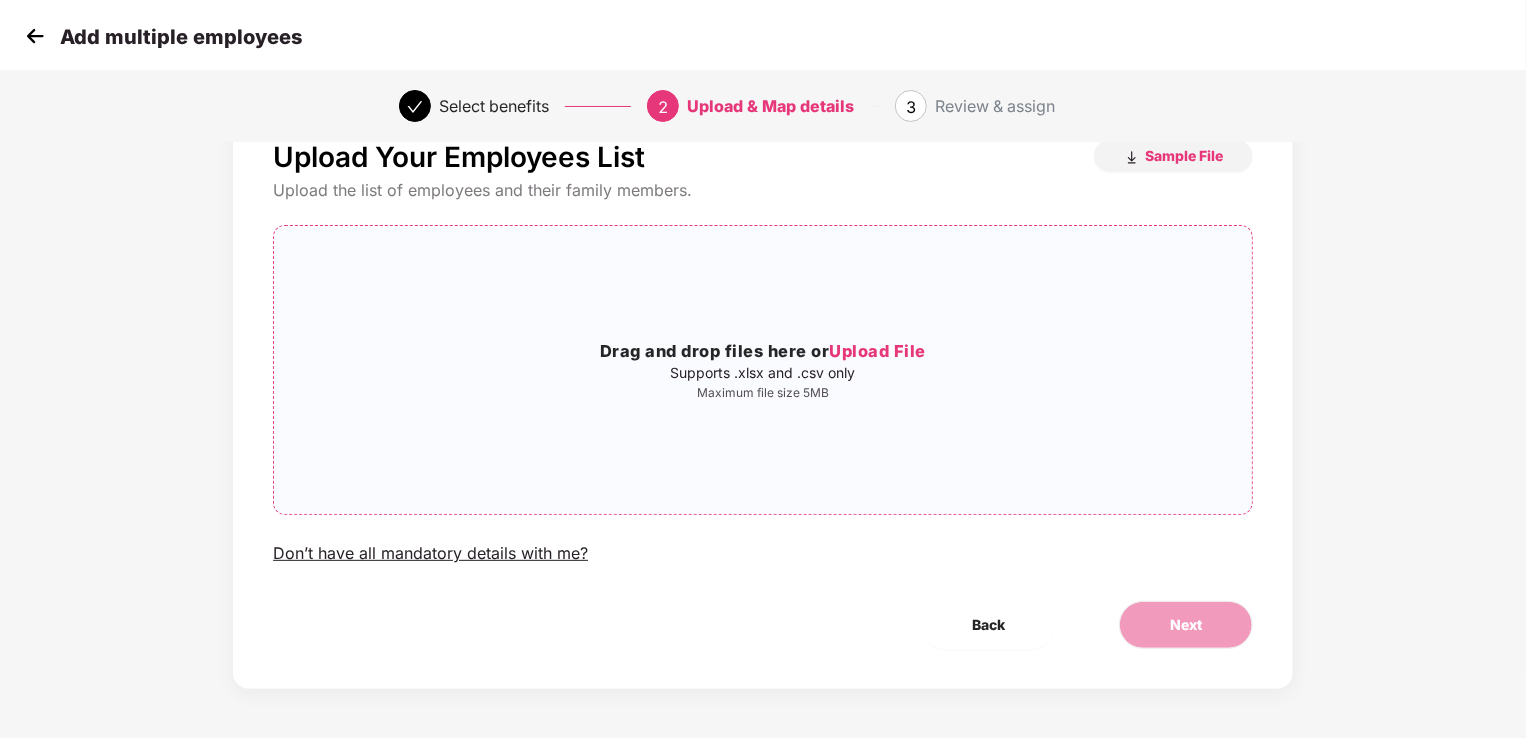 click on "Upload File" at bounding box center (877, 351) 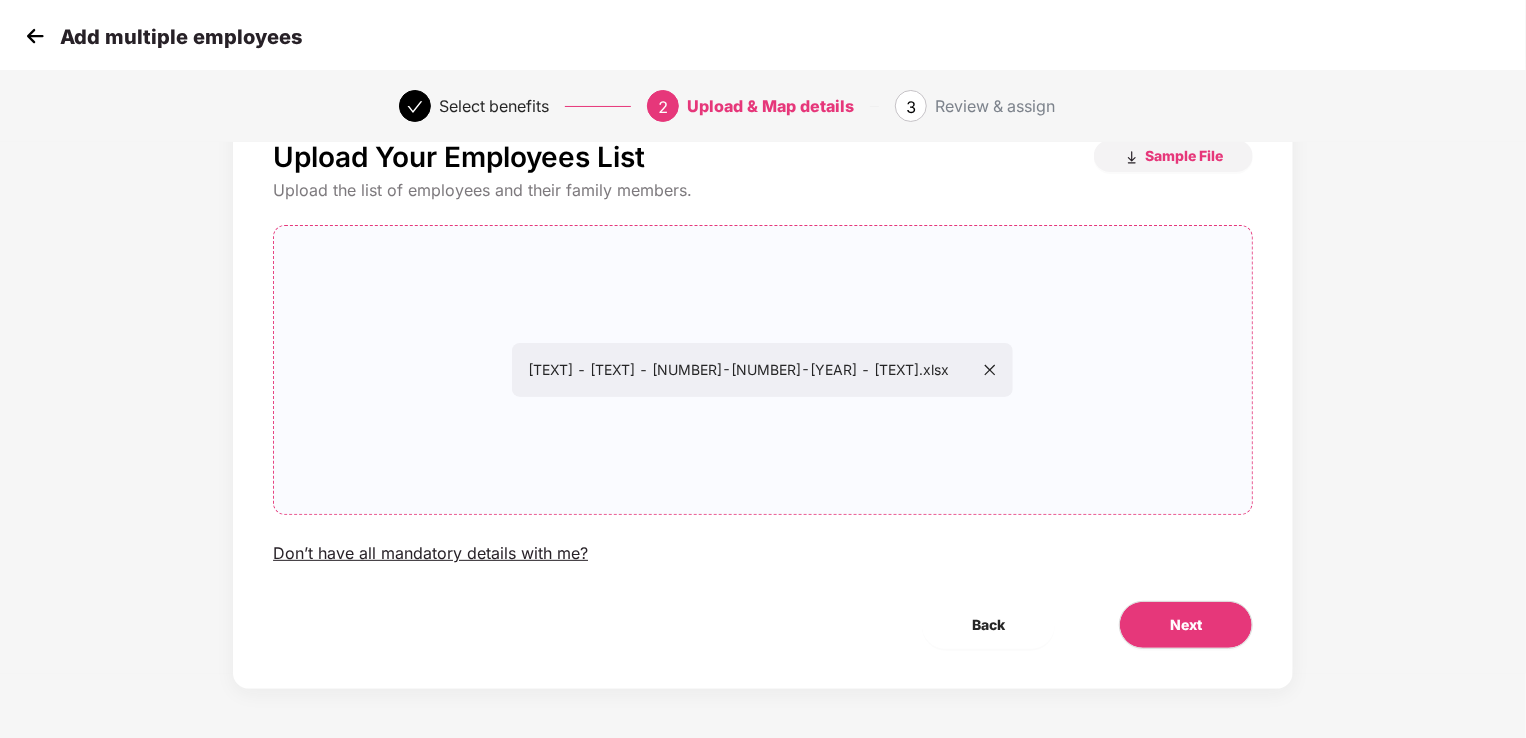 click 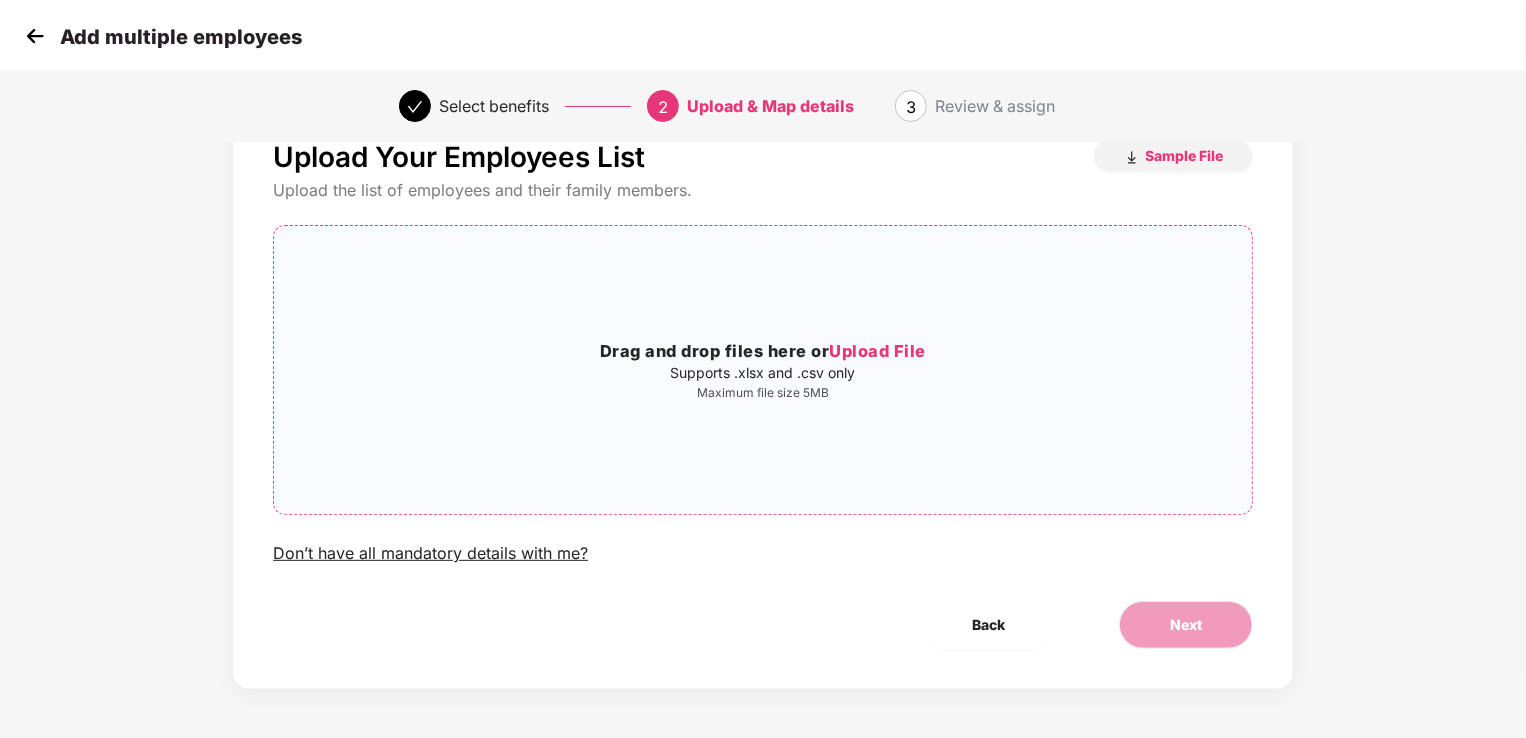 click on "Upload File" at bounding box center [877, 351] 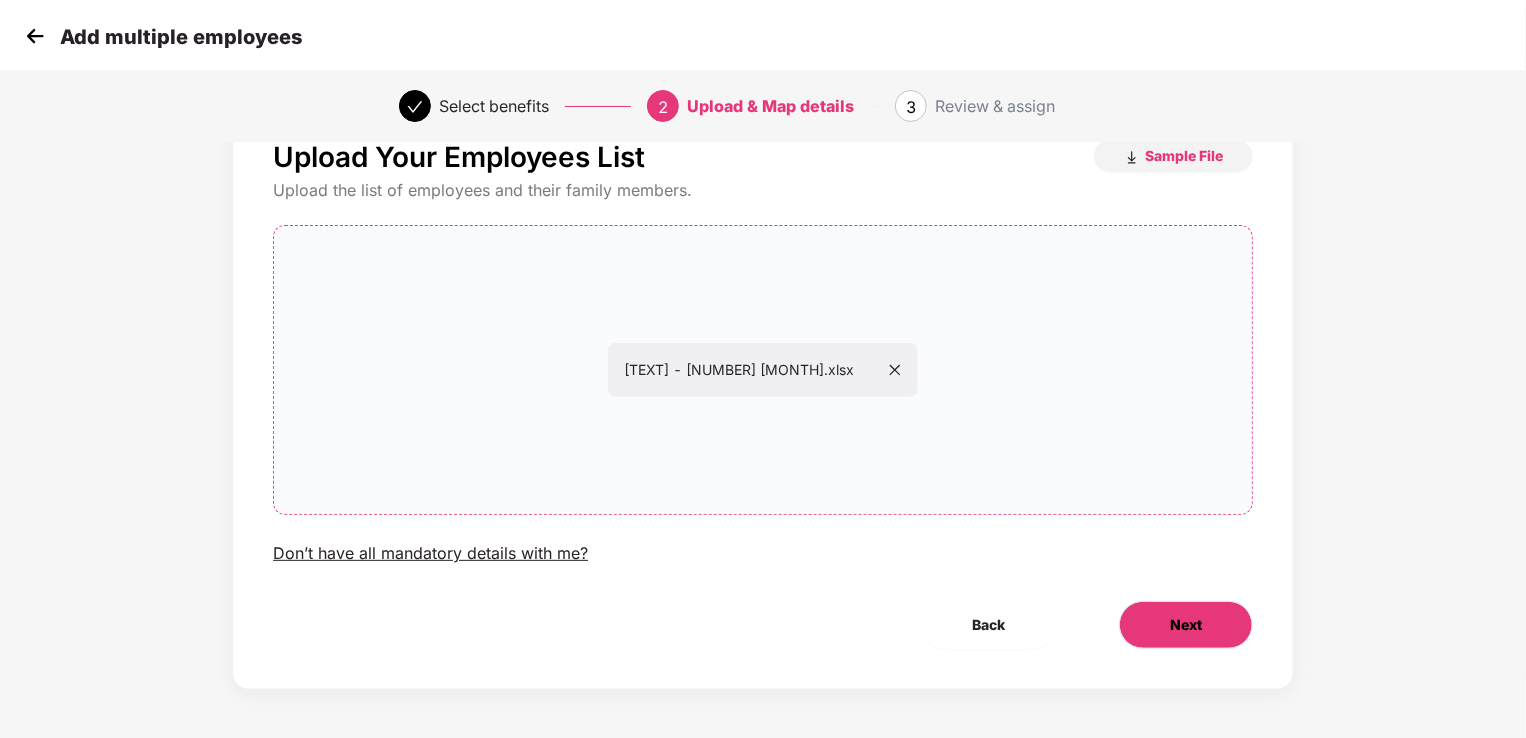 click on "Next" at bounding box center [1186, 625] 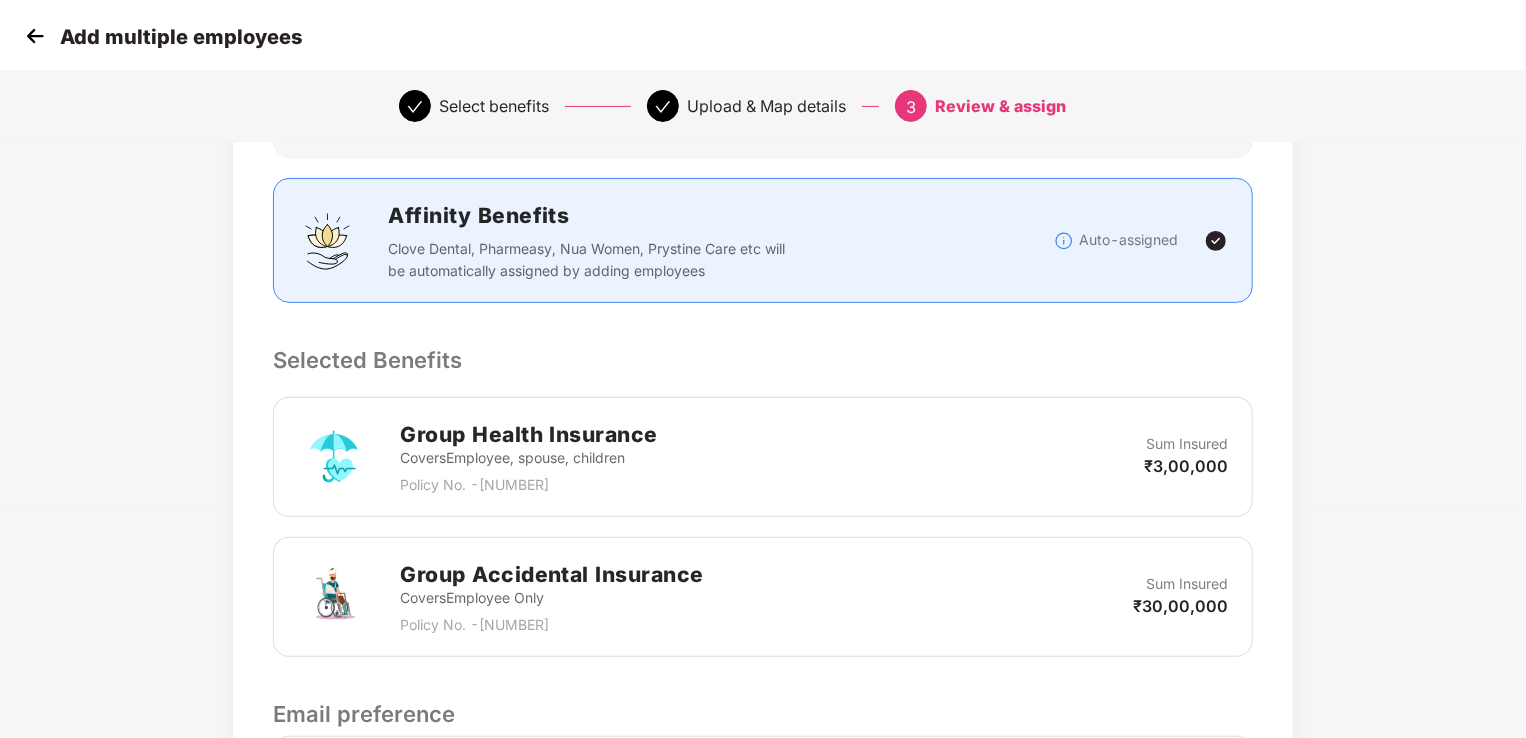 scroll, scrollTop: 500, scrollLeft: 0, axis: vertical 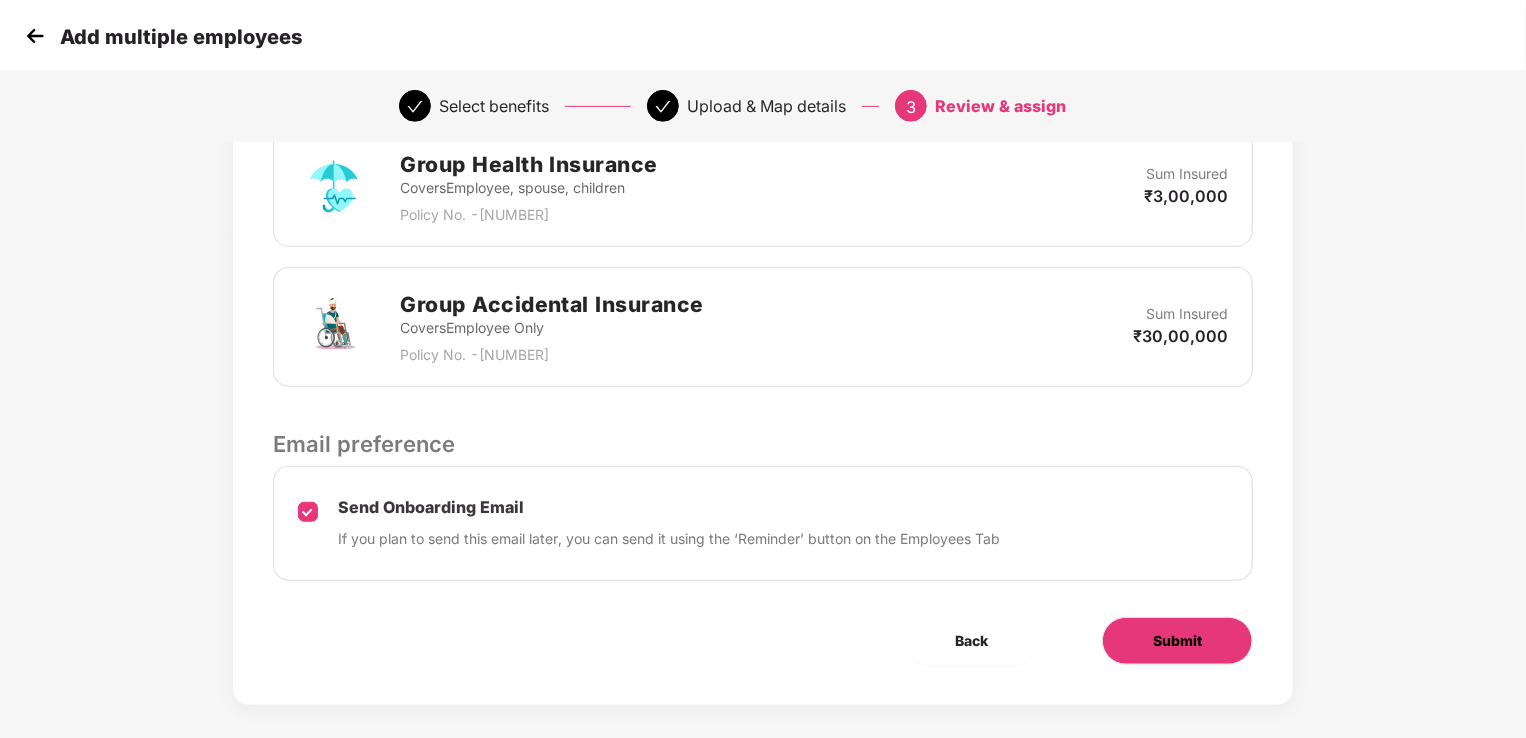 click on "Submit" at bounding box center [1177, 641] 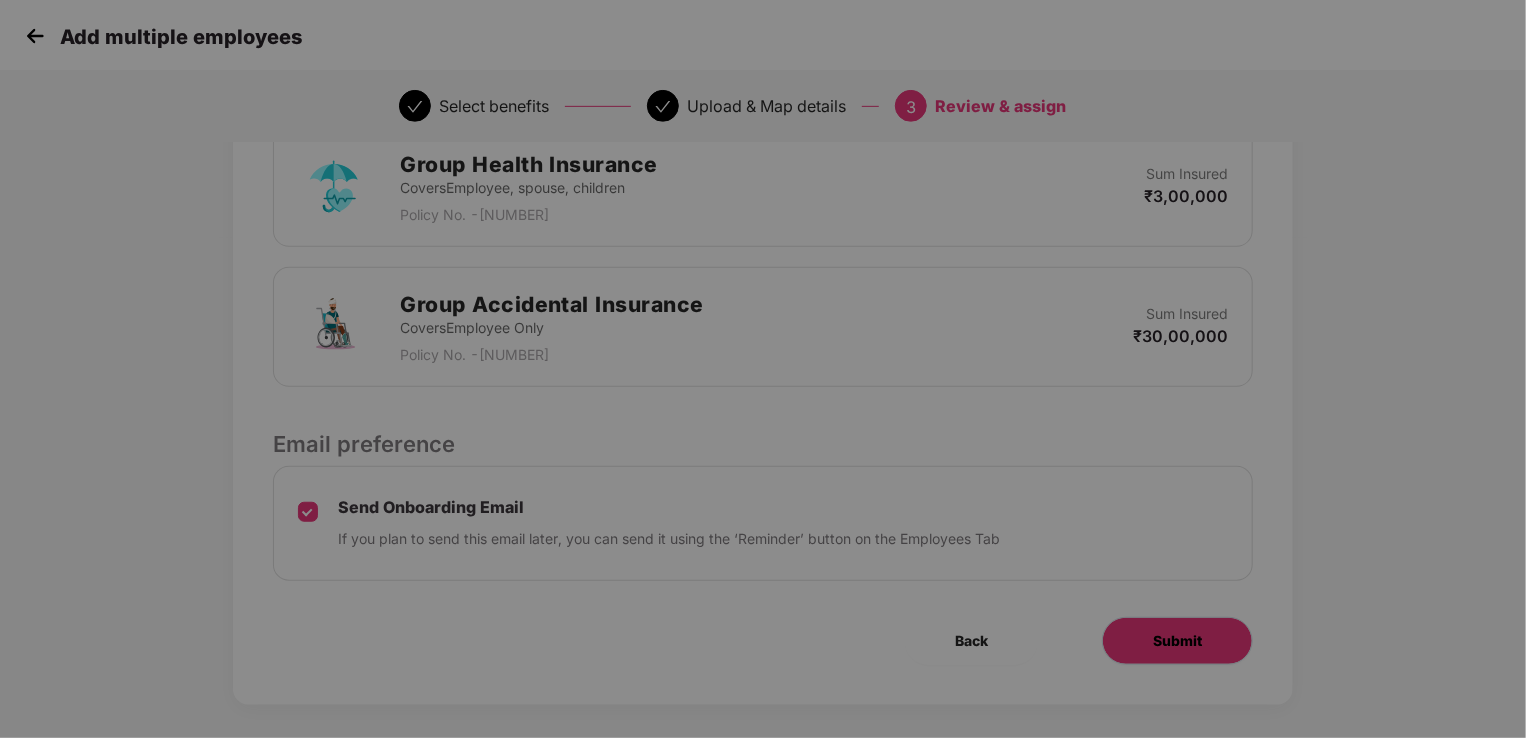 scroll, scrollTop: 0, scrollLeft: 0, axis: both 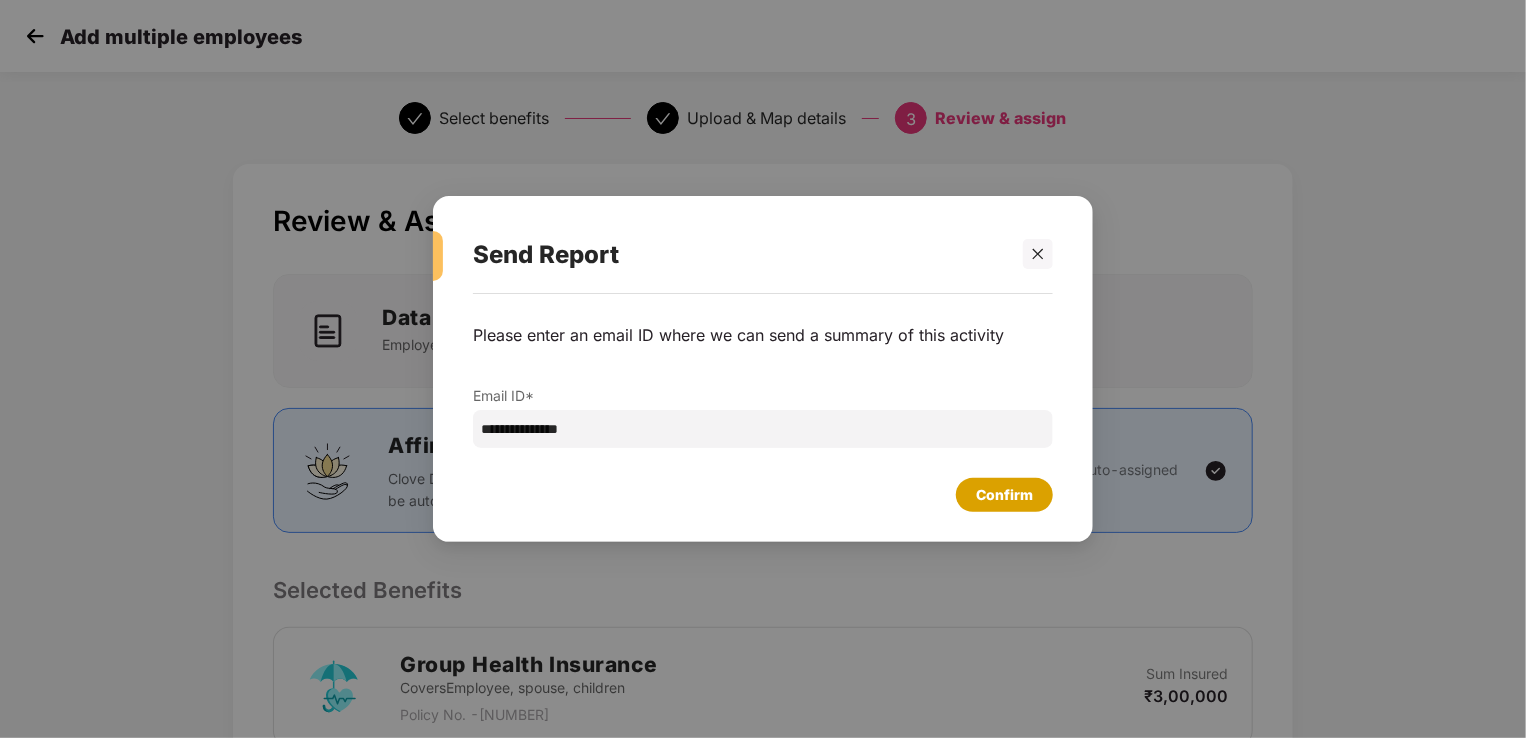 click on "Confirm" at bounding box center [1004, 495] 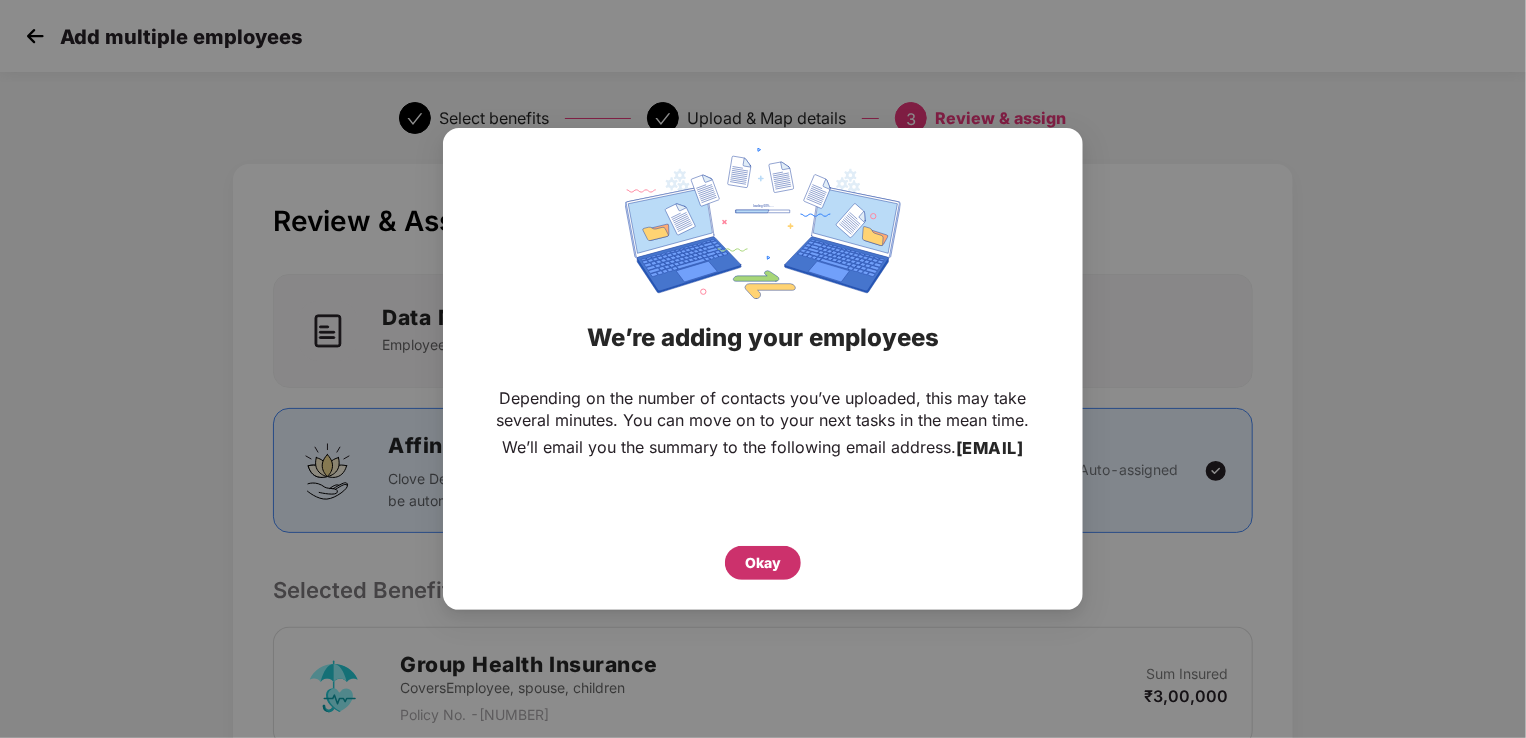 click on "Okay" at bounding box center (763, 563) 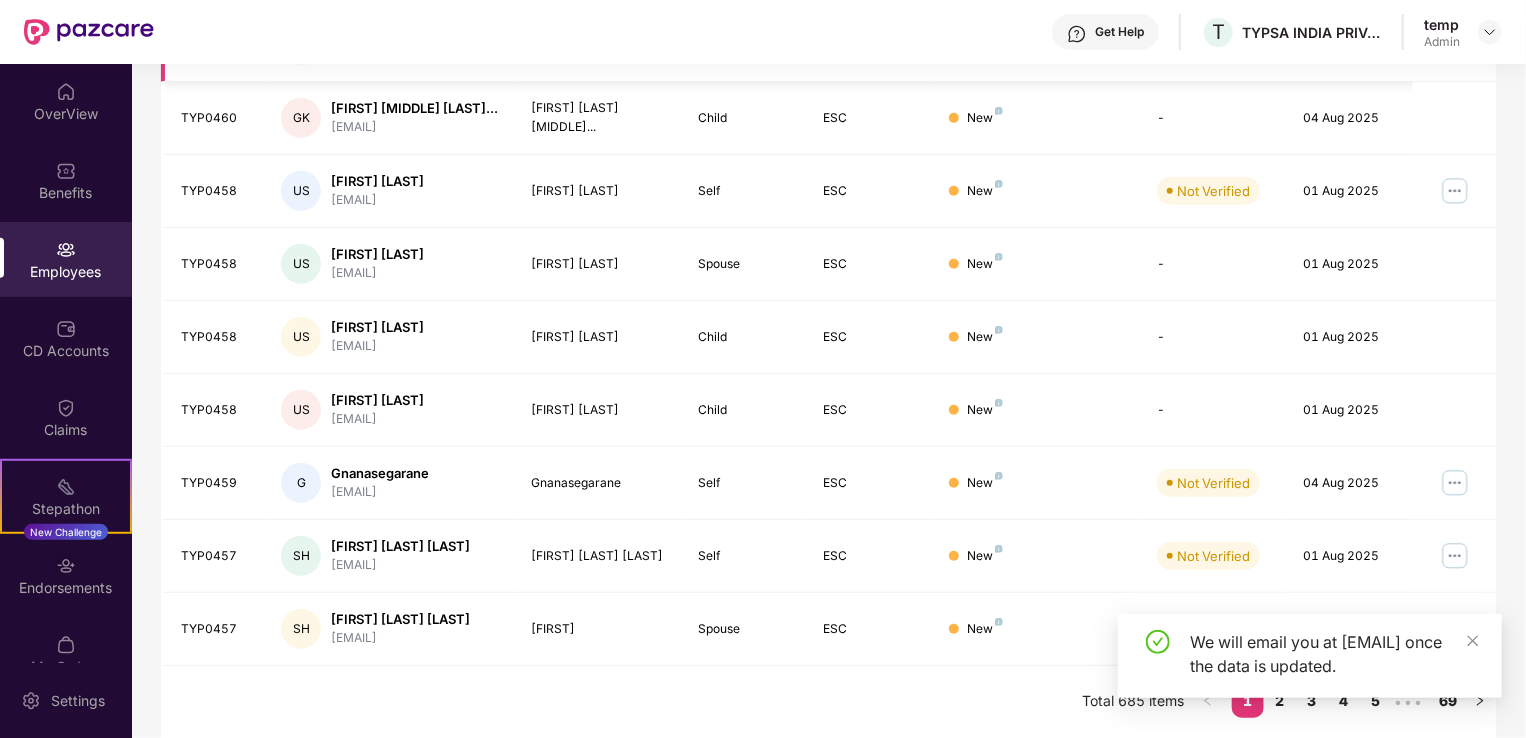 scroll, scrollTop: 538, scrollLeft: 0, axis: vertical 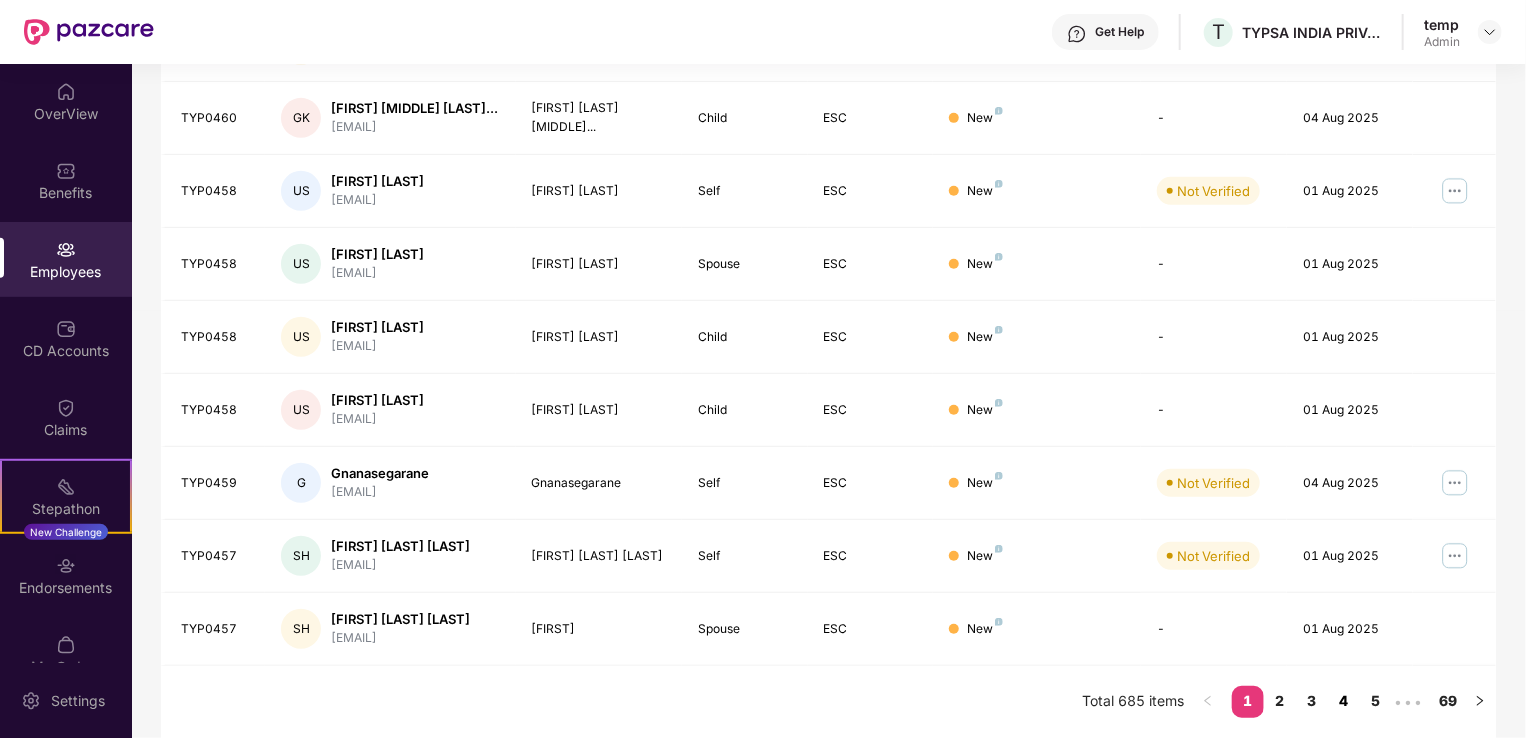 click on "4" at bounding box center (1344, 701) 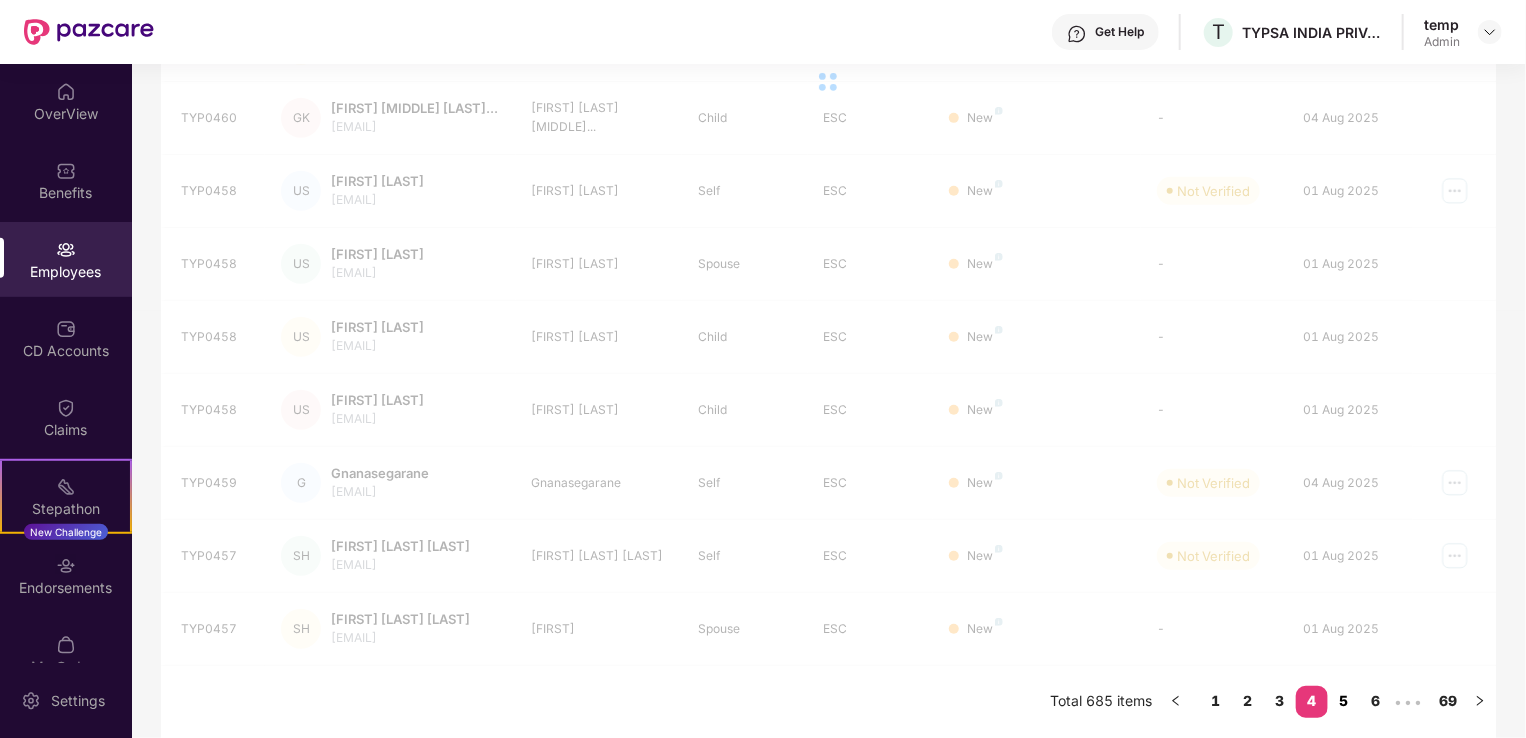 scroll, scrollTop: 488, scrollLeft: 0, axis: vertical 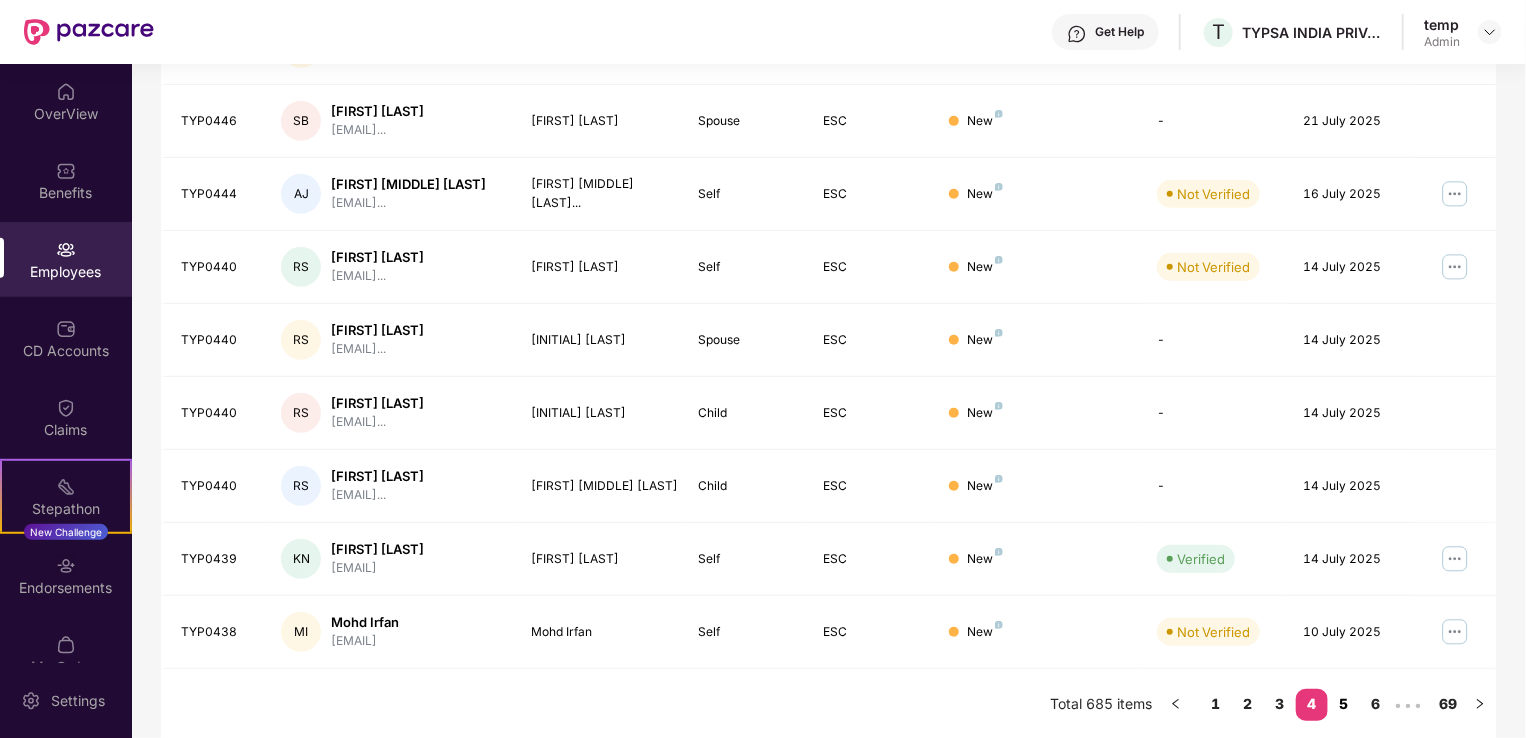 click on "5" at bounding box center (1344, 704) 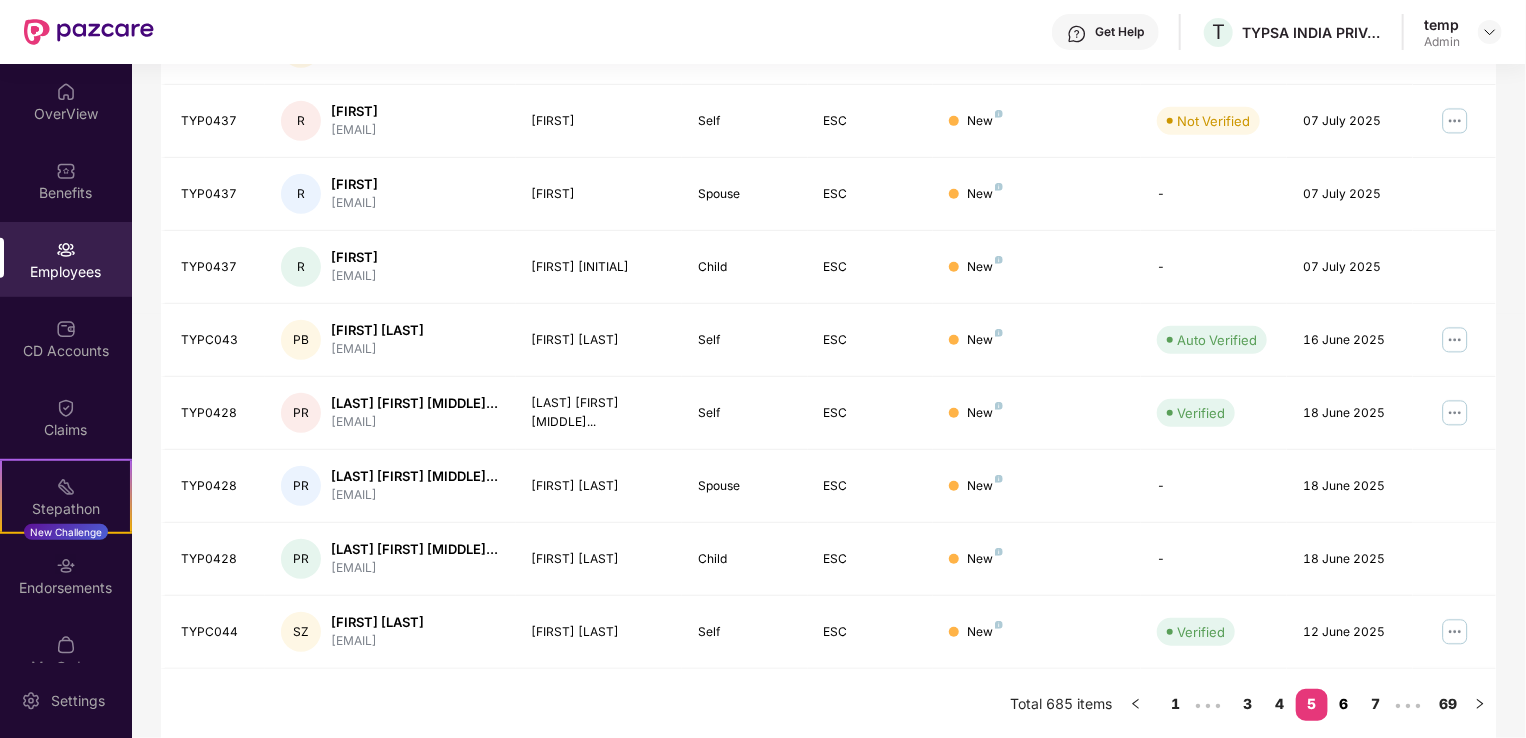 click on "6" at bounding box center (1344, 704) 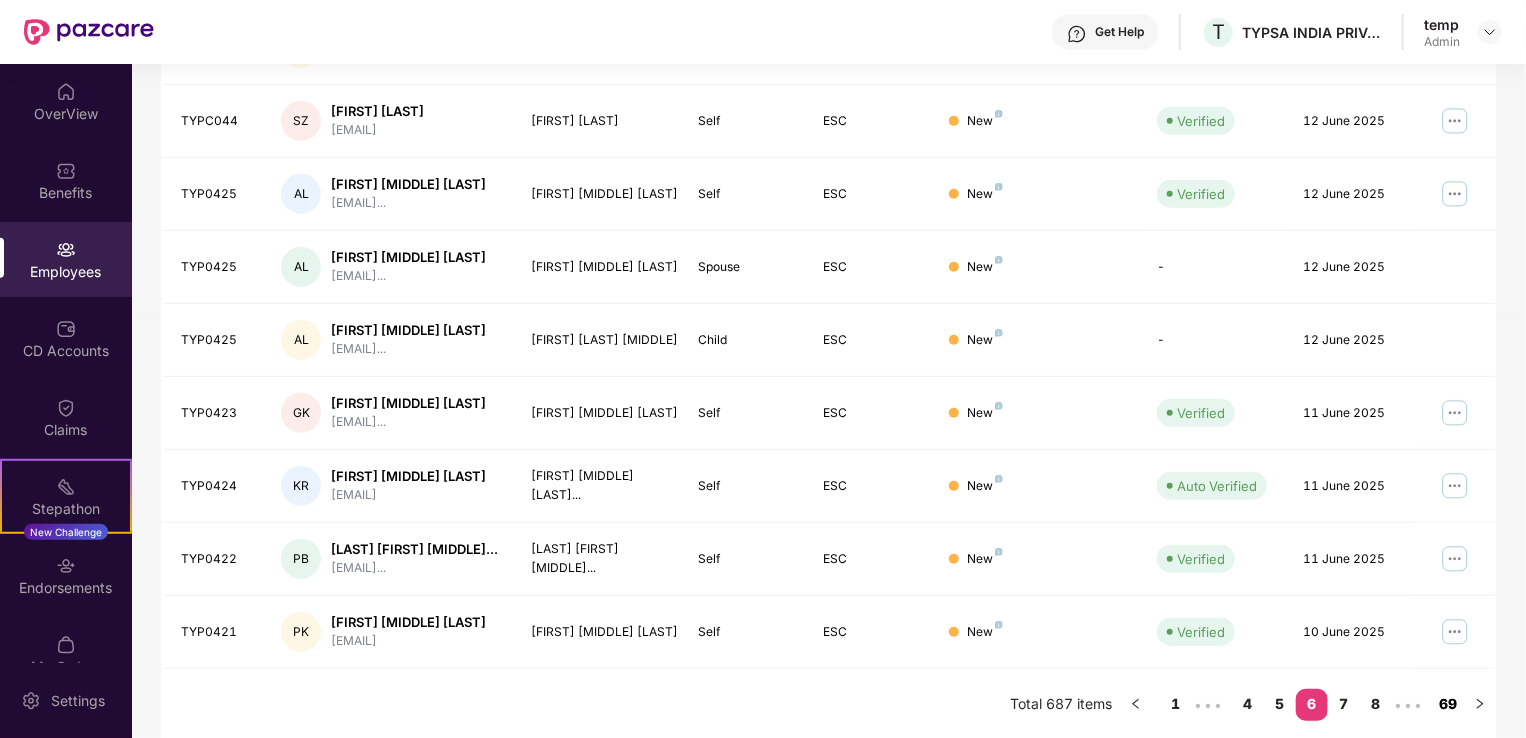 click on "69" at bounding box center [1448, 704] 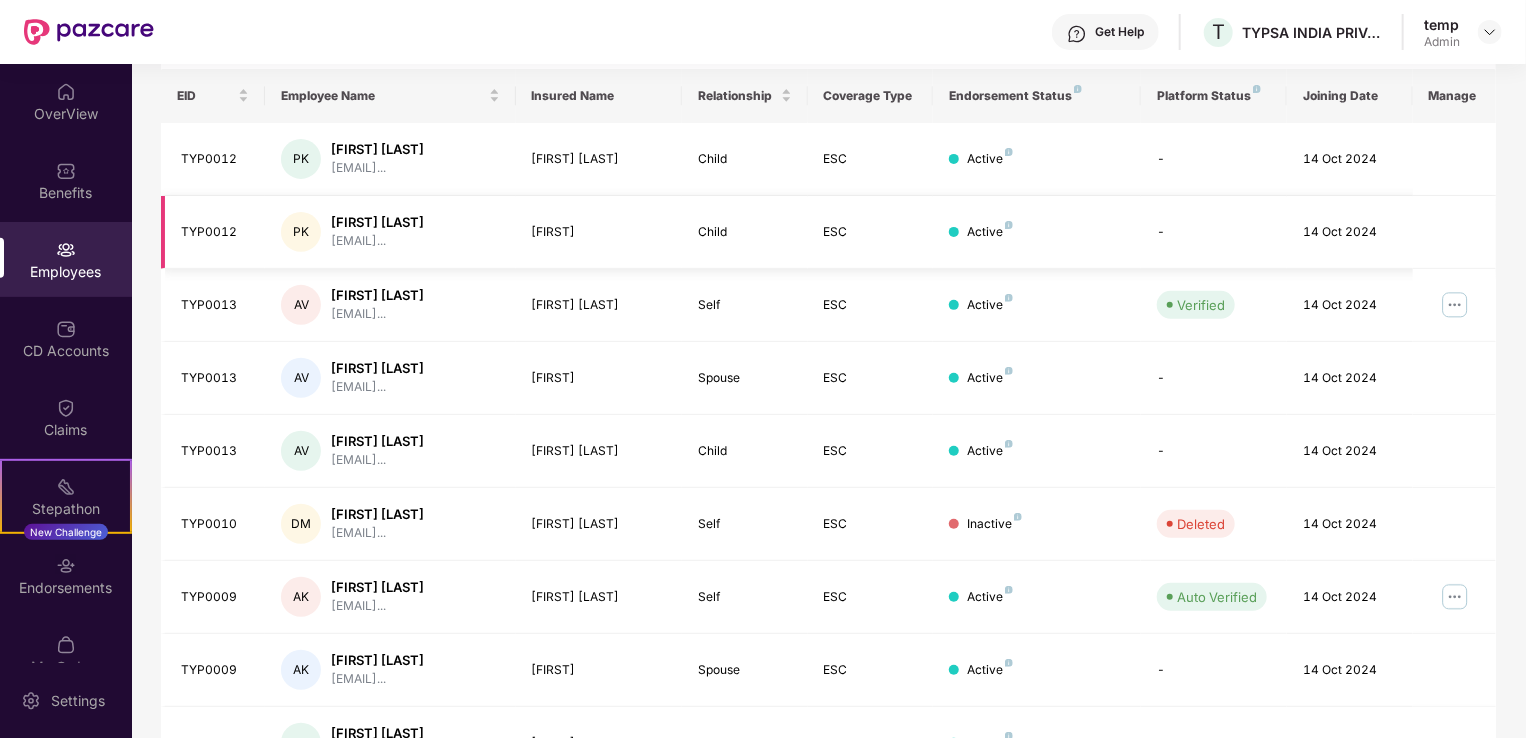 scroll, scrollTop: 0, scrollLeft: 0, axis: both 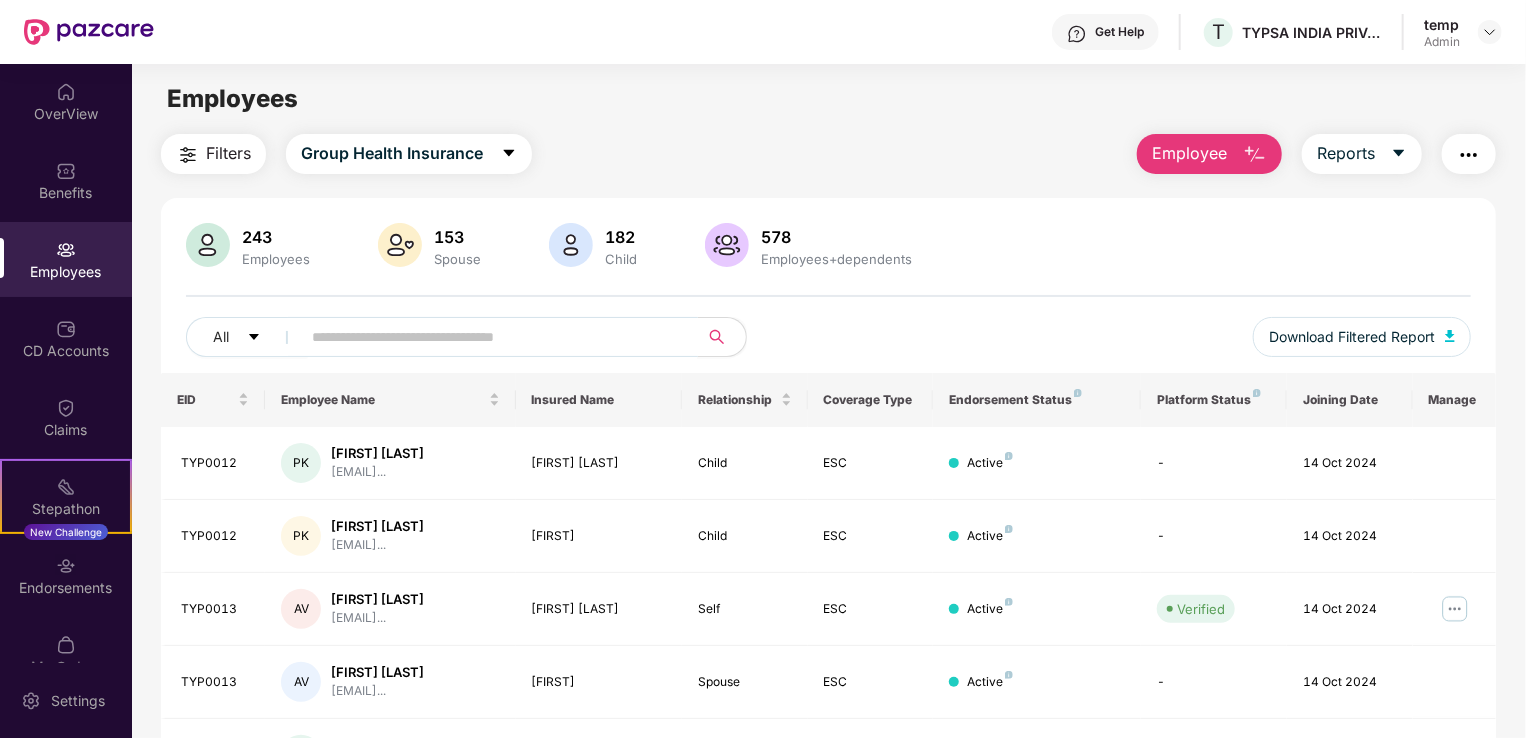 click at bounding box center (491, 337) 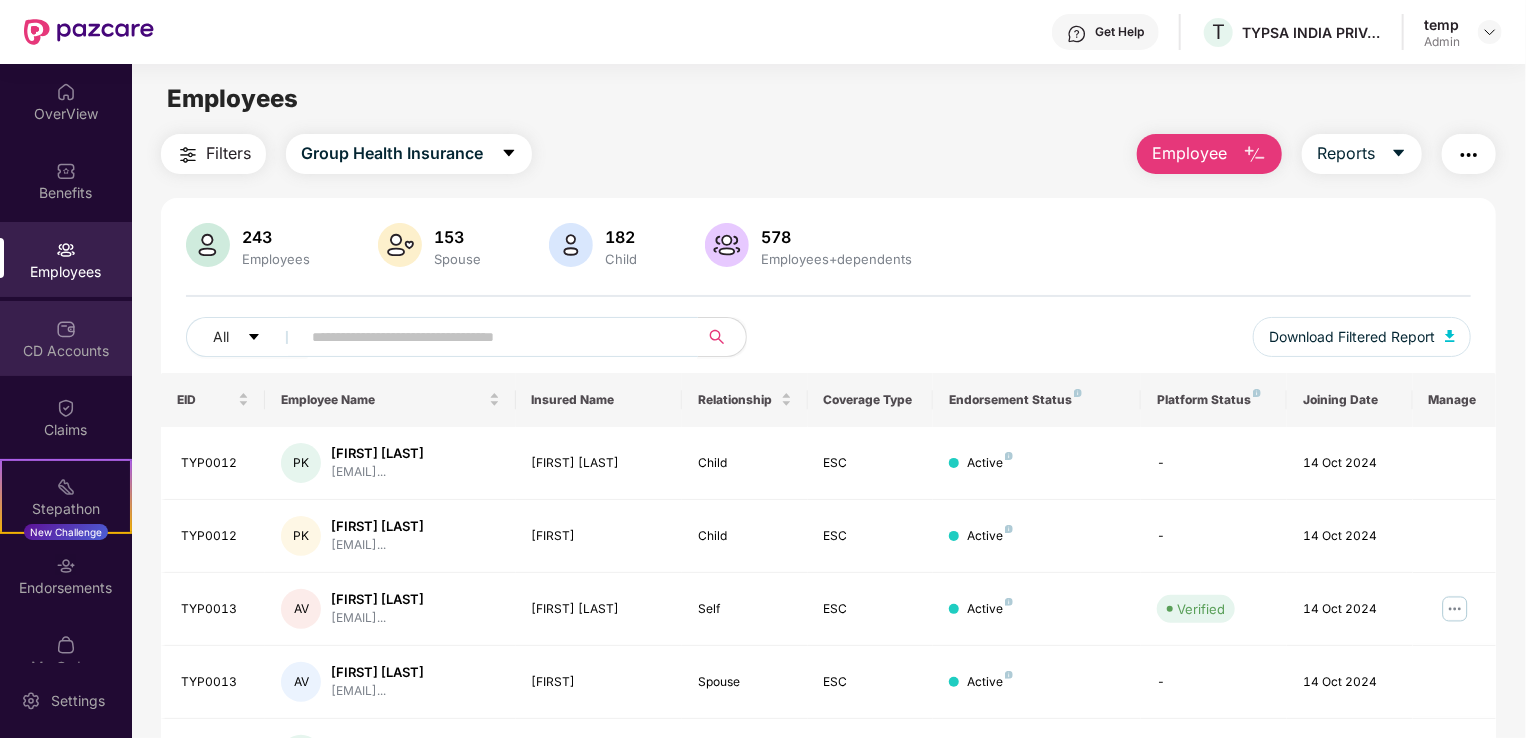click on "CD Accounts" at bounding box center [66, 351] 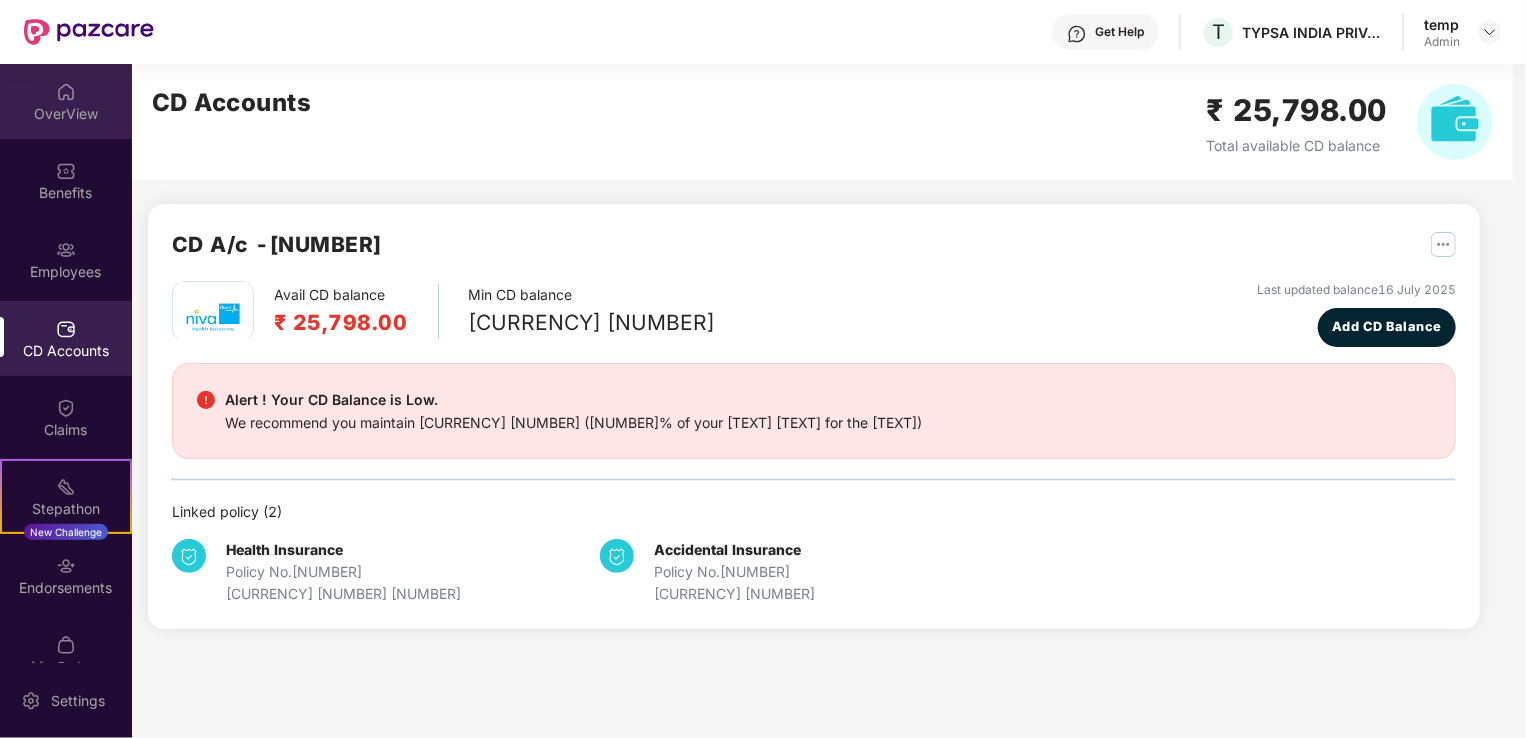 click on "OverView" at bounding box center (66, 114) 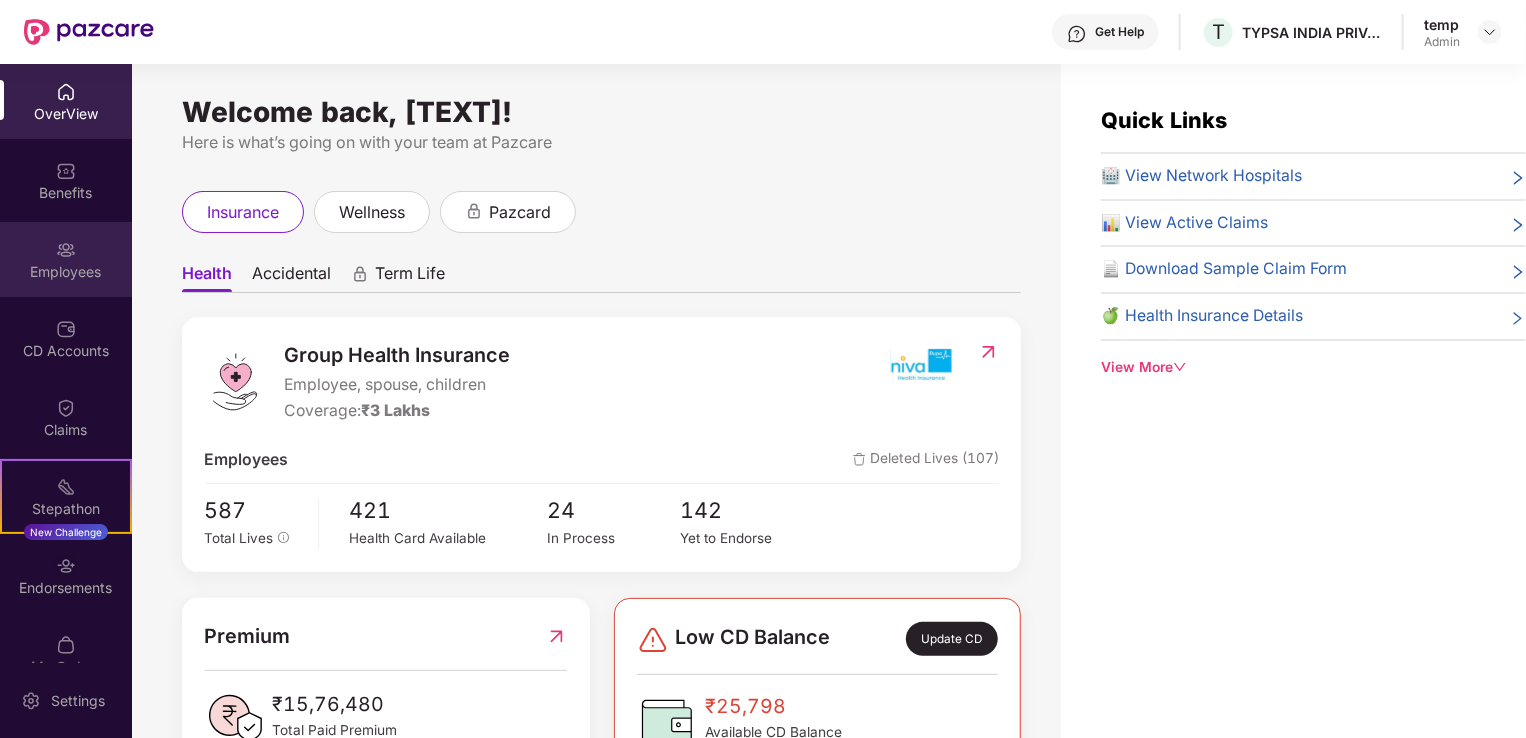 click on "Employees" at bounding box center (66, 272) 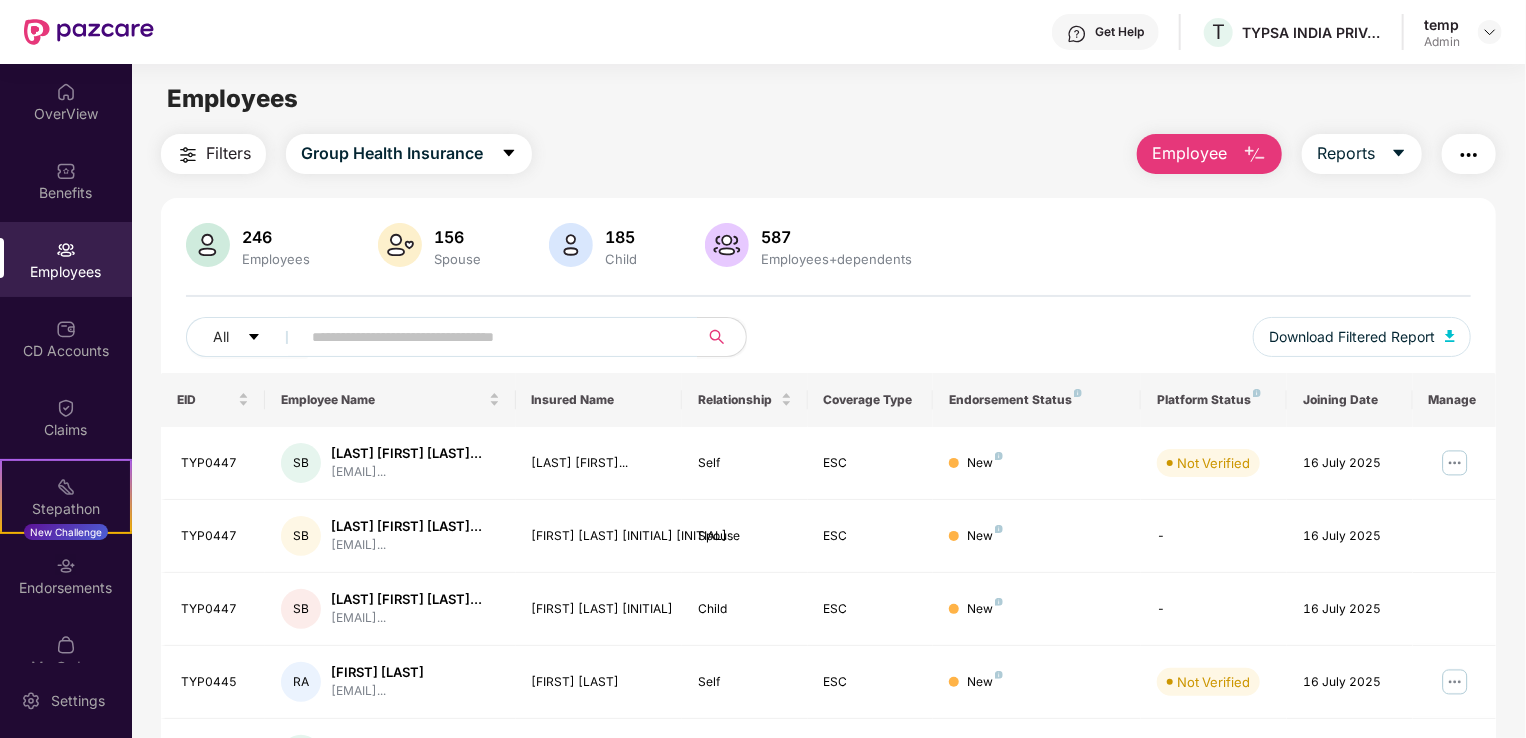 click on "Employee" at bounding box center [1189, 153] 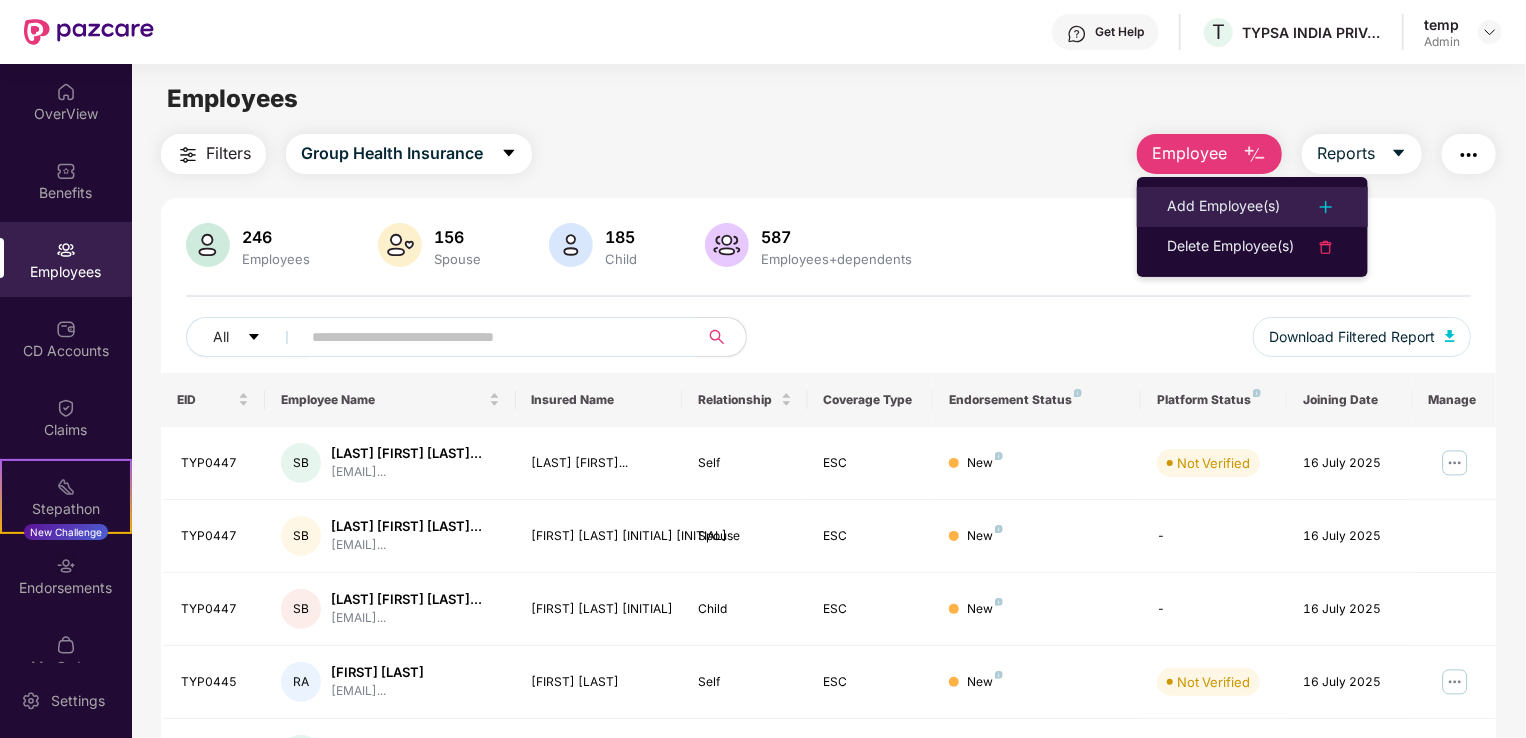 click on "Add Employee(s)" at bounding box center [1223, 207] 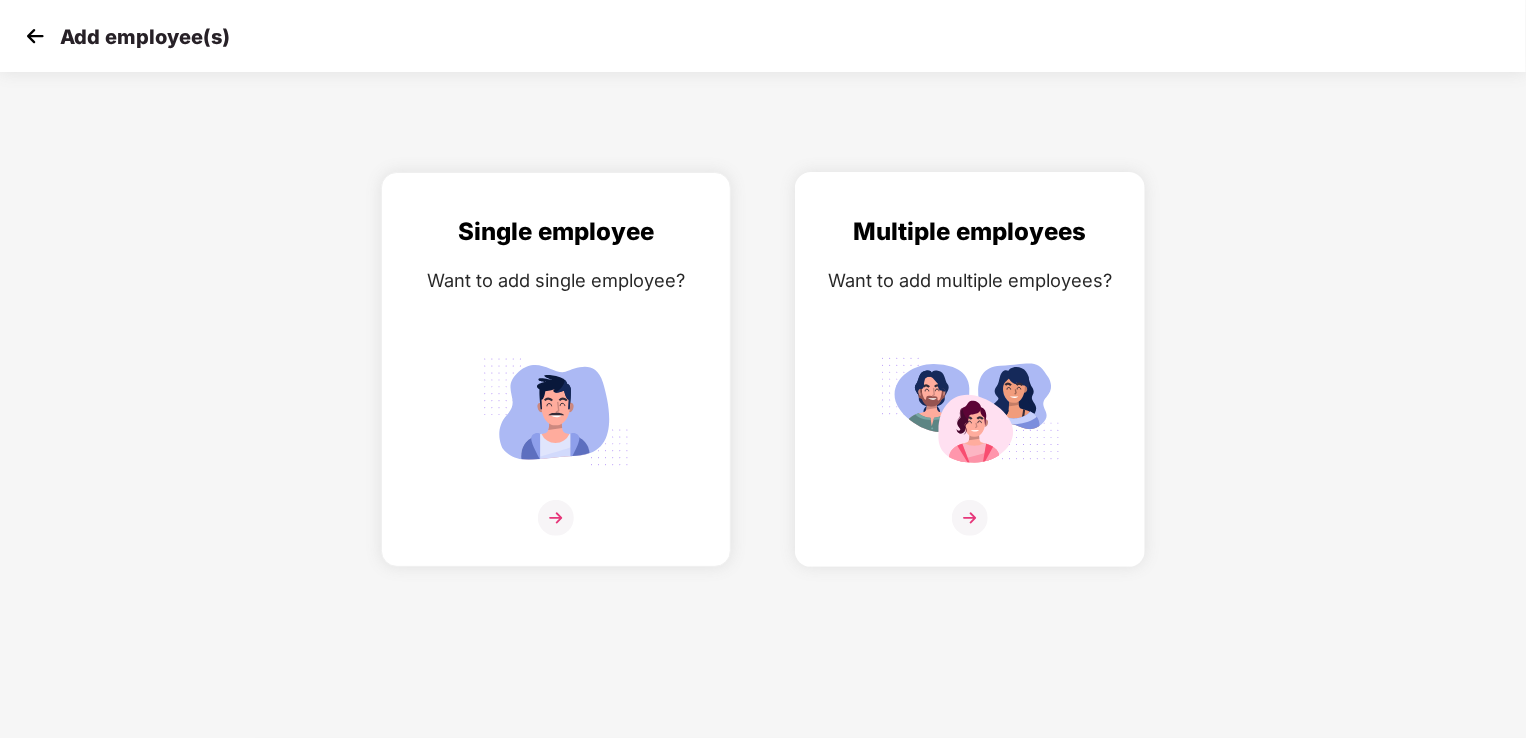 click at bounding box center [970, 411] 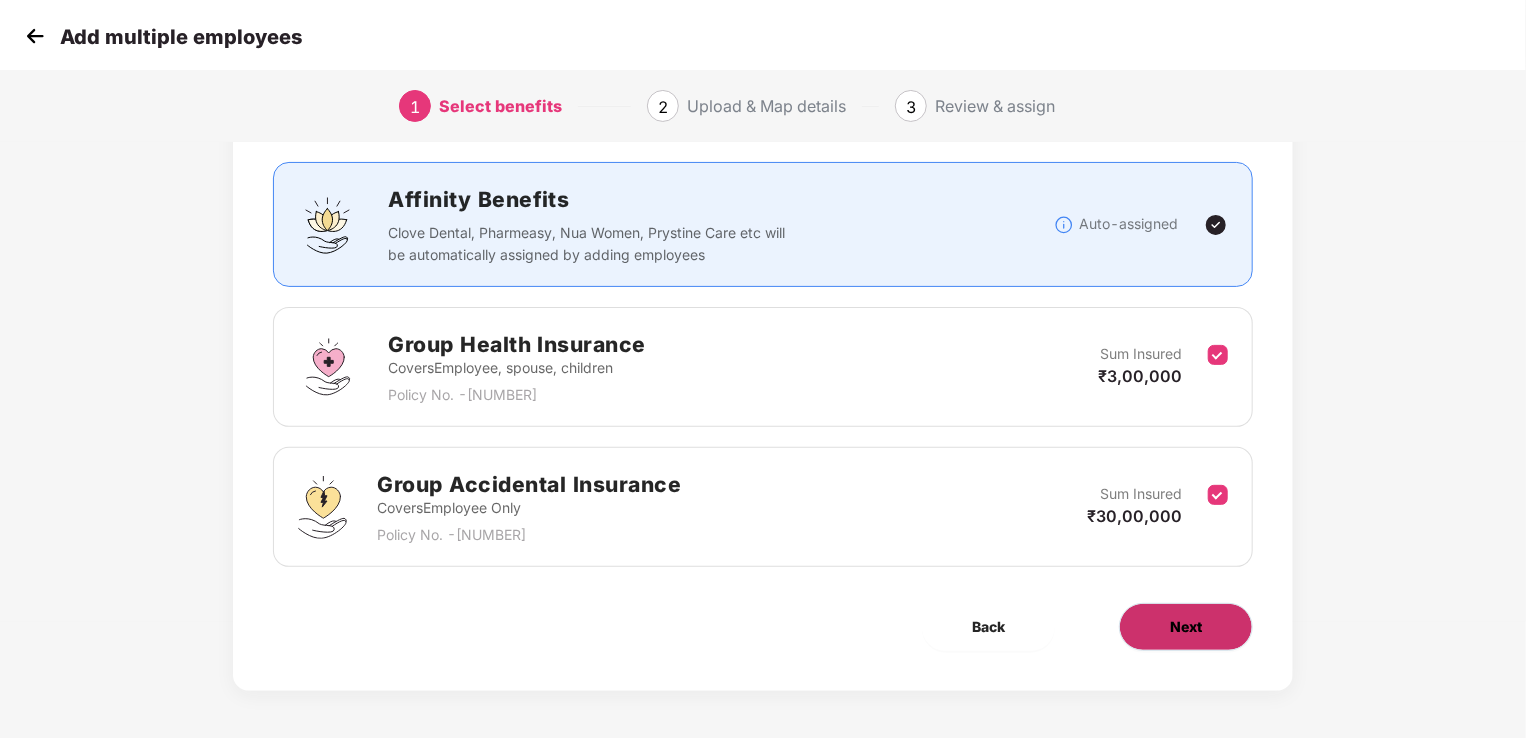 scroll, scrollTop: 117, scrollLeft: 0, axis: vertical 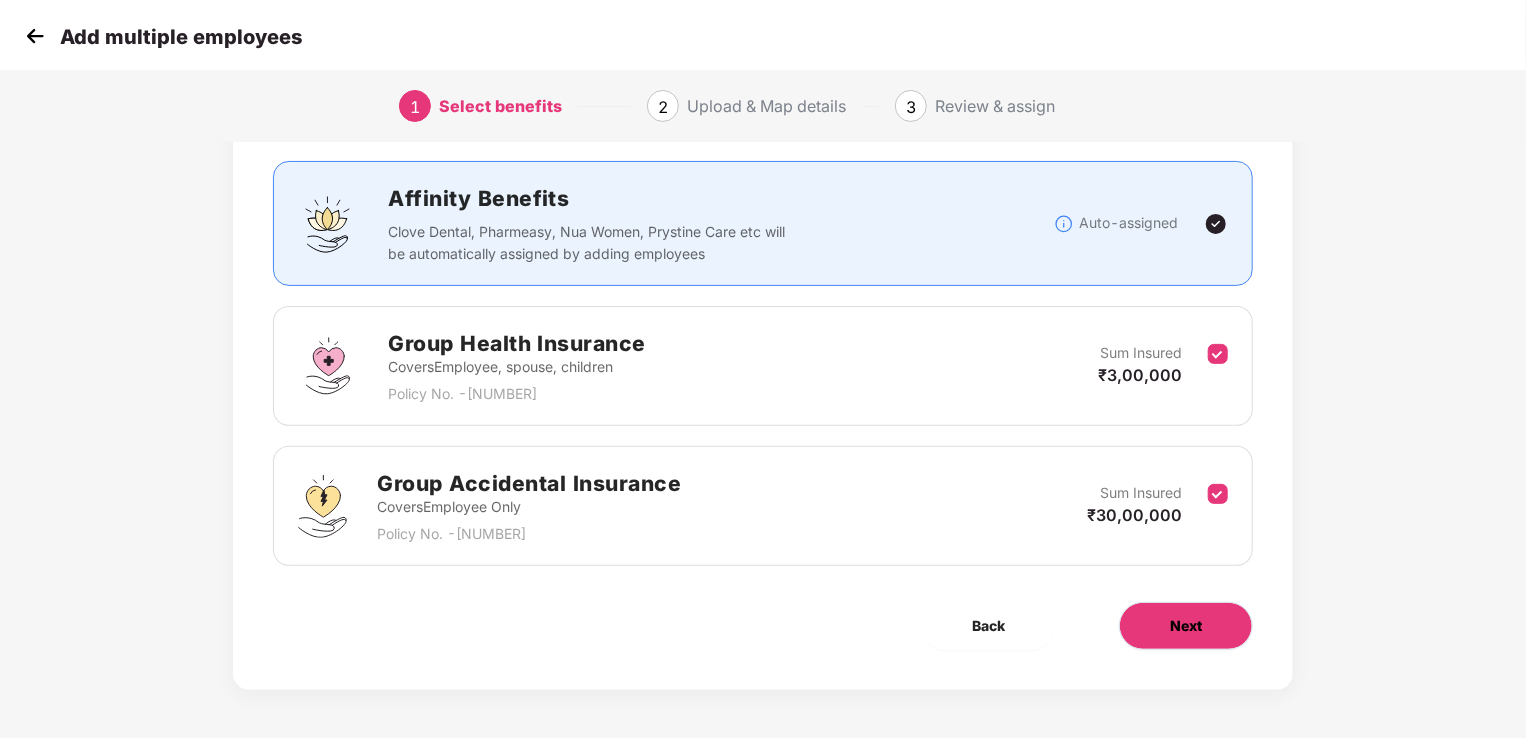 click on "Next" at bounding box center (1186, 626) 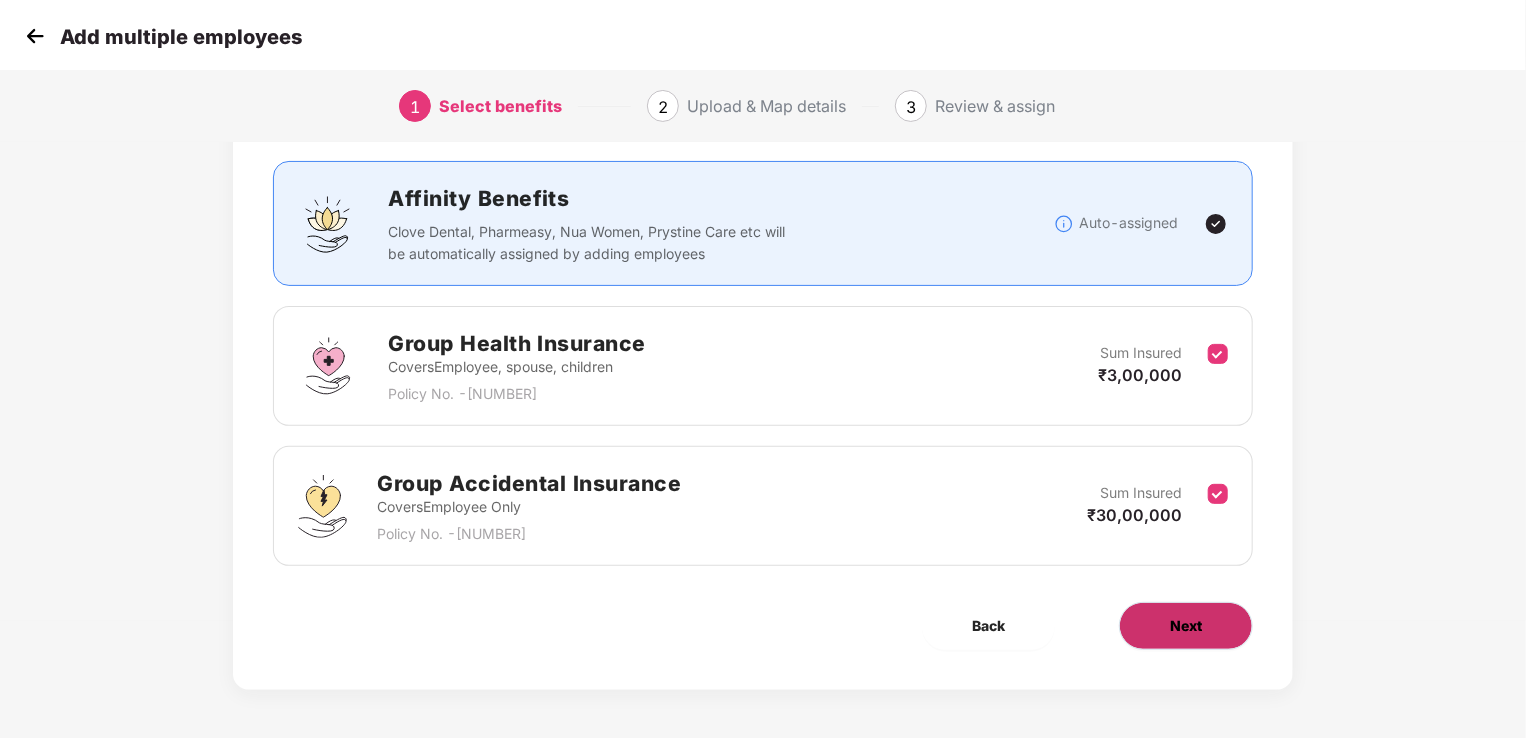 scroll, scrollTop: 0, scrollLeft: 0, axis: both 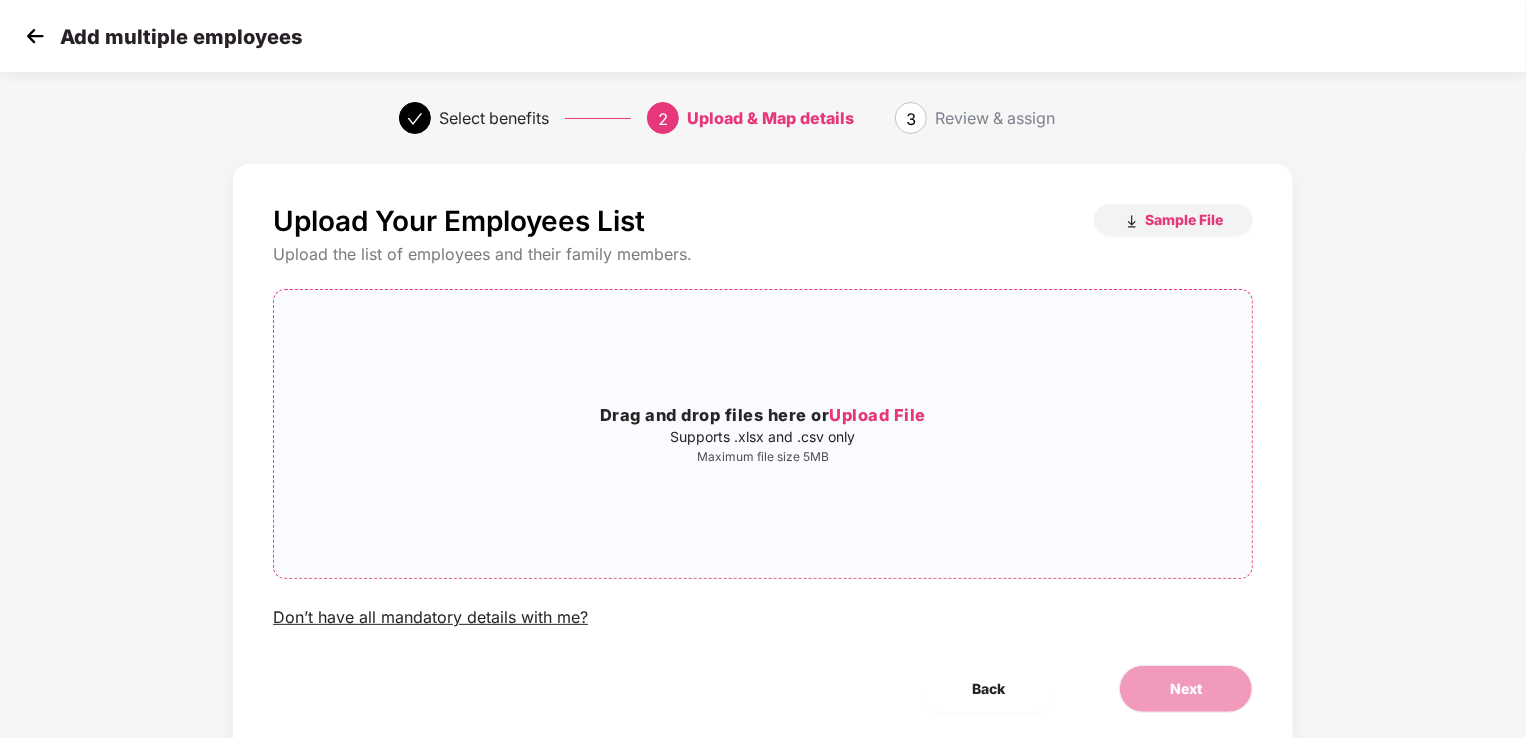 click on "Upload File" at bounding box center (877, 415) 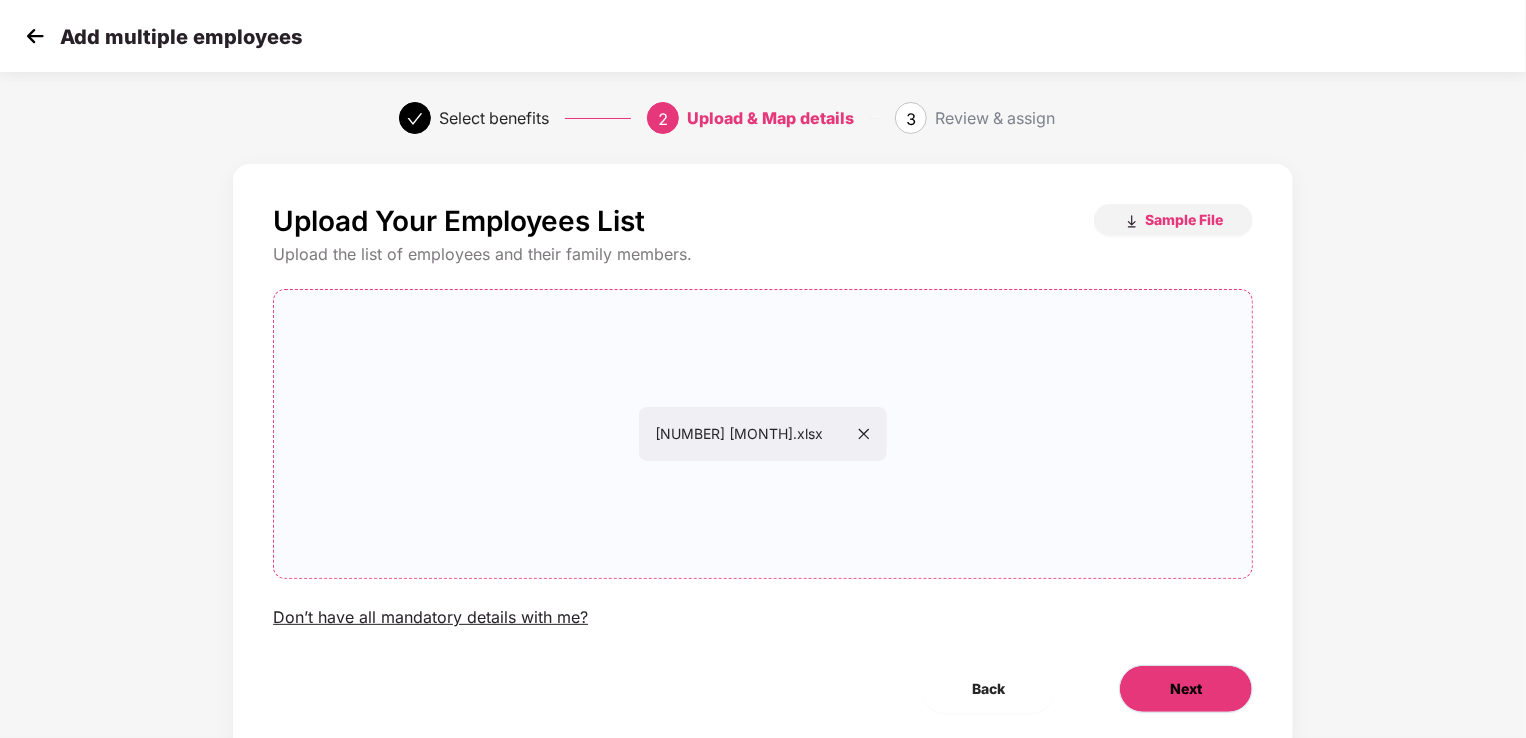 click on "Next" at bounding box center [1186, 689] 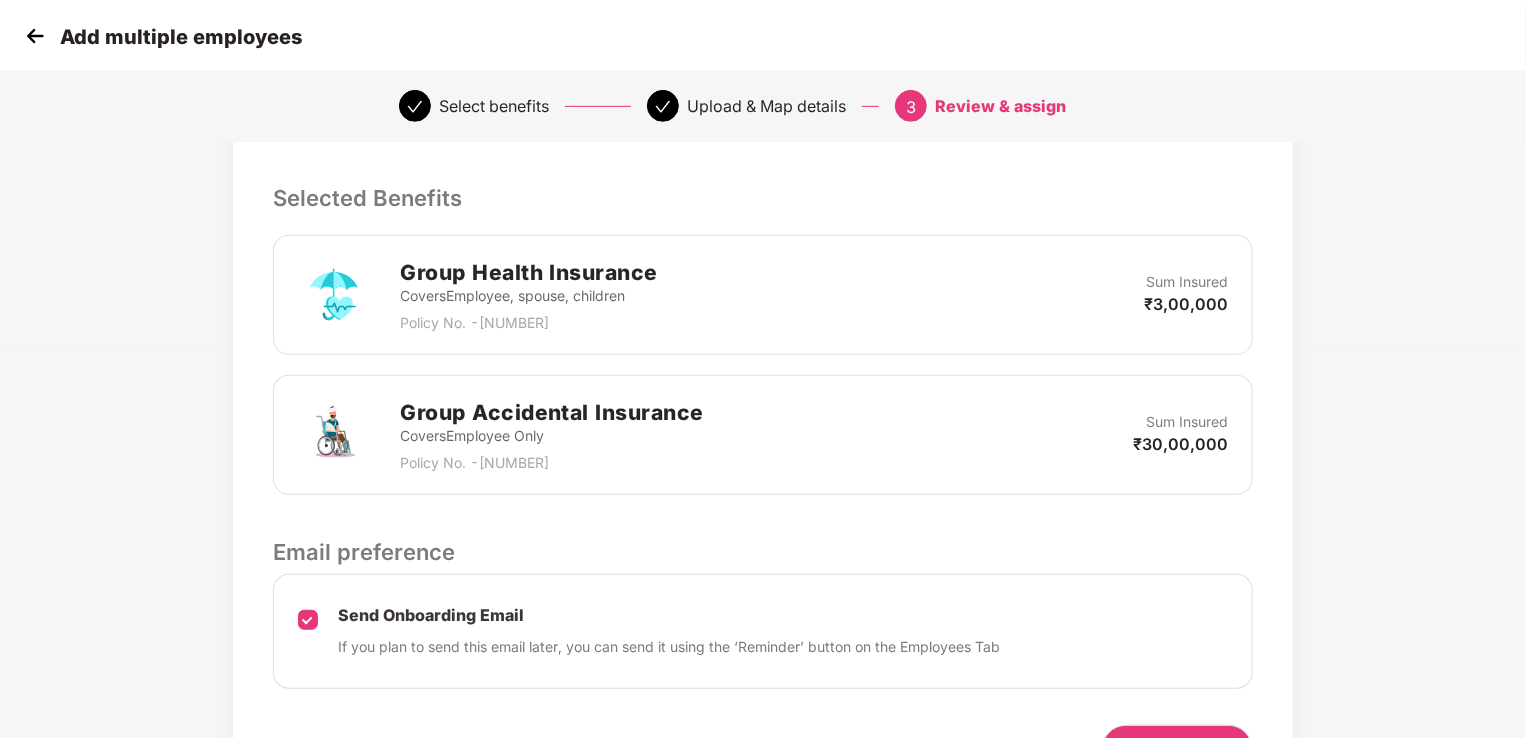 scroll, scrollTop: 400, scrollLeft: 0, axis: vertical 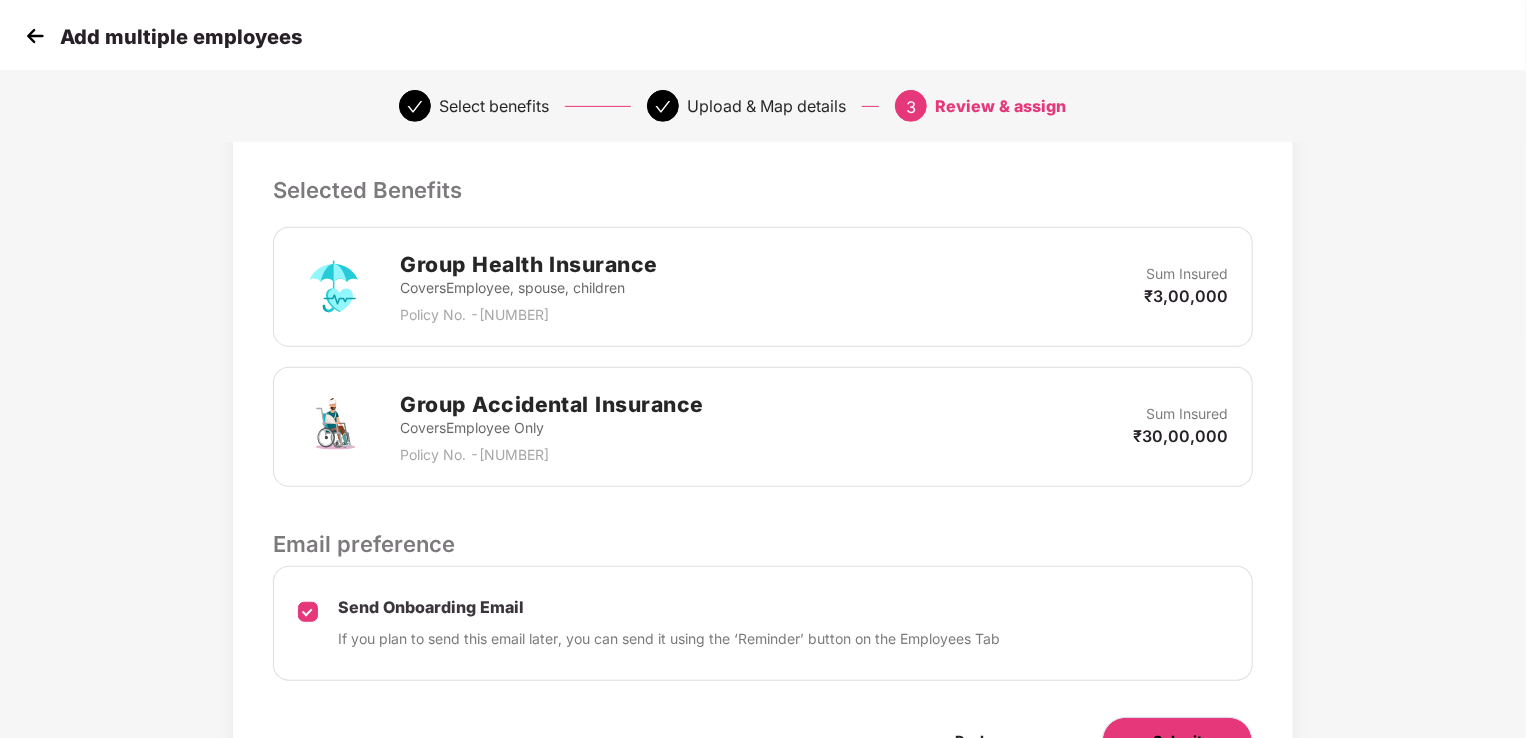 click on "Submit" at bounding box center (1177, 741) 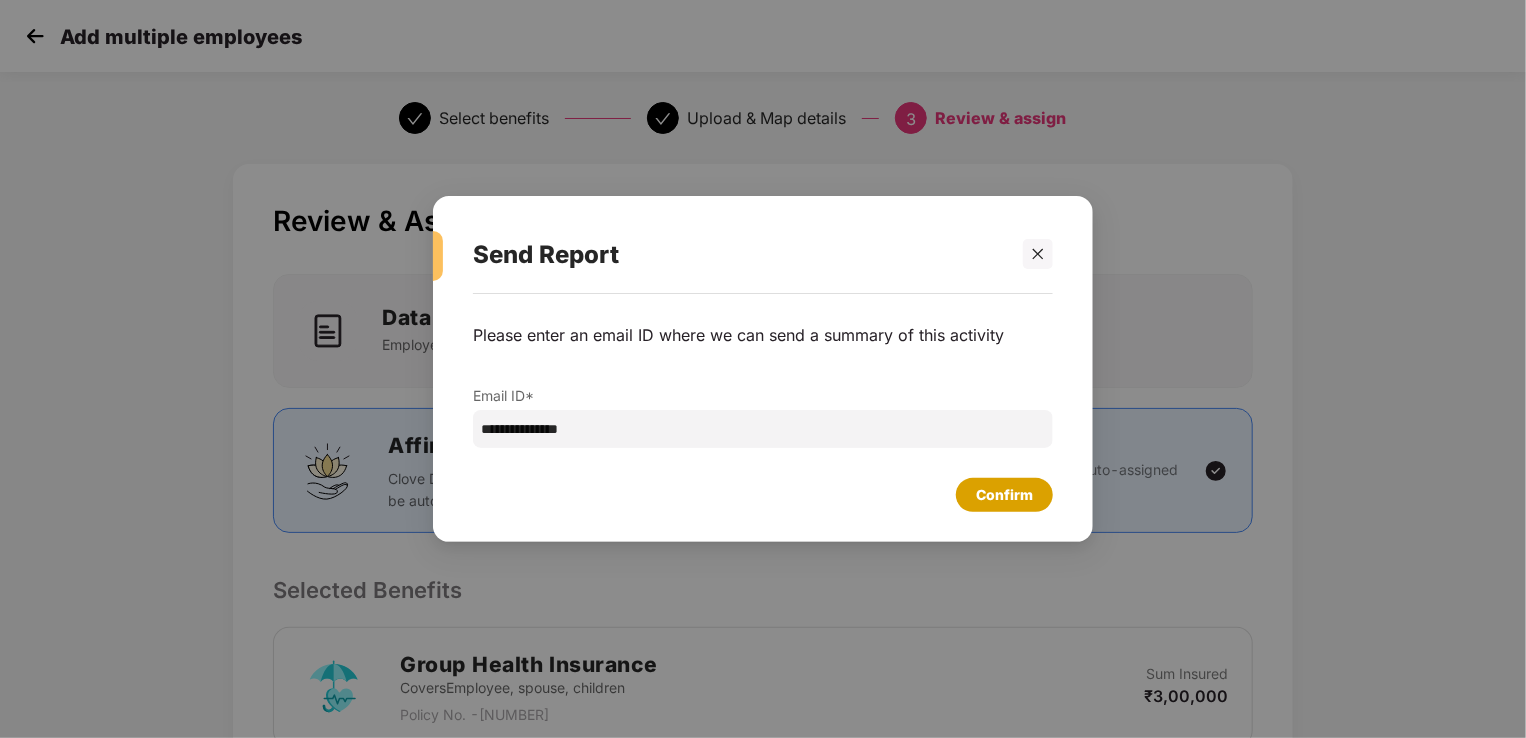 click on "Confirm" at bounding box center (1004, 495) 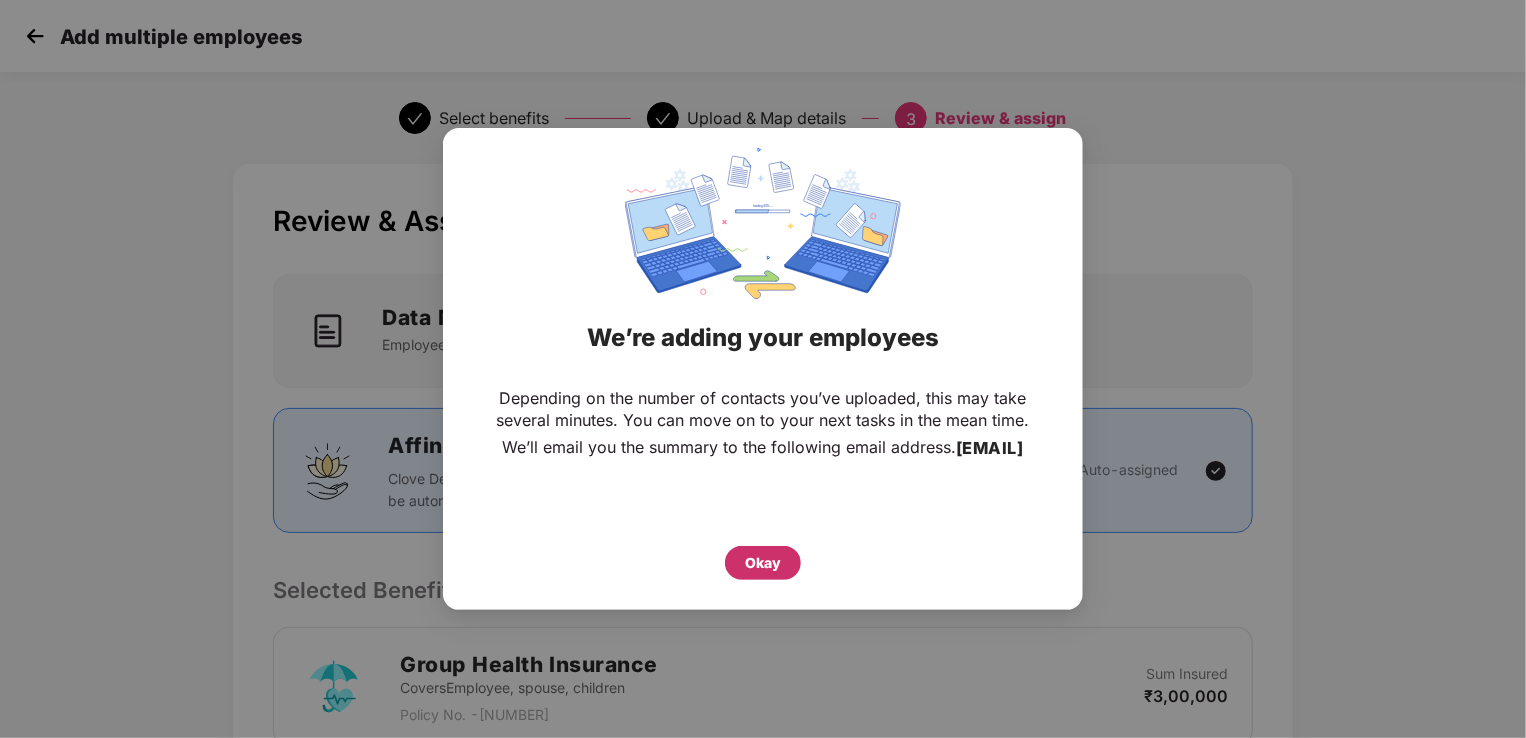 click on "Okay" at bounding box center [763, 563] 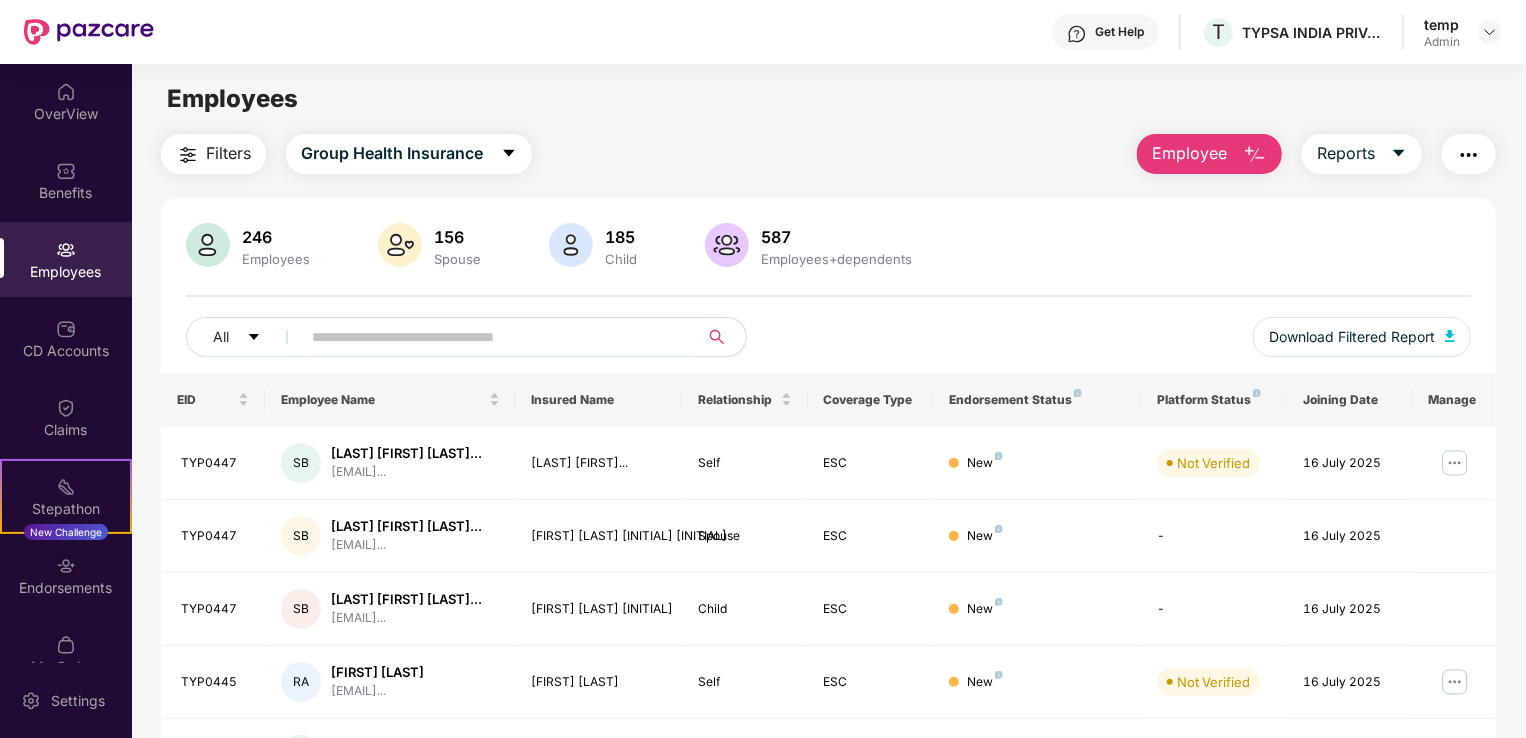 click on "Employee" at bounding box center [1189, 153] 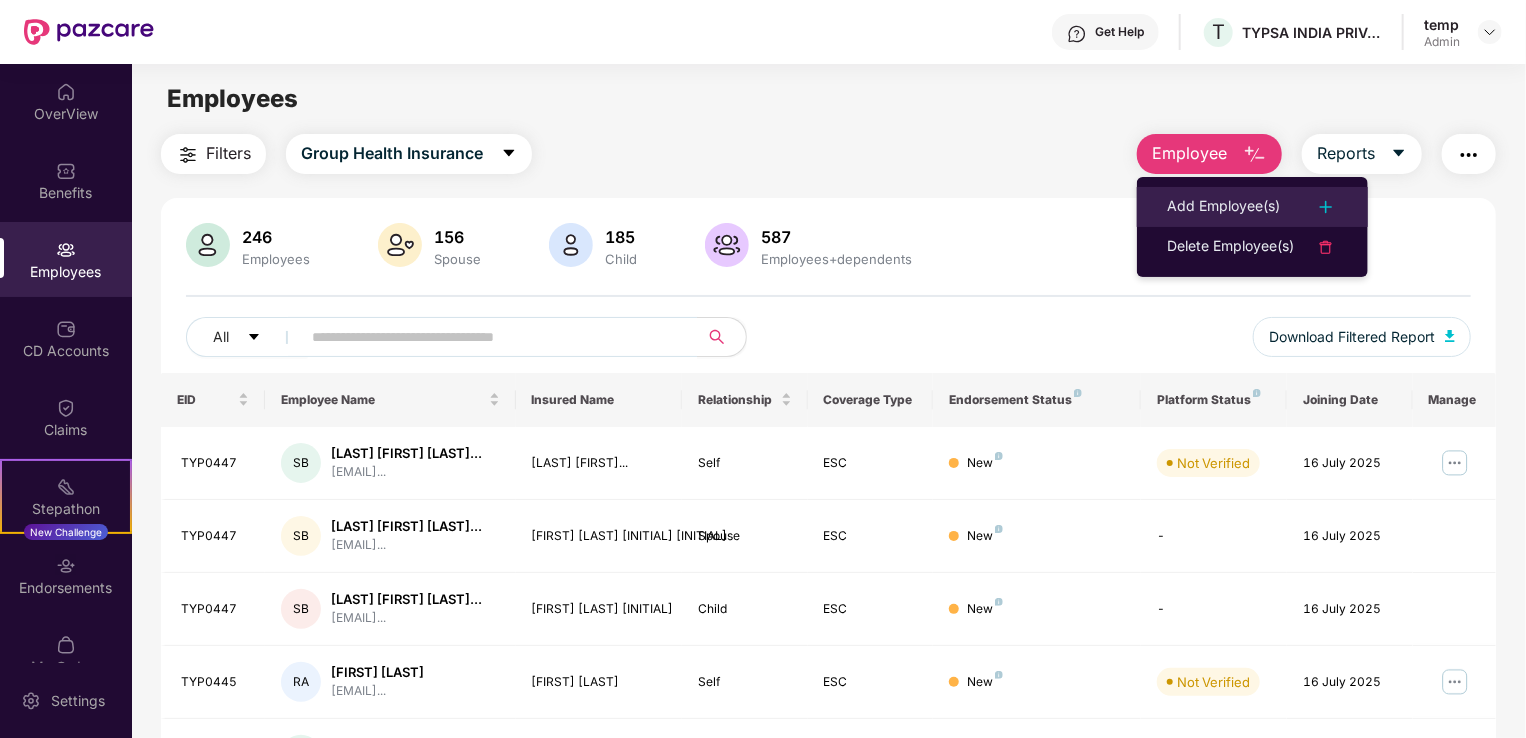 click on "Add Employee(s)" at bounding box center [1223, 207] 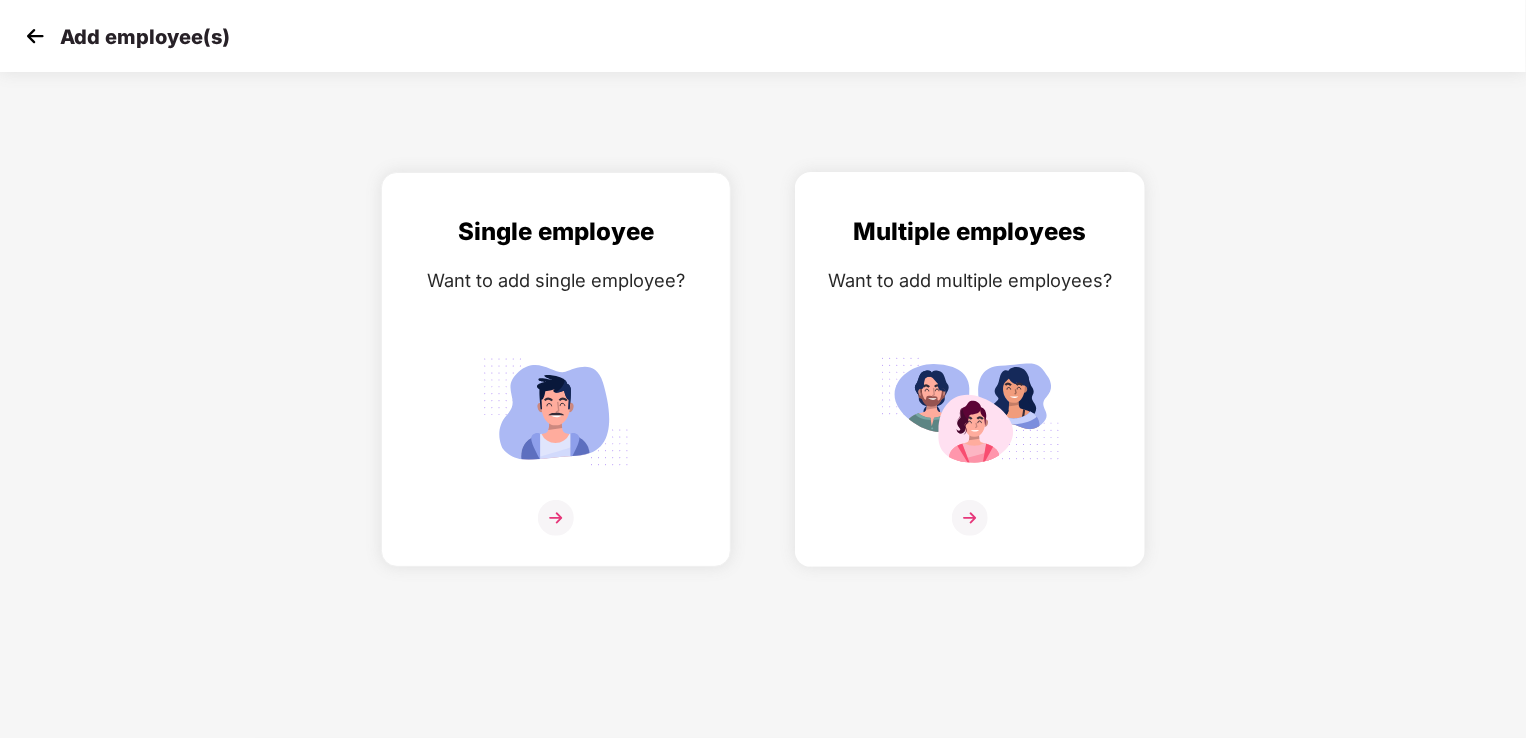 click on "Multiple employees Want to add multiple employees?" at bounding box center (970, 387) 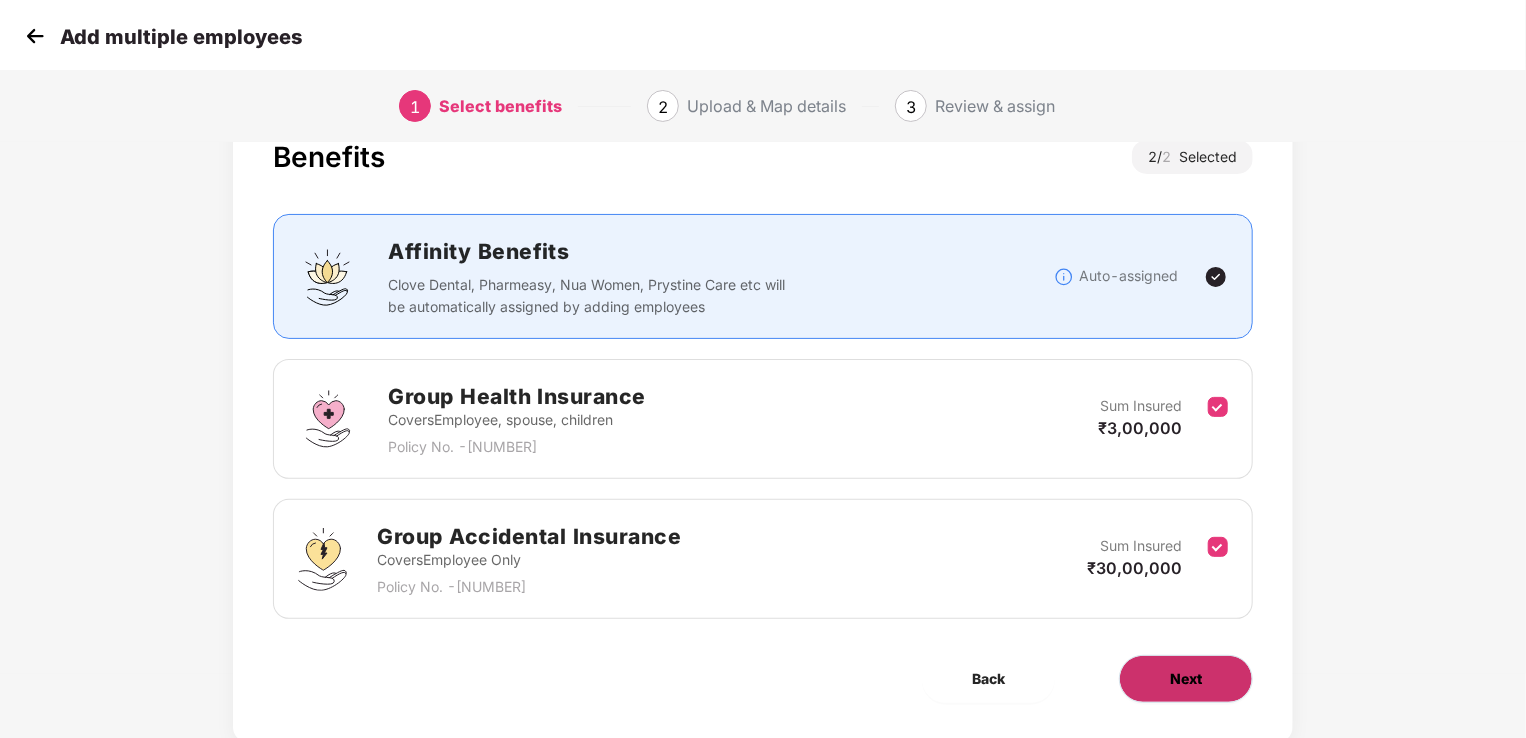 scroll, scrollTop: 117, scrollLeft: 0, axis: vertical 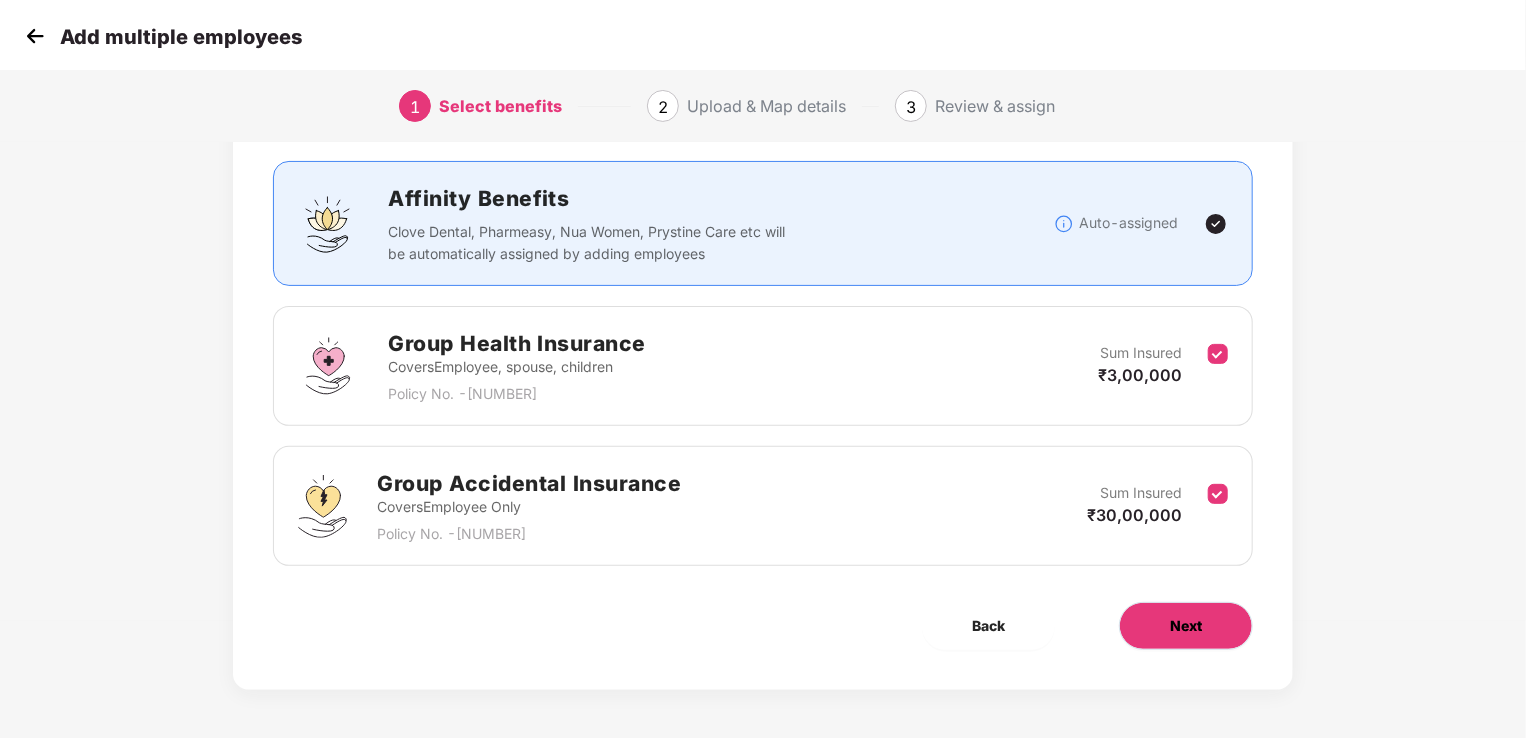 click on "Next" at bounding box center [1186, 626] 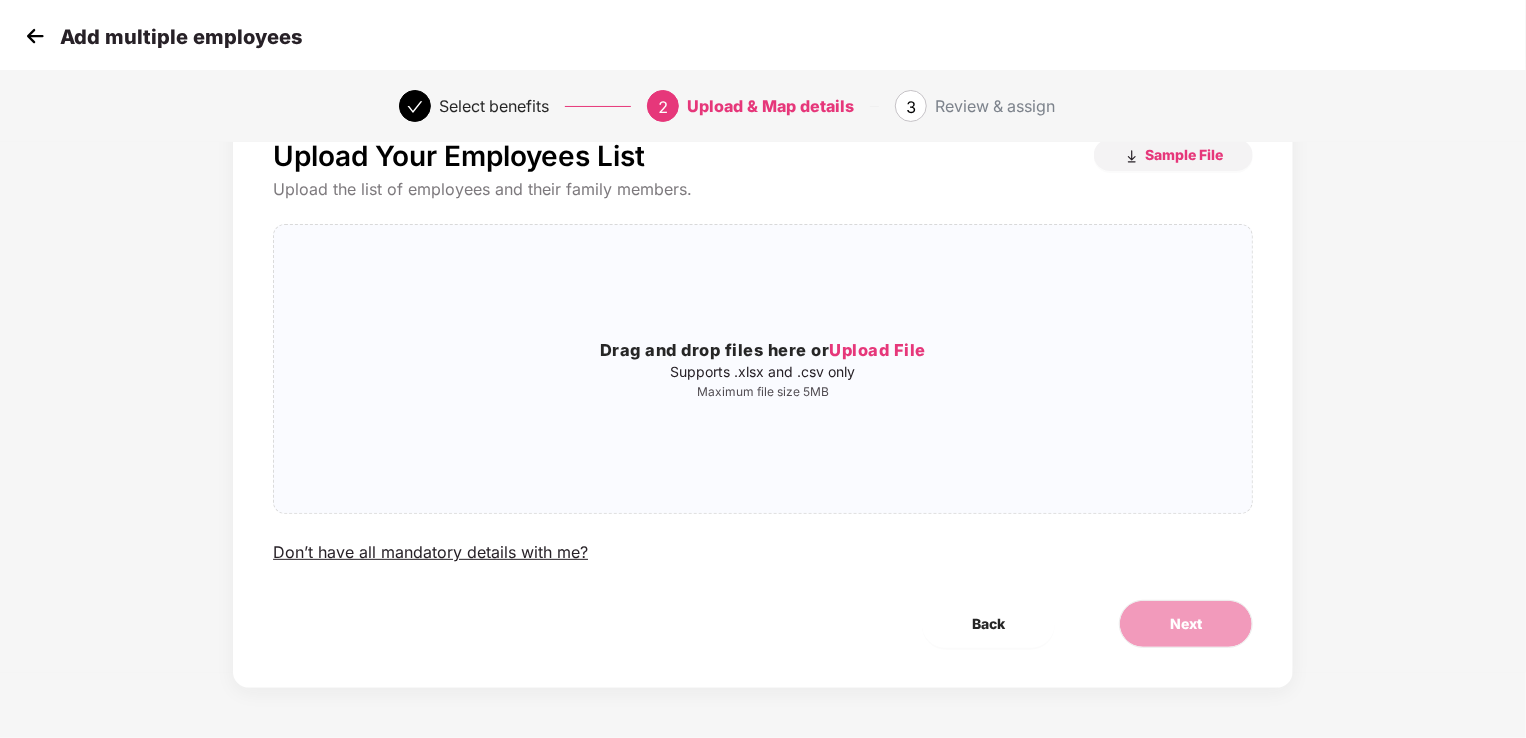 scroll, scrollTop: 0, scrollLeft: 0, axis: both 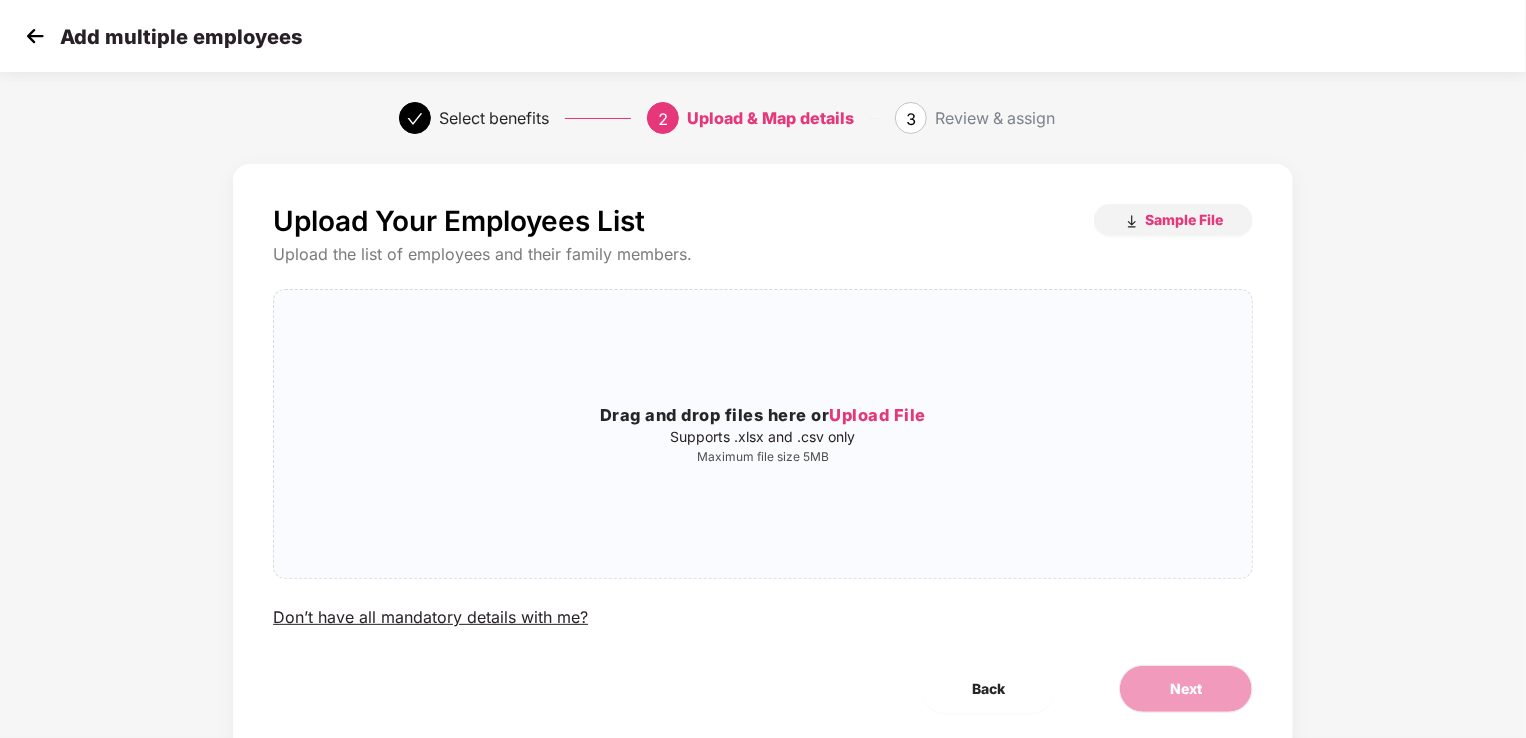 click on "Upload Your Employees List Sample File Upload the list of employees and their family members. Drag and drop files here or  Upload File Supports .xlsx and .csv only Maximum file size 5MB Don’t have all mandatory details with me? Back Next" at bounding box center [763, 458] 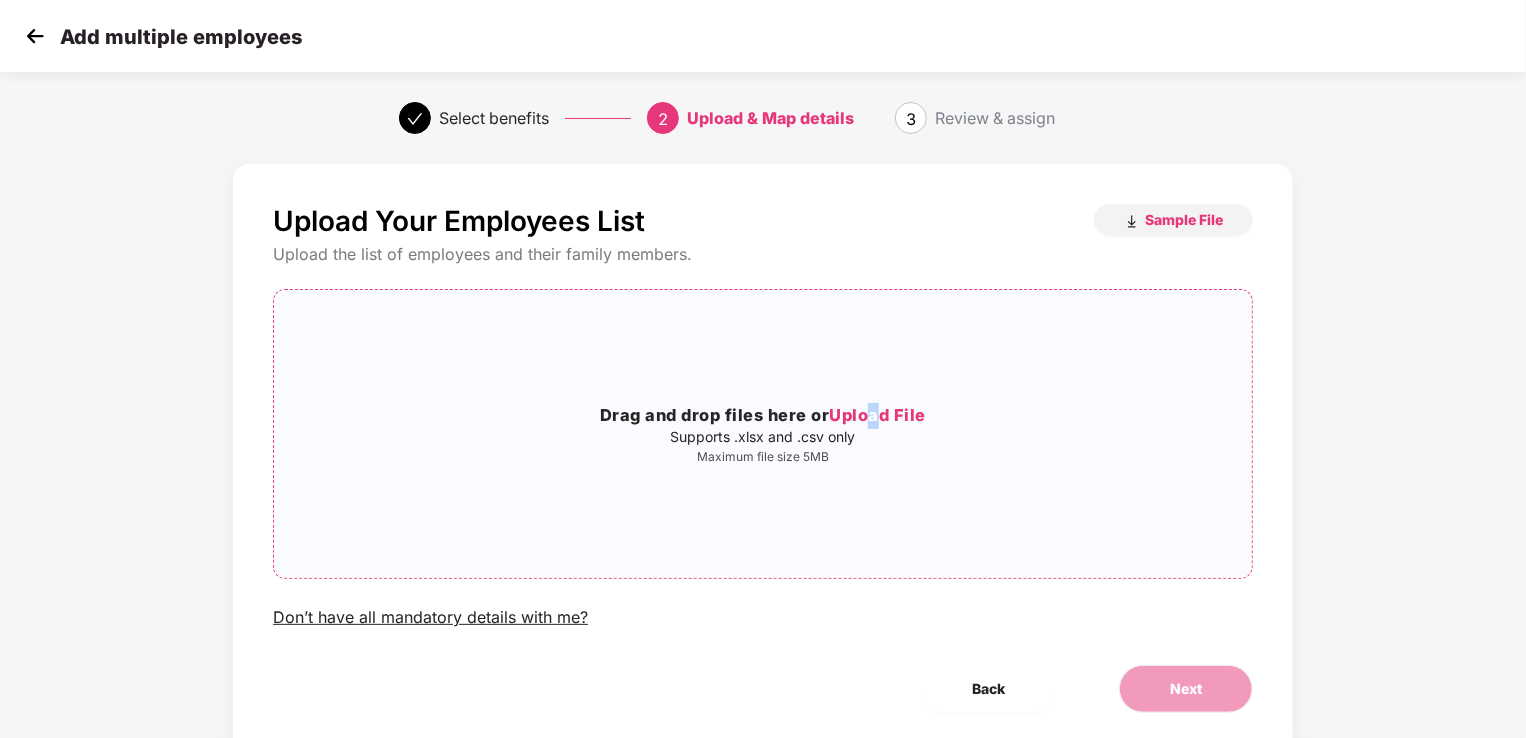 click on "Upload File" at bounding box center (877, 415) 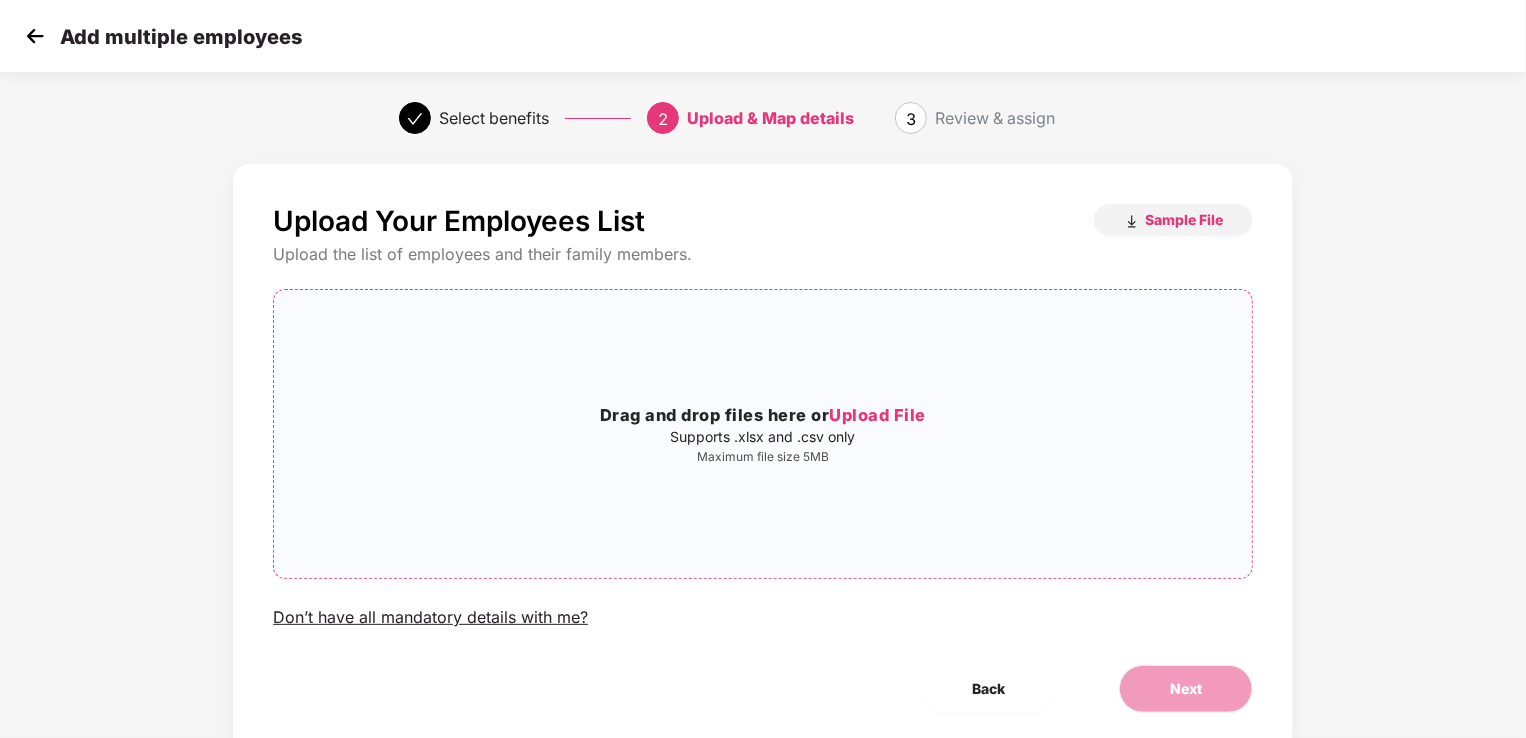 click on "Upload File" at bounding box center (877, 415) 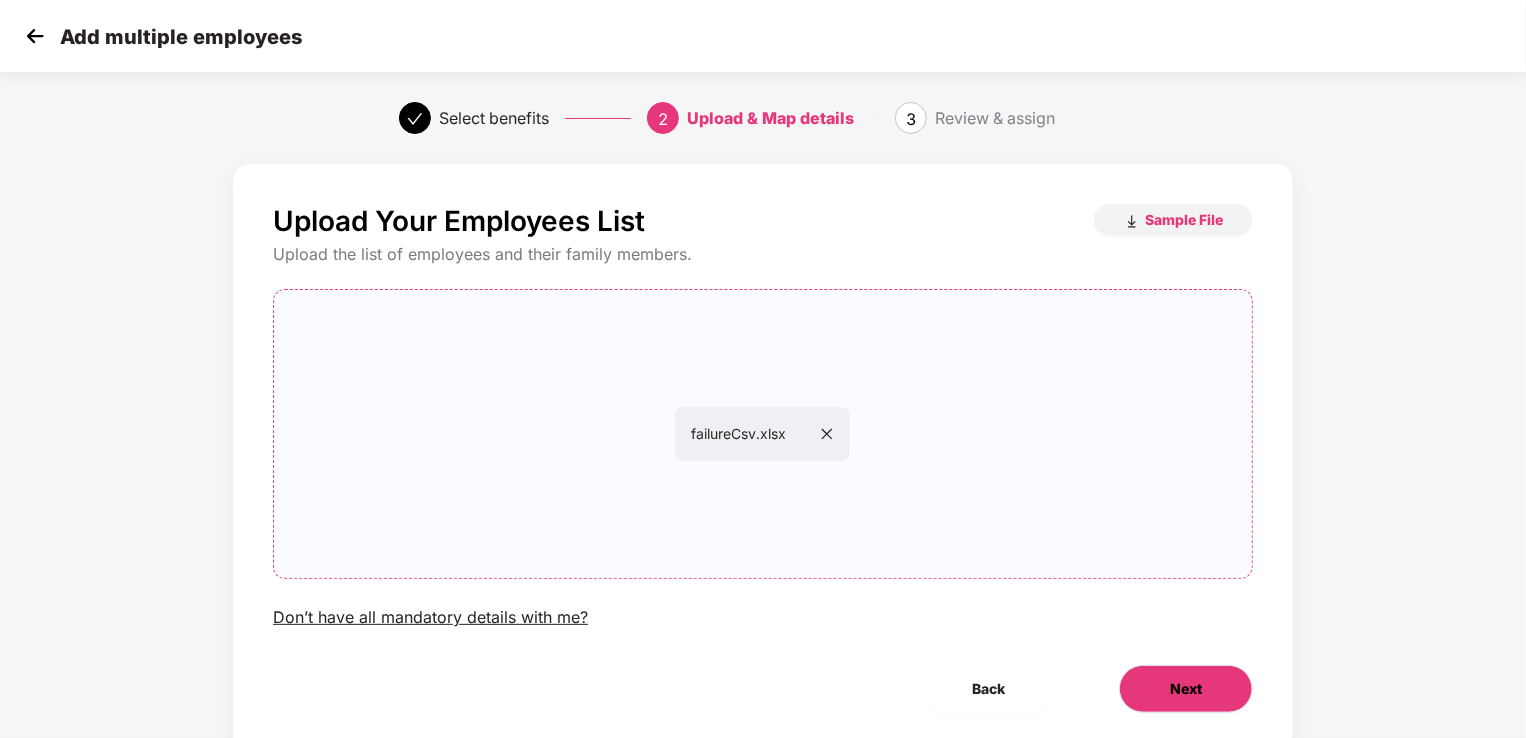 click on "Next" at bounding box center (1186, 689) 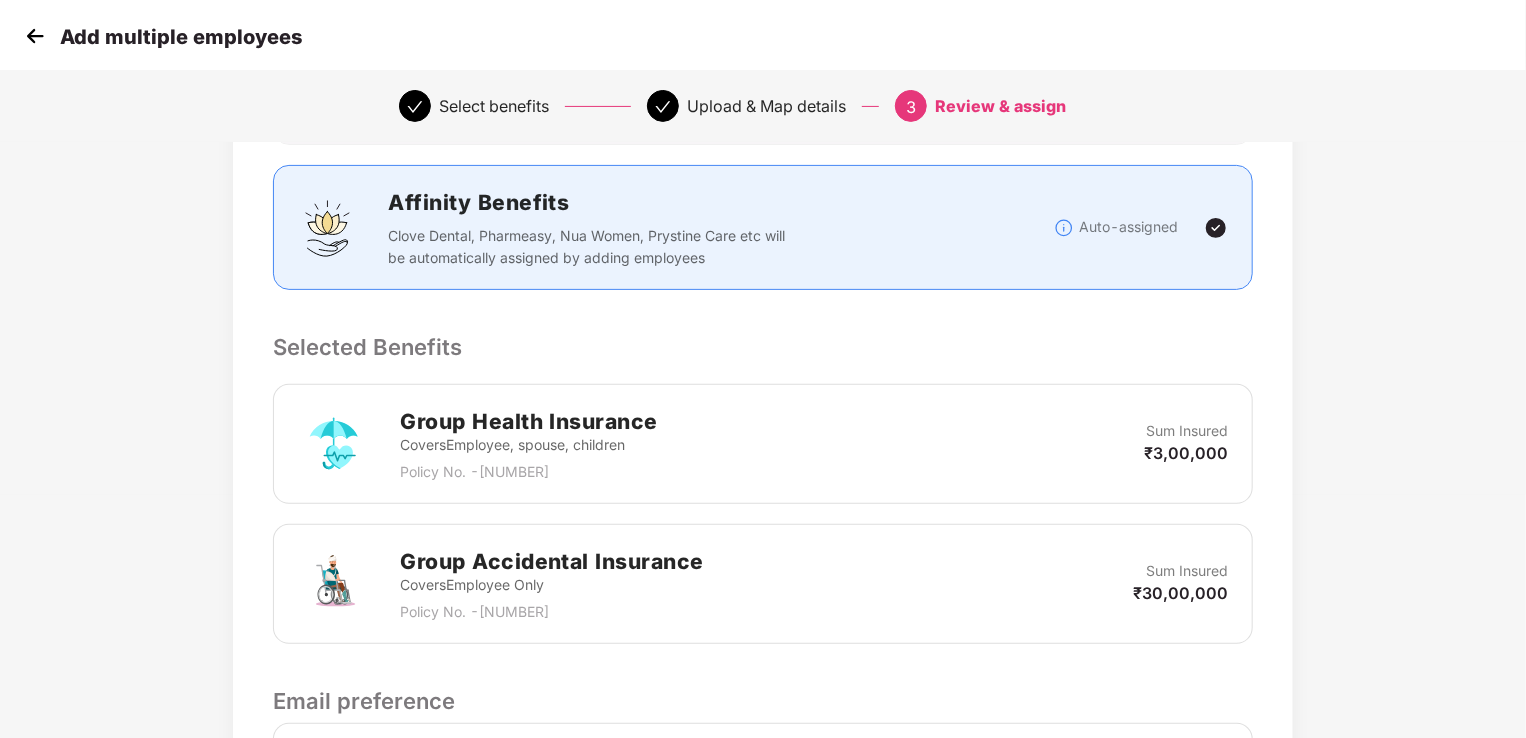 scroll, scrollTop: 514, scrollLeft: 0, axis: vertical 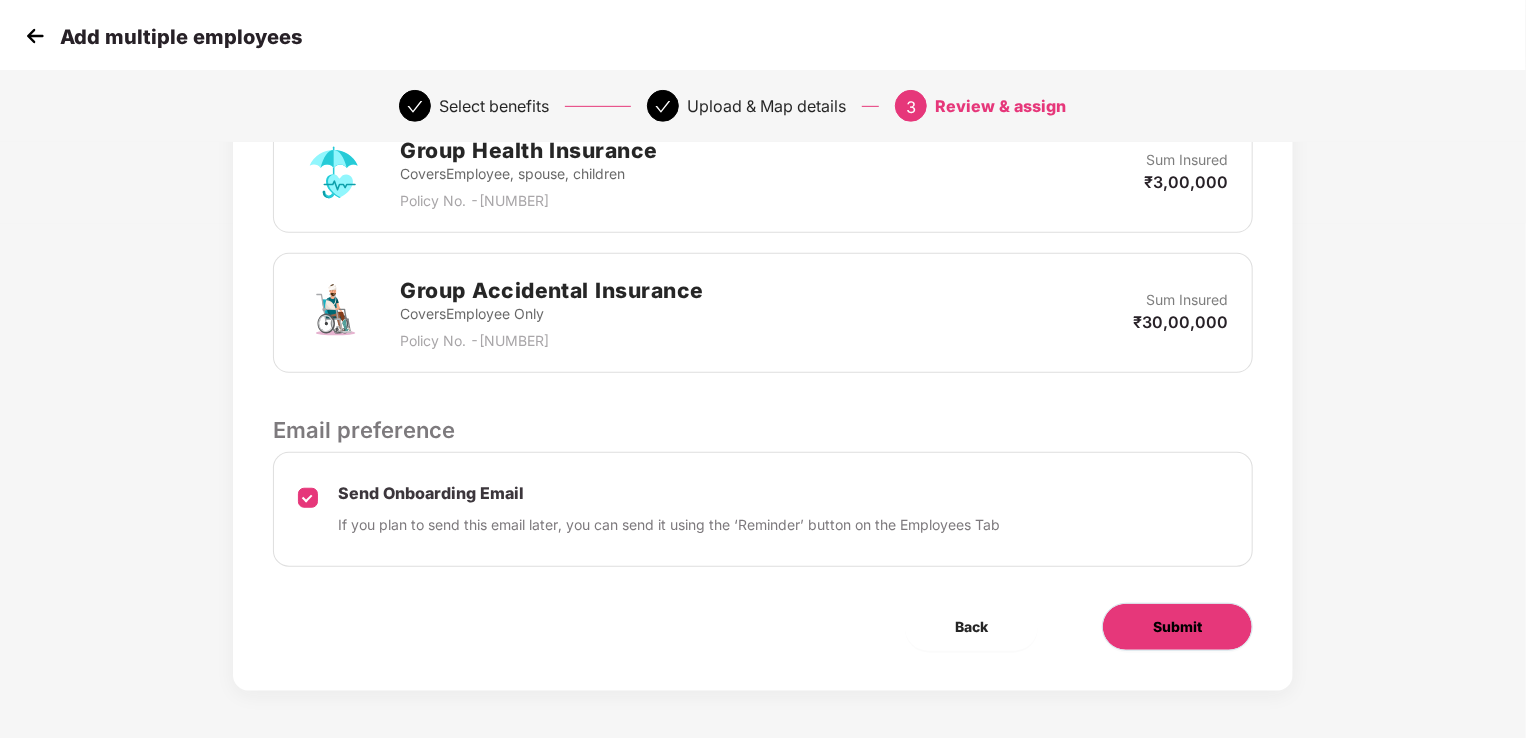 click on "Submit" at bounding box center (1177, 627) 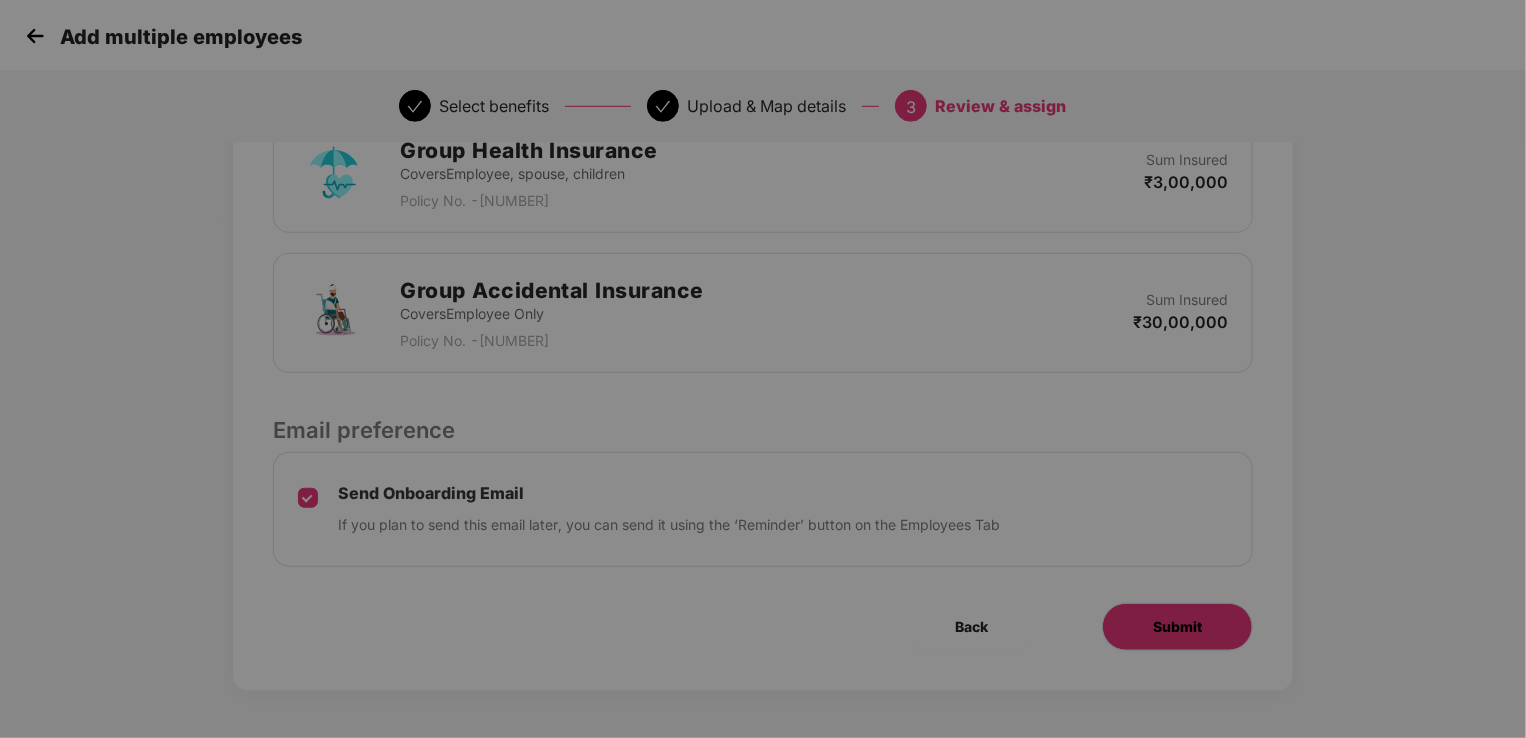 scroll, scrollTop: 0, scrollLeft: 0, axis: both 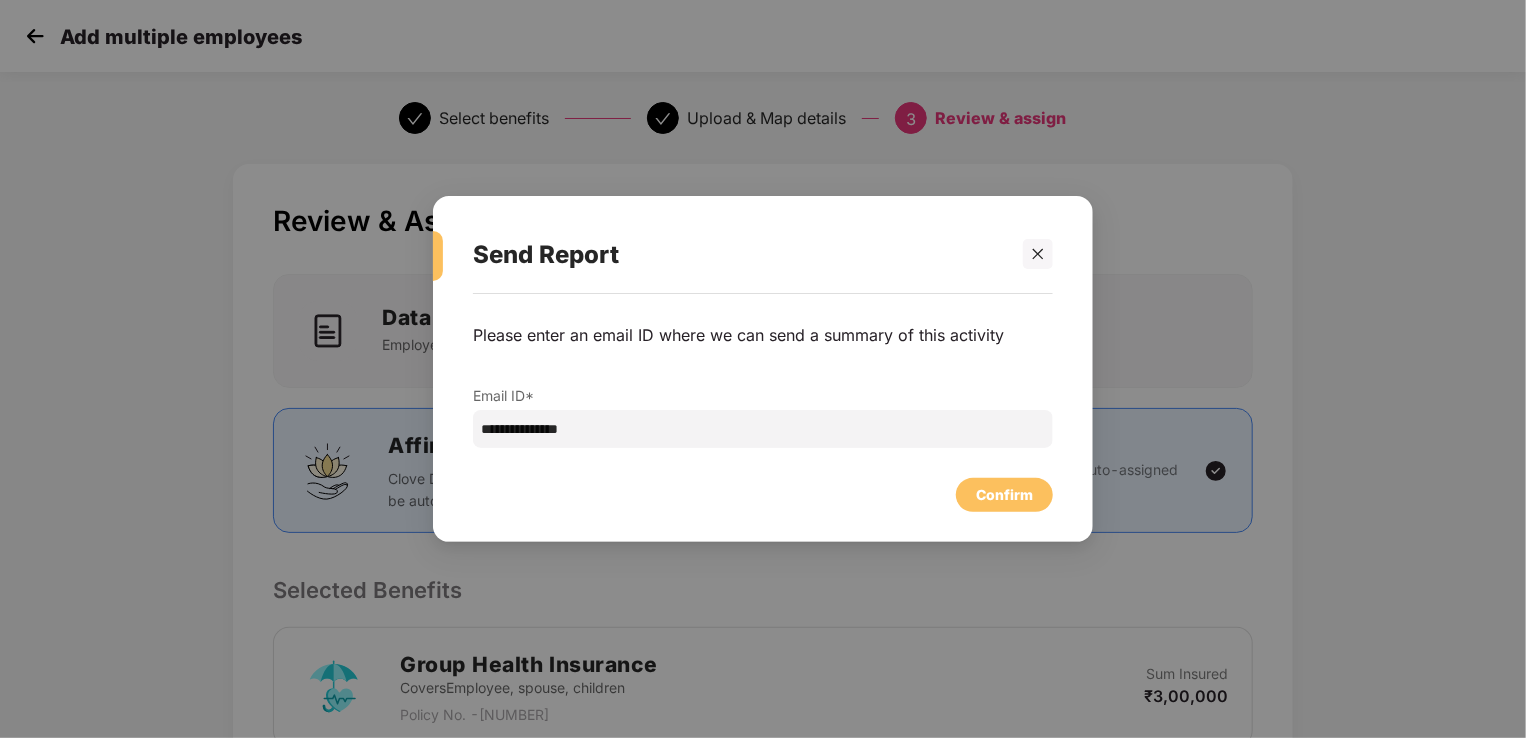 click on "Confirm" at bounding box center (1004, 495) 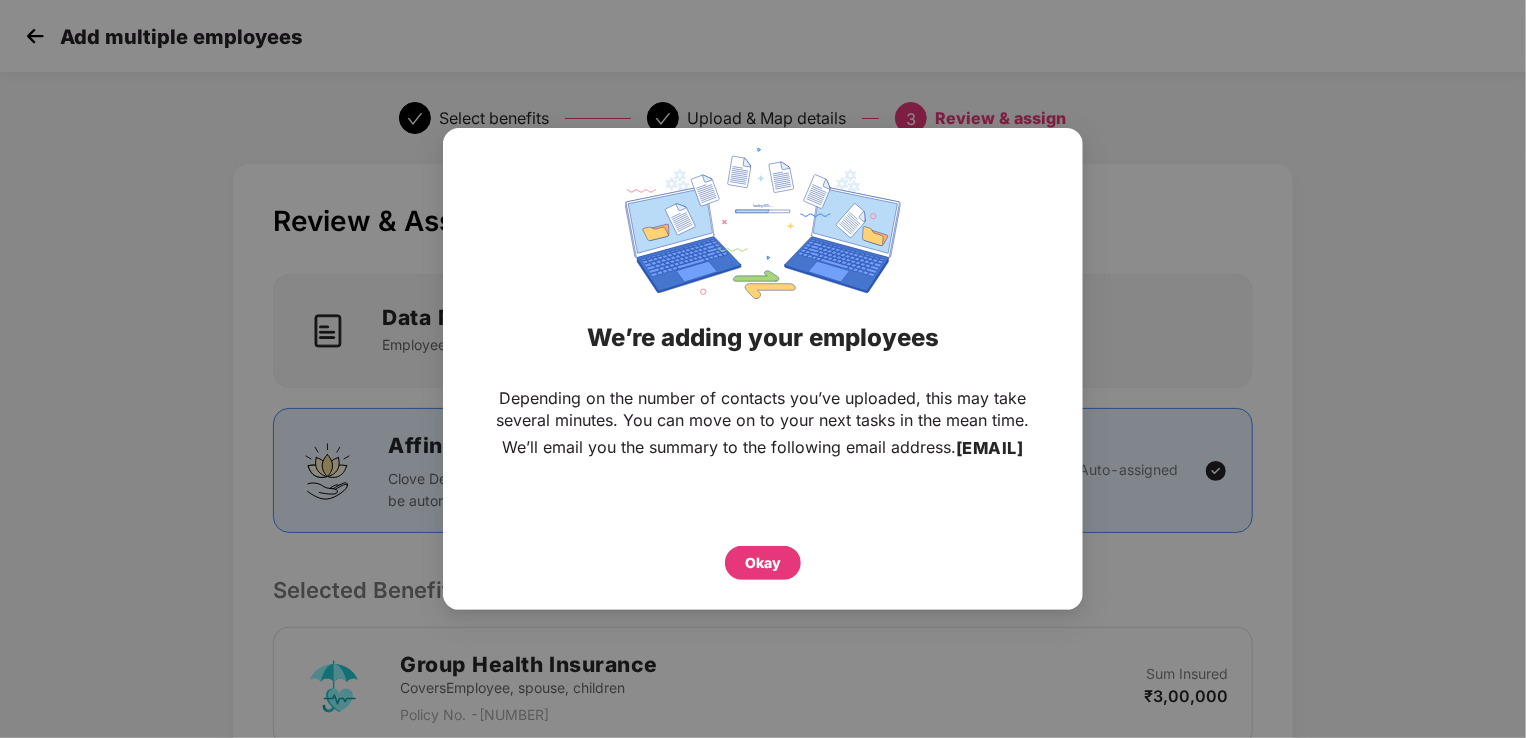 click on "Okay" at bounding box center (763, 563) 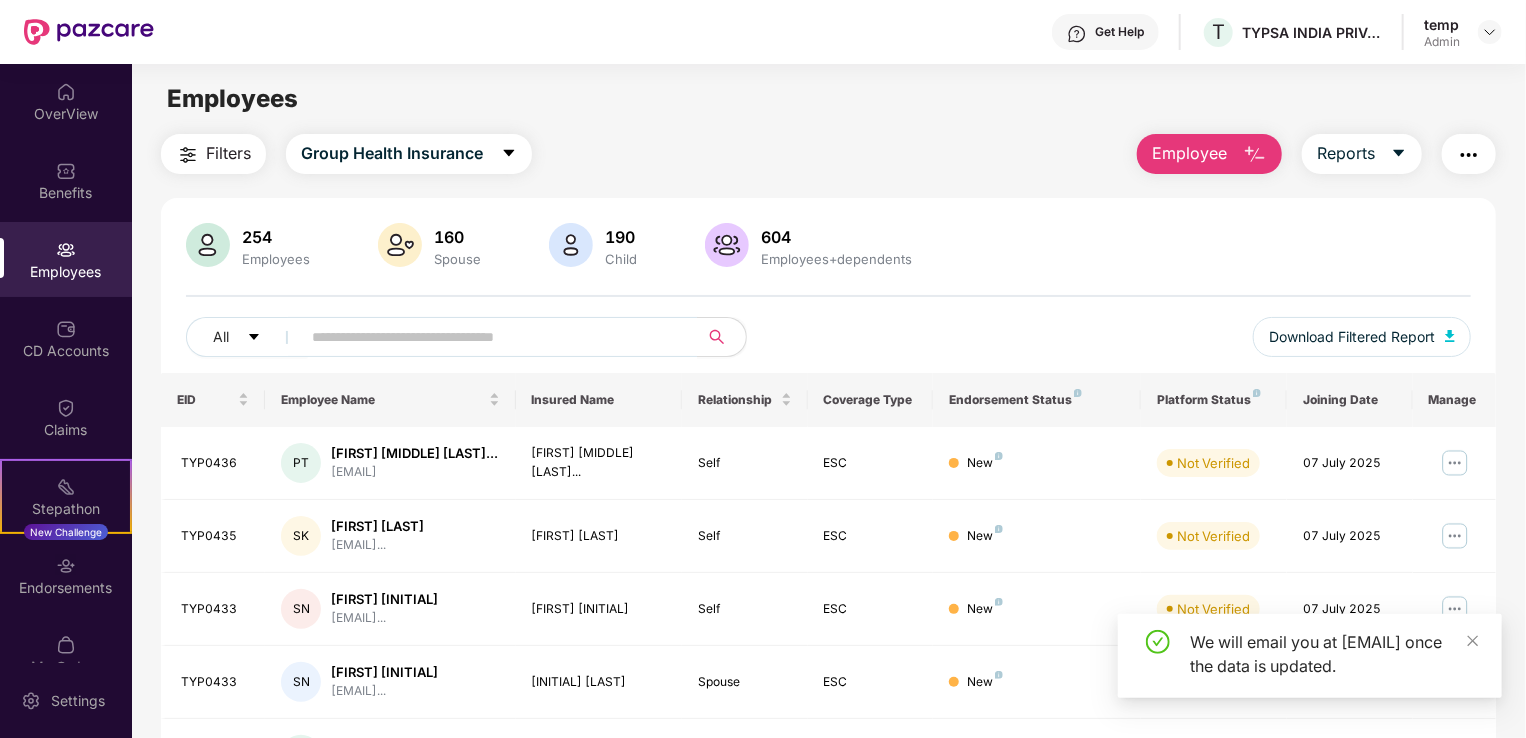 click at bounding box center [1255, 155] 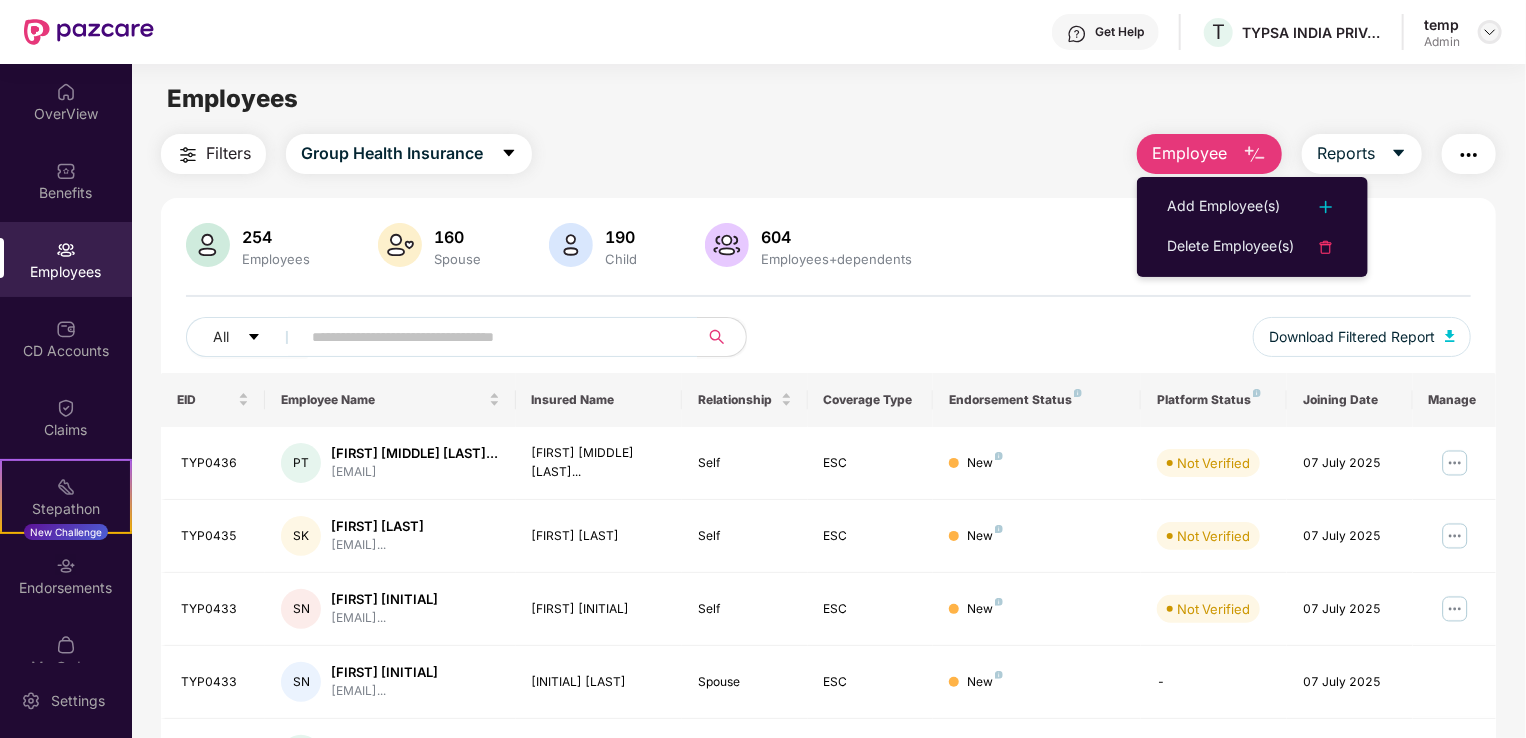 click at bounding box center (1490, 32) 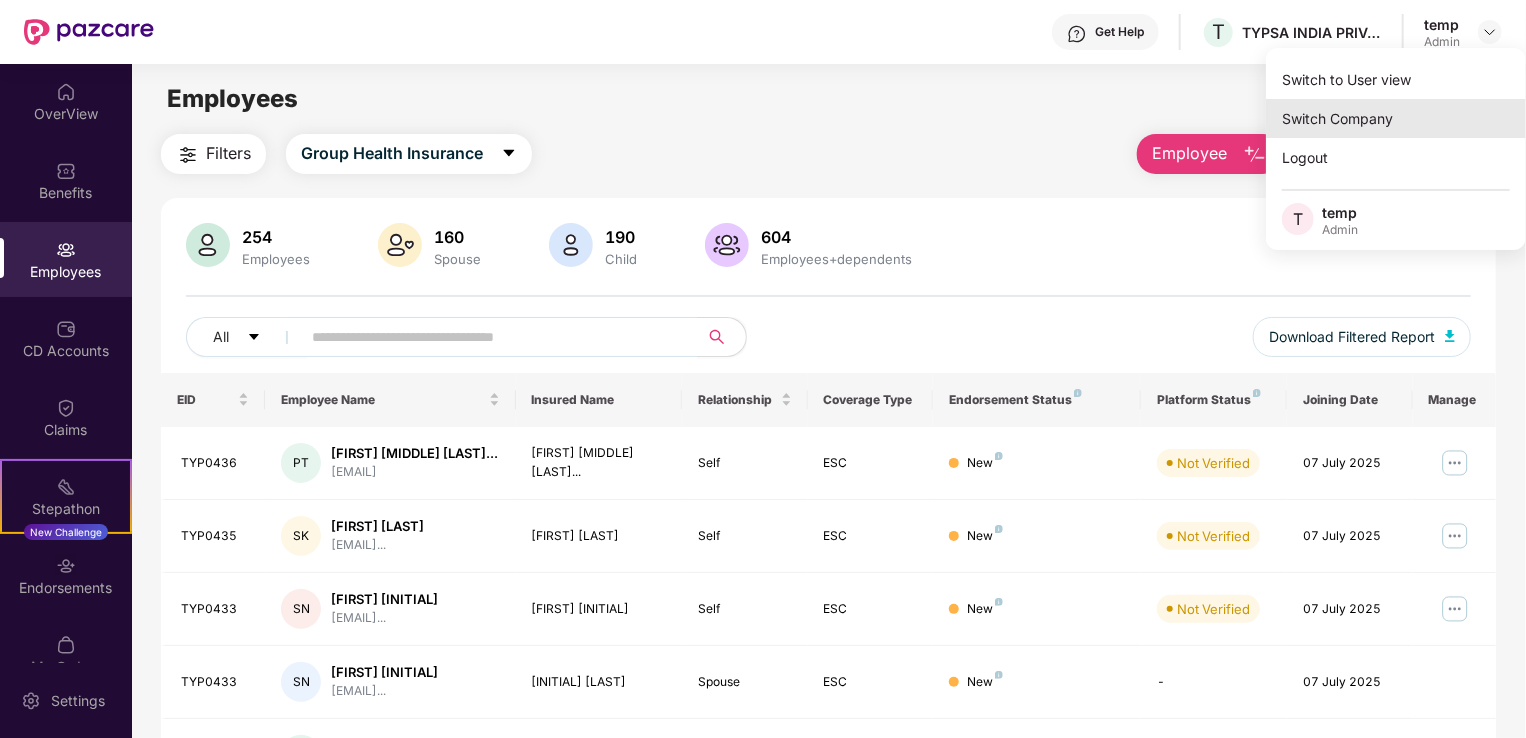 click on "Switch Company" at bounding box center (1396, 118) 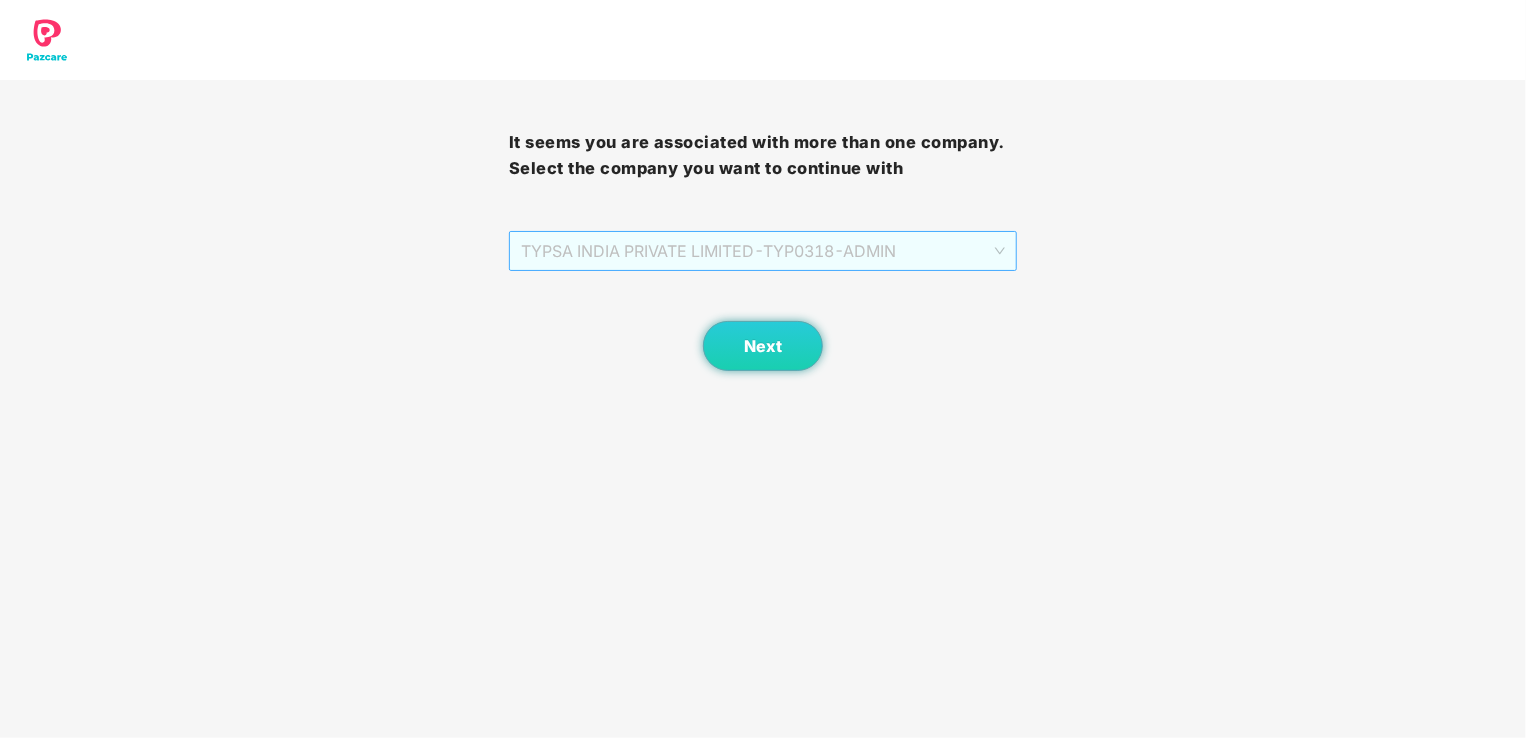 click on "[TEXT] [TEXT] [TEXT] - [TEXT] - [TEXT]" at bounding box center [763, 251] 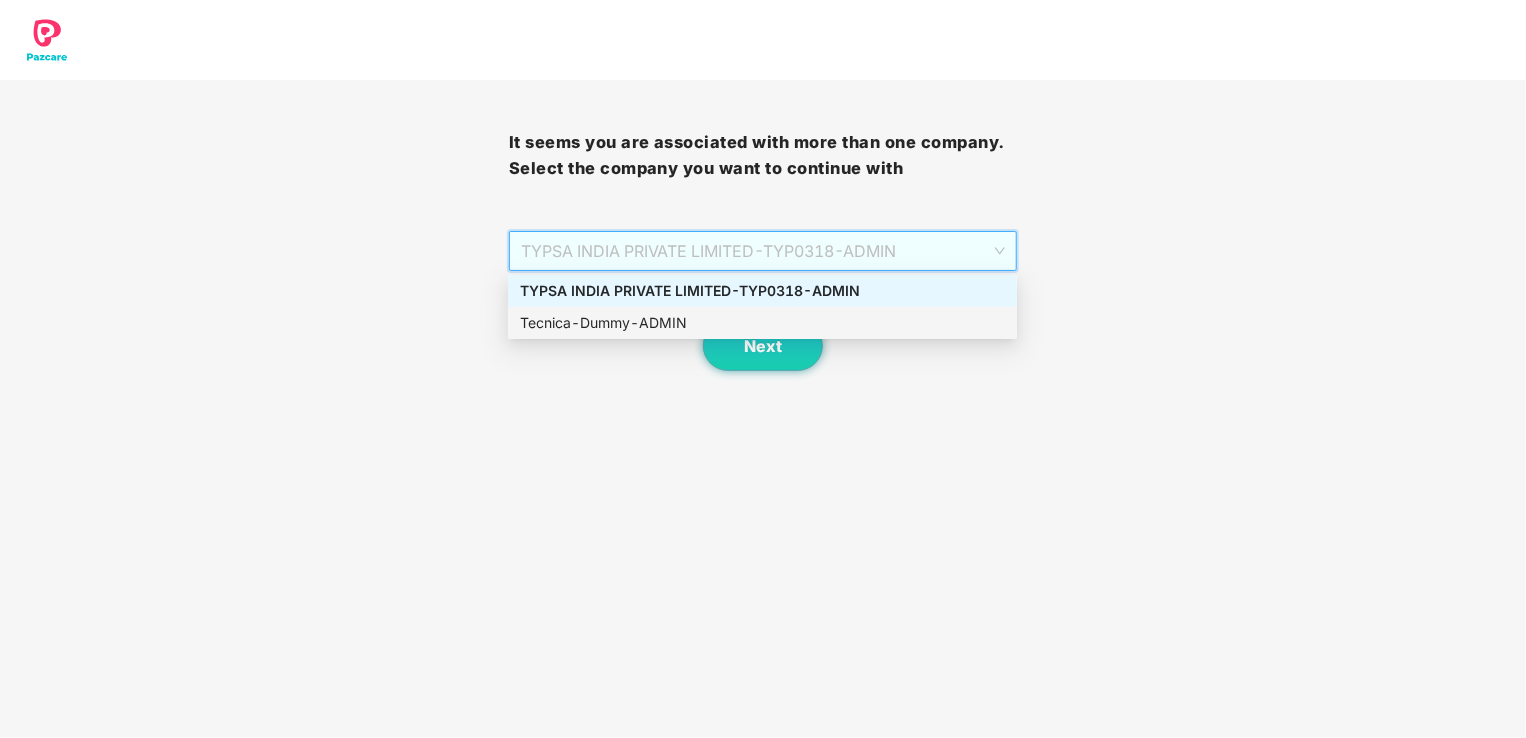 click on "[TEXT] - [TEXT] - [TEXT]" at bounding box center (762, 323) 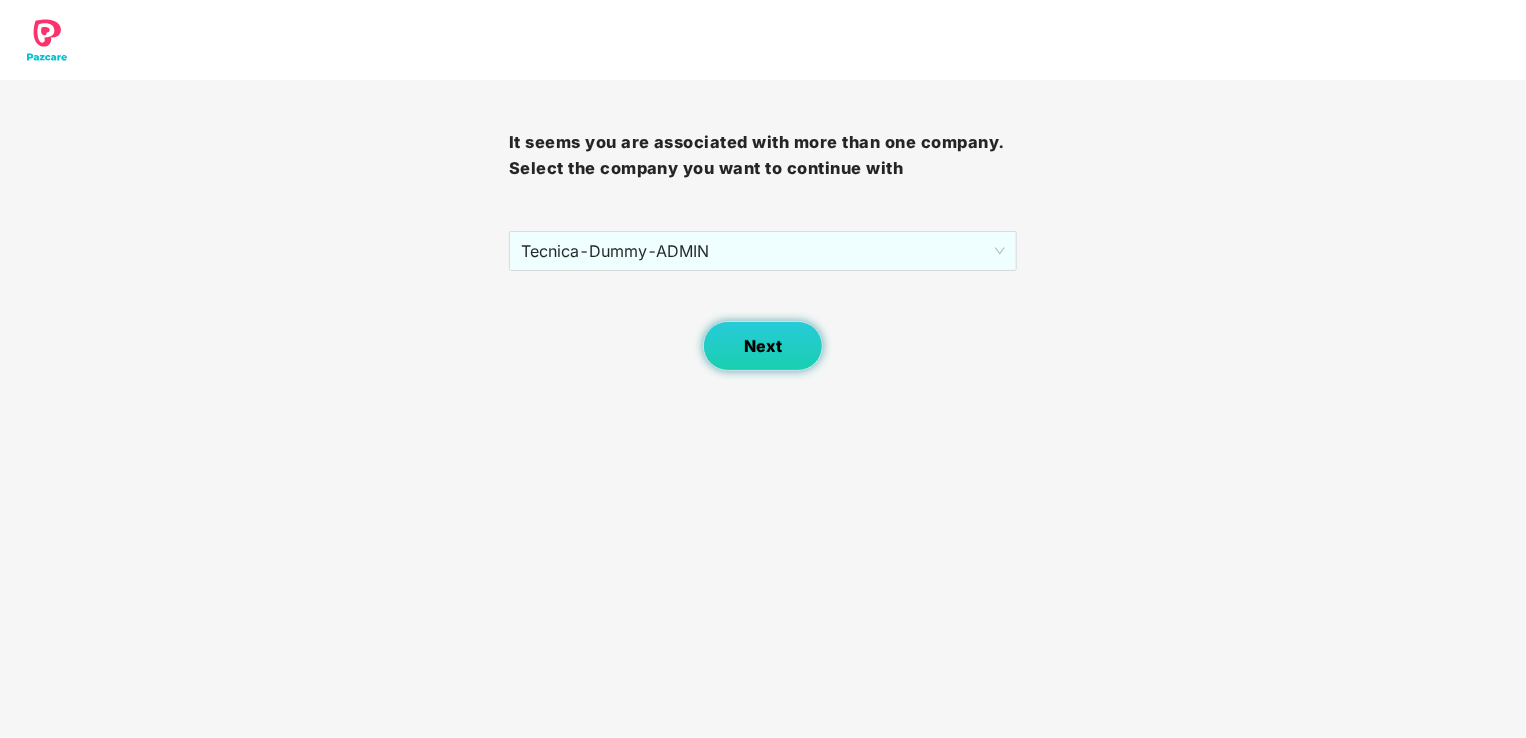 click on "Next" at bounding box center [763, 346] 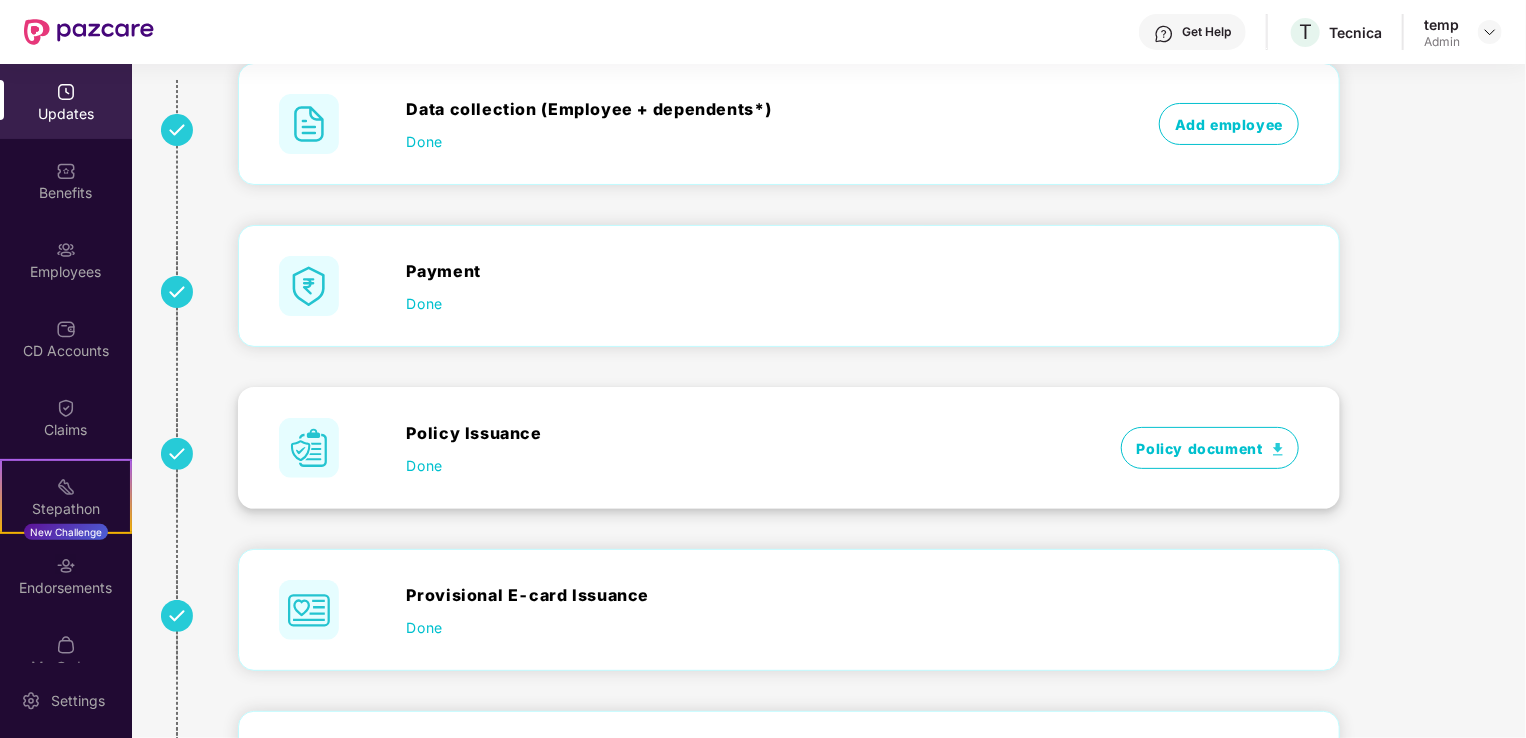 scroll, scrollTop: 0, scrollLeft: 0, axis: both 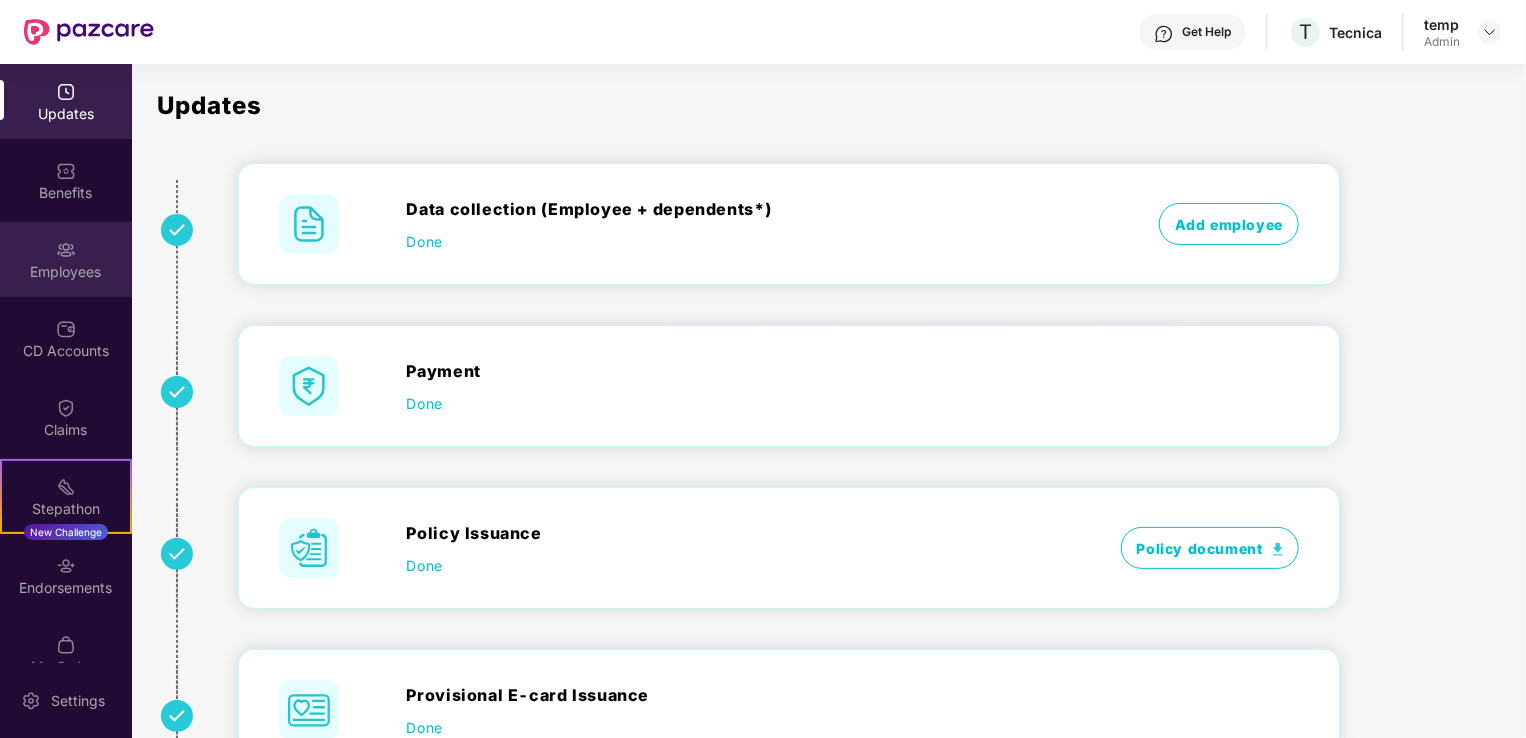 click on "Employees" at bounding box center (66, 272) 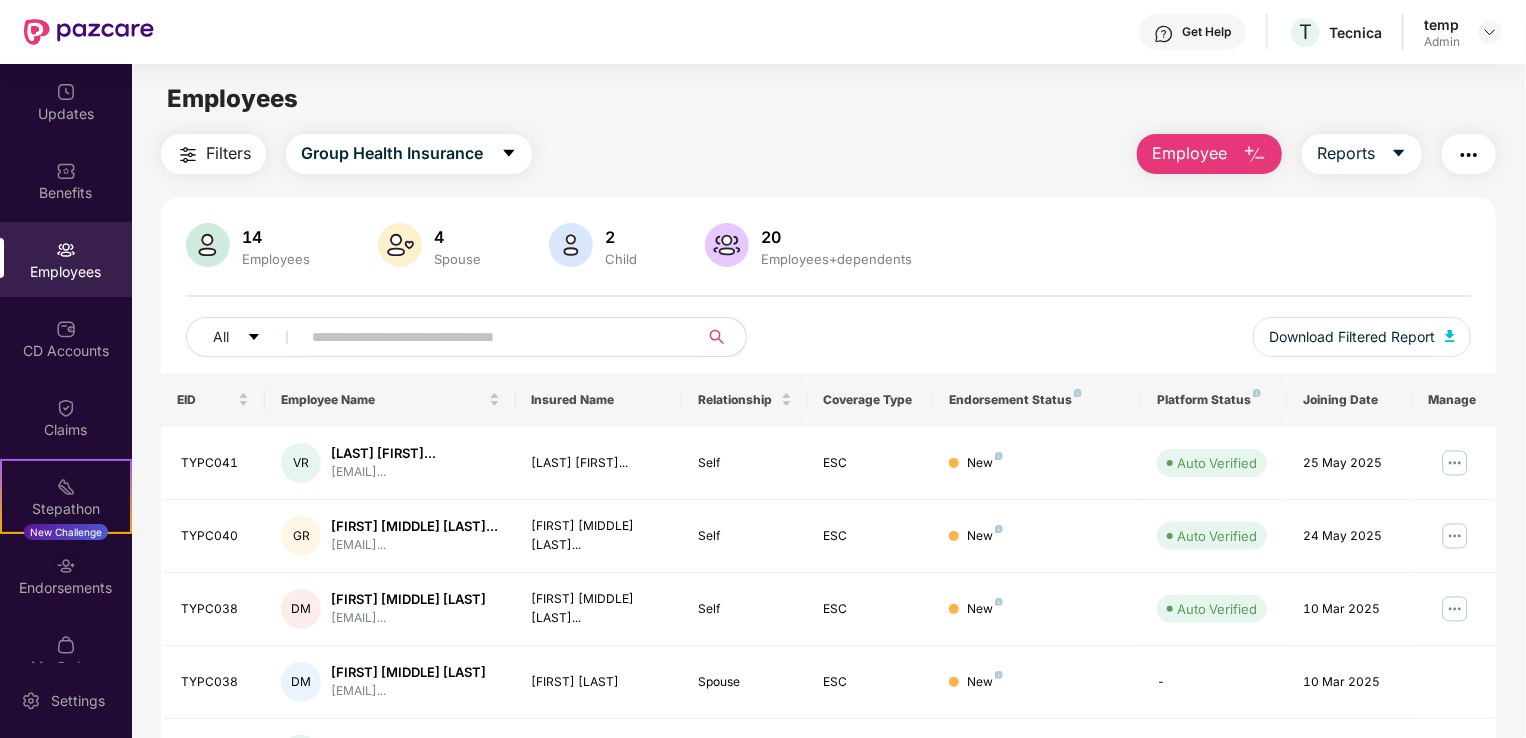 click at bounding box center [1255, 155] 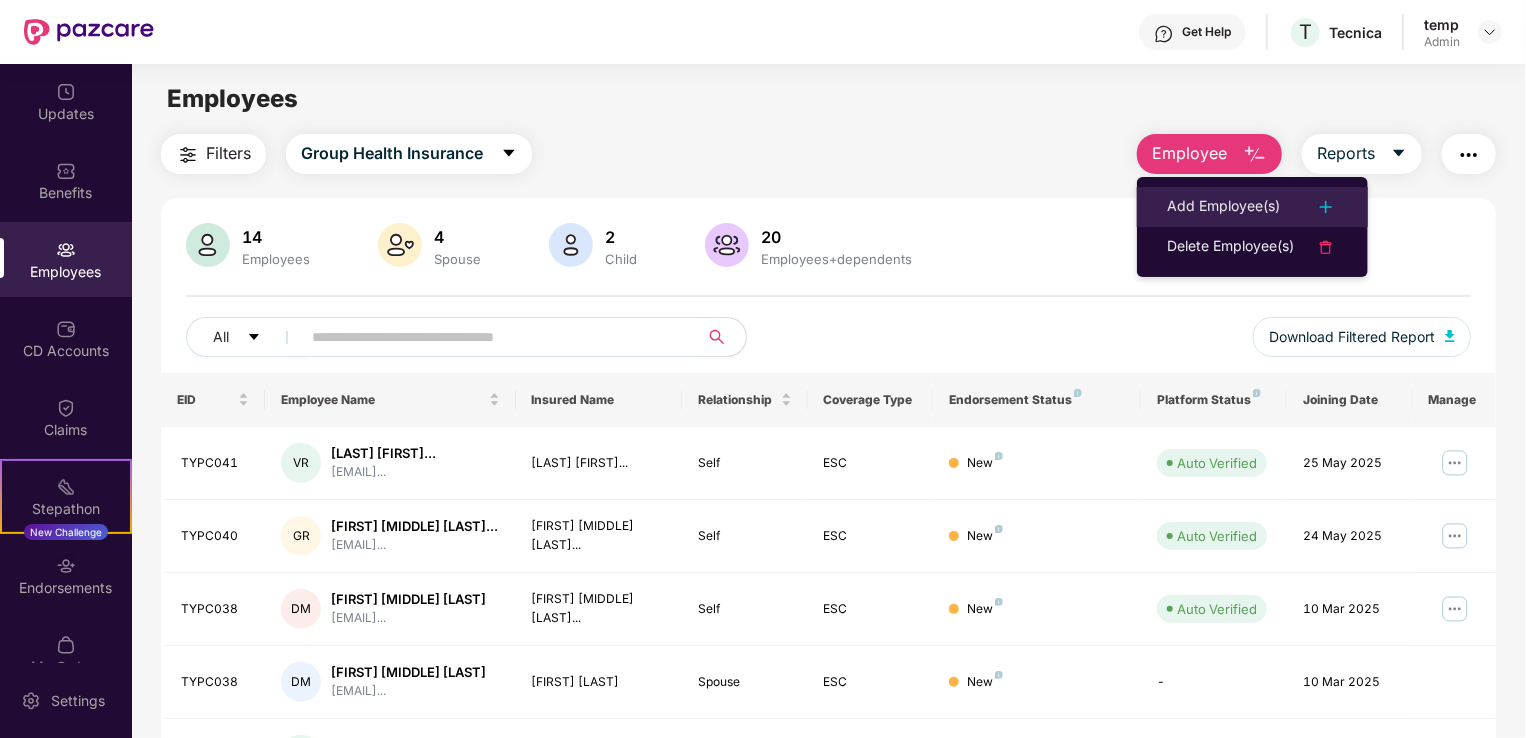 click on "Add Employee(s)" at bounding box center [1223, 207] 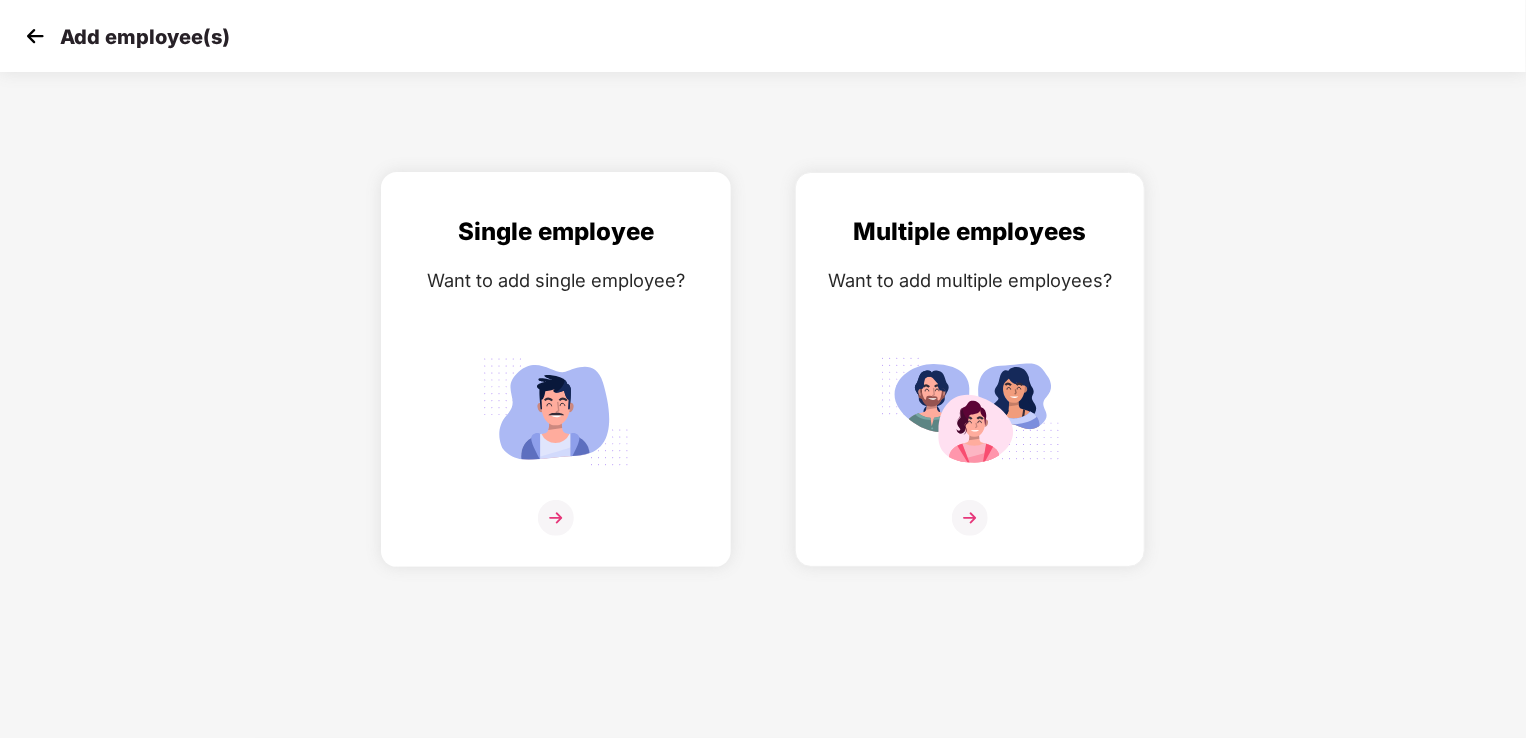 click at bounding box center (556, 411) 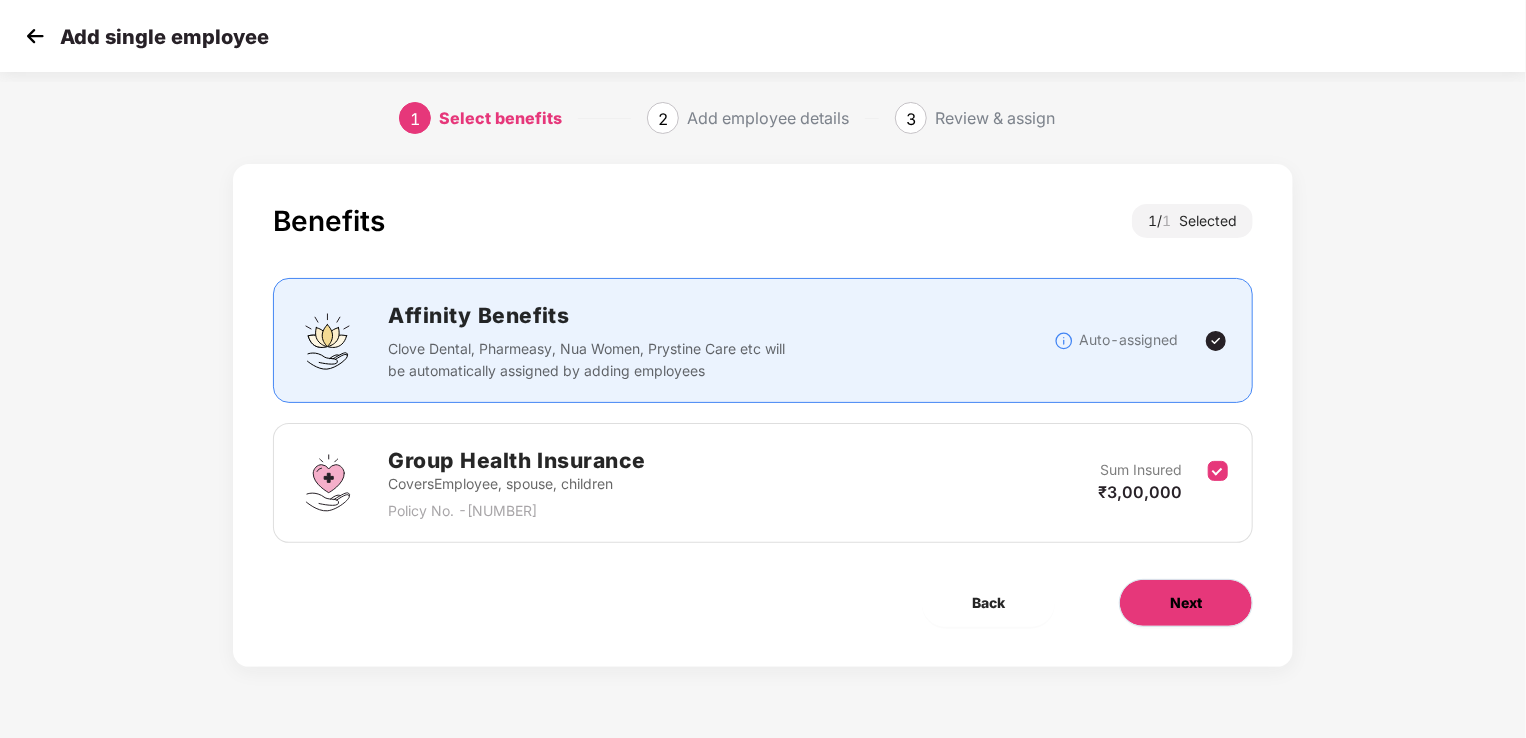 click on "Next" at bounding box center [1186, 603] 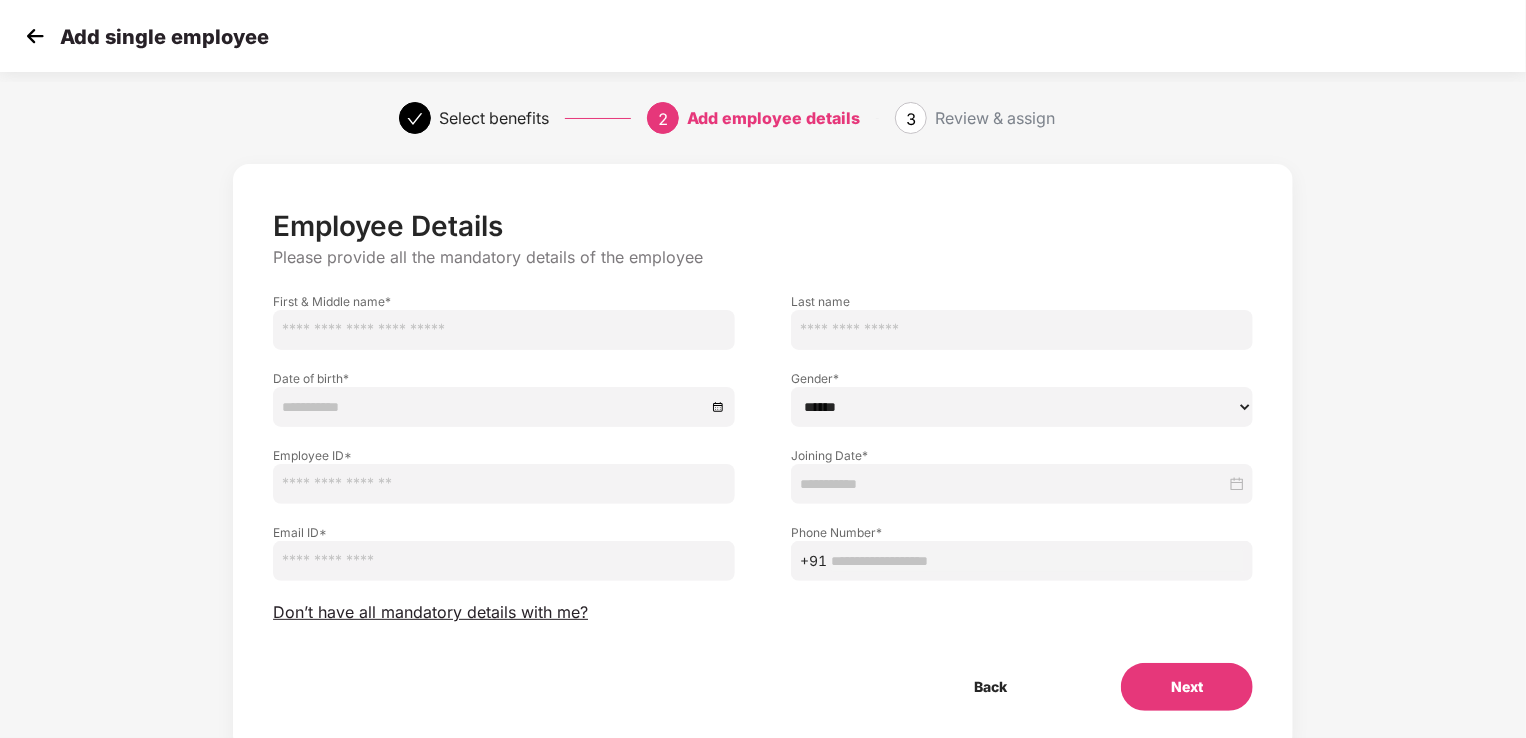 click at bounding box center (504, 330) 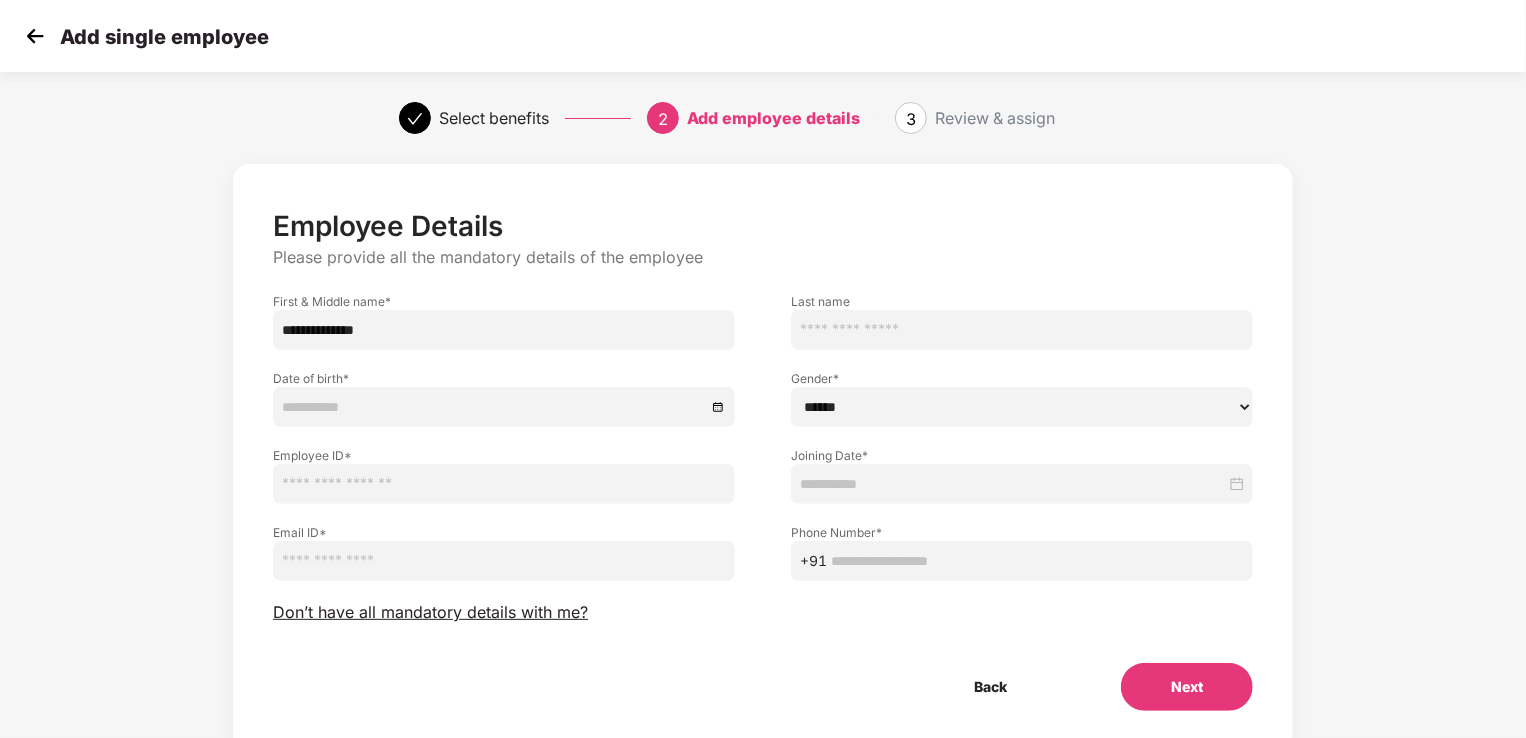 drag, startPoint x: 323, startPoint y: 334, endPoint x: 408, endPoint y: 331, distance: 85.052925 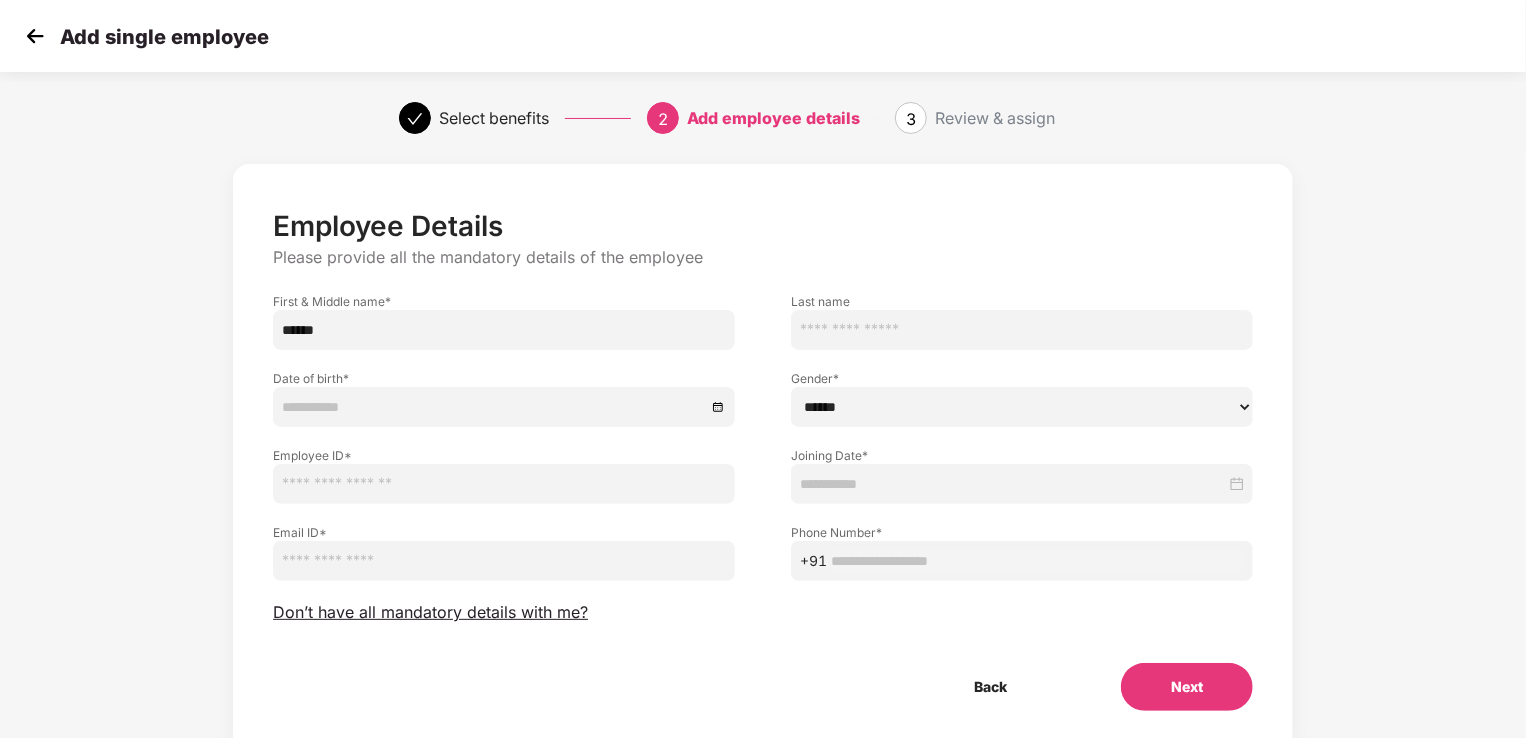 type on "******" 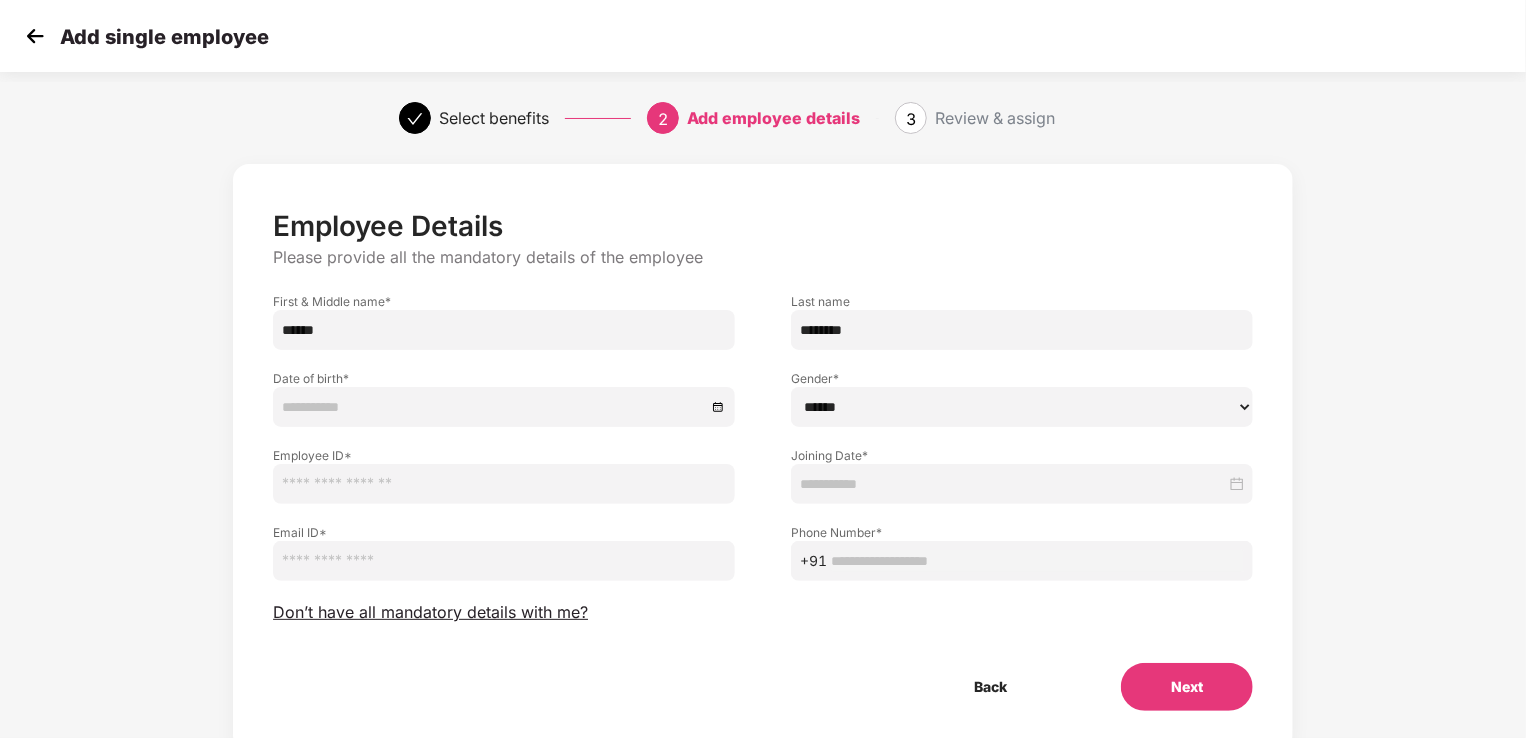 type on "******" 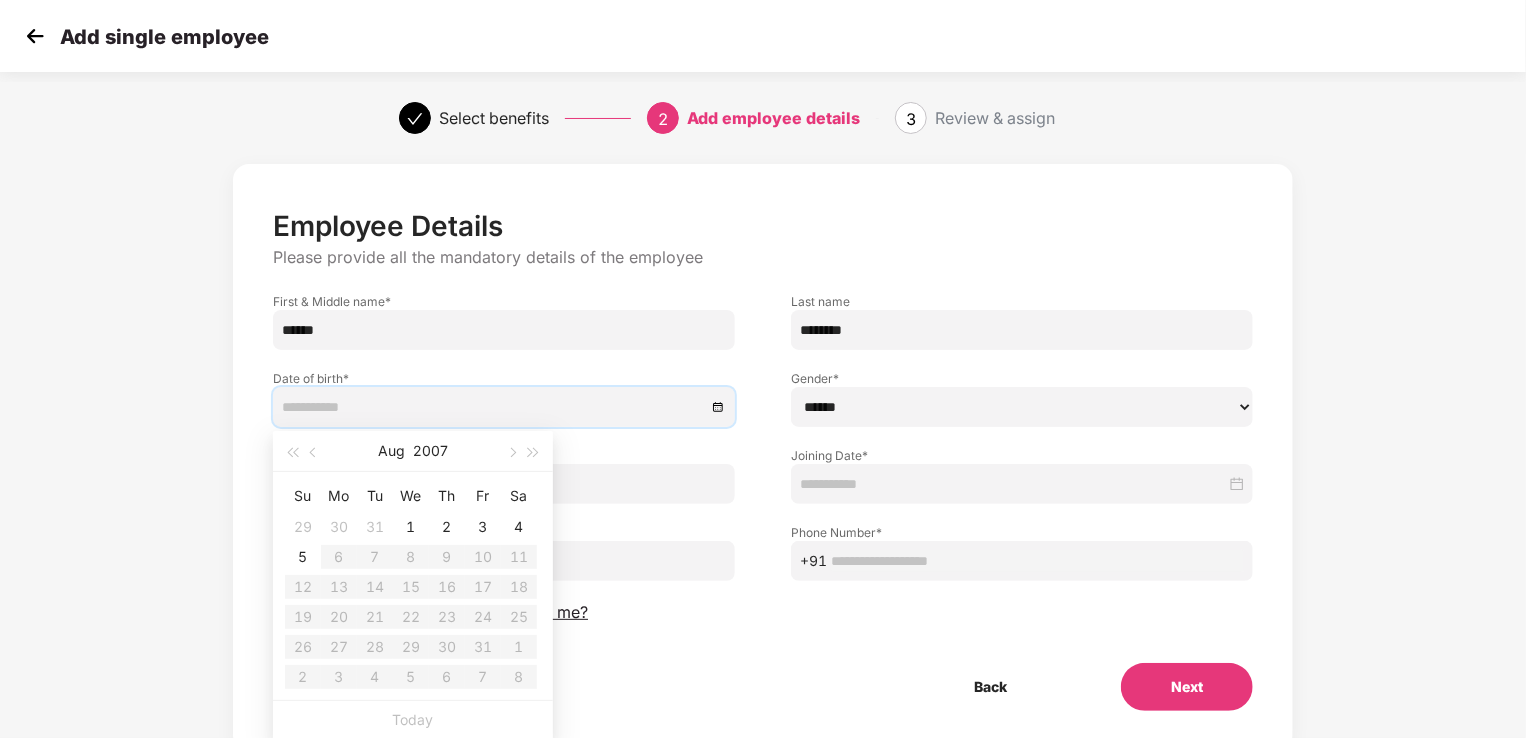 click on "Employee ID  *" at bounding box center (504, 465) 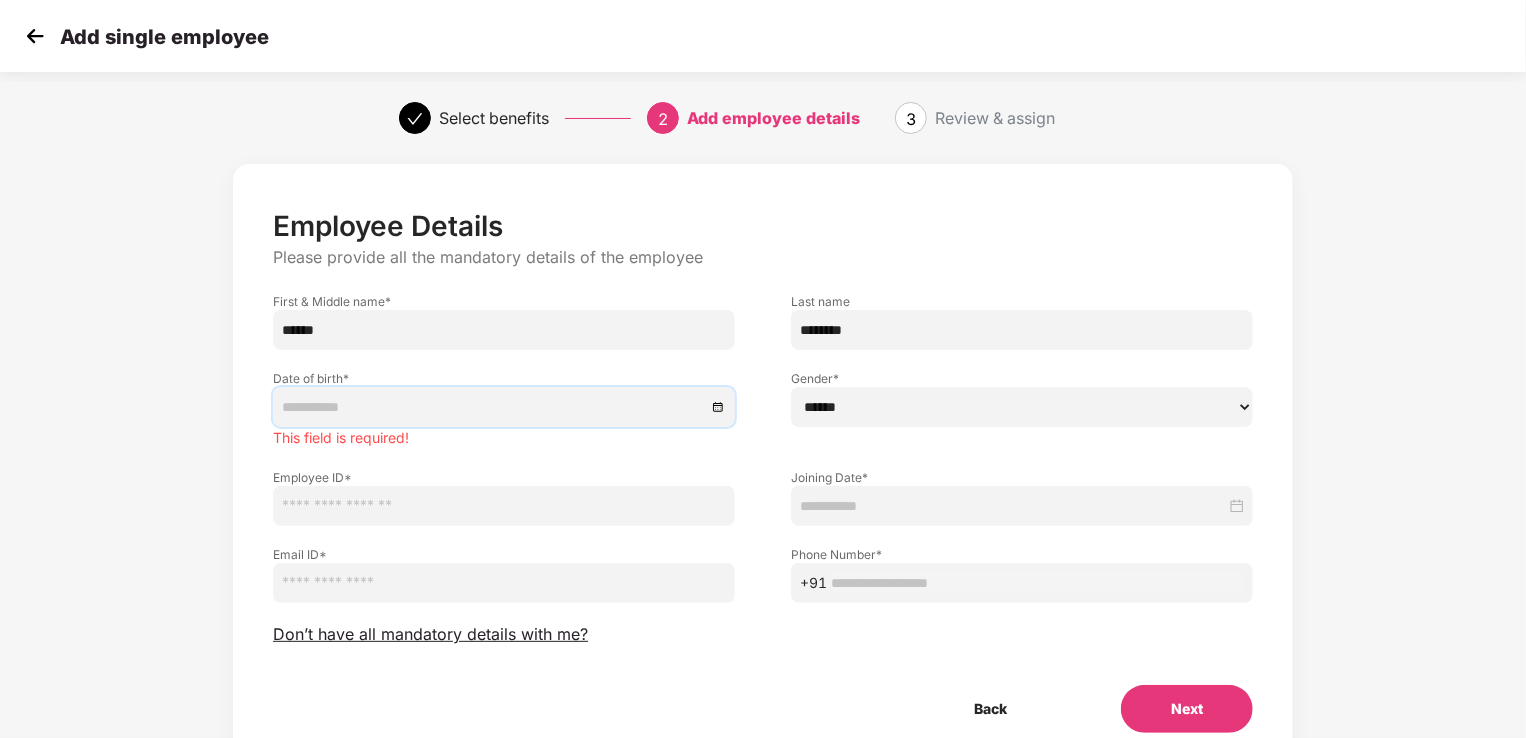 click at bounding box center (494, 407) 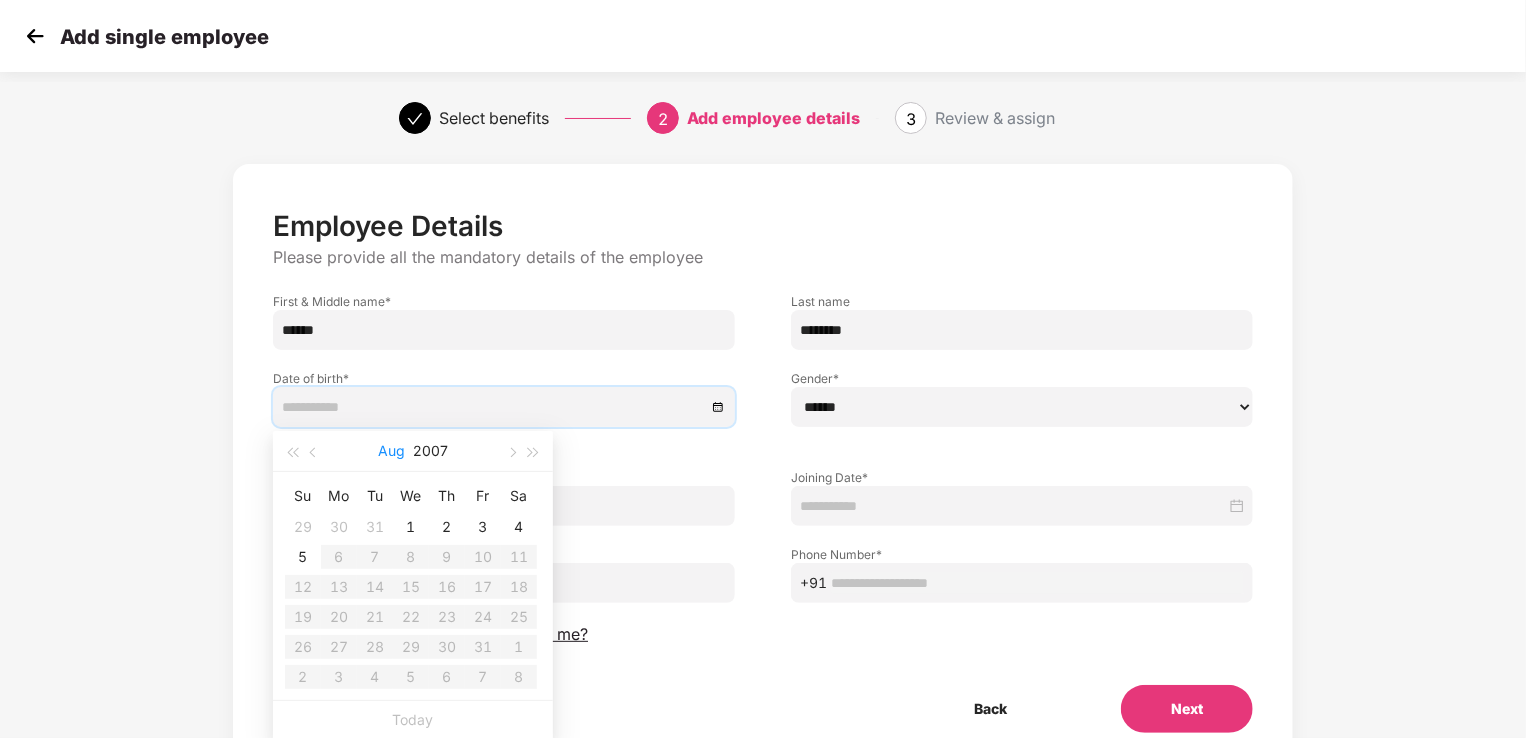 click on "Aug" at bounding box center [391, 451] 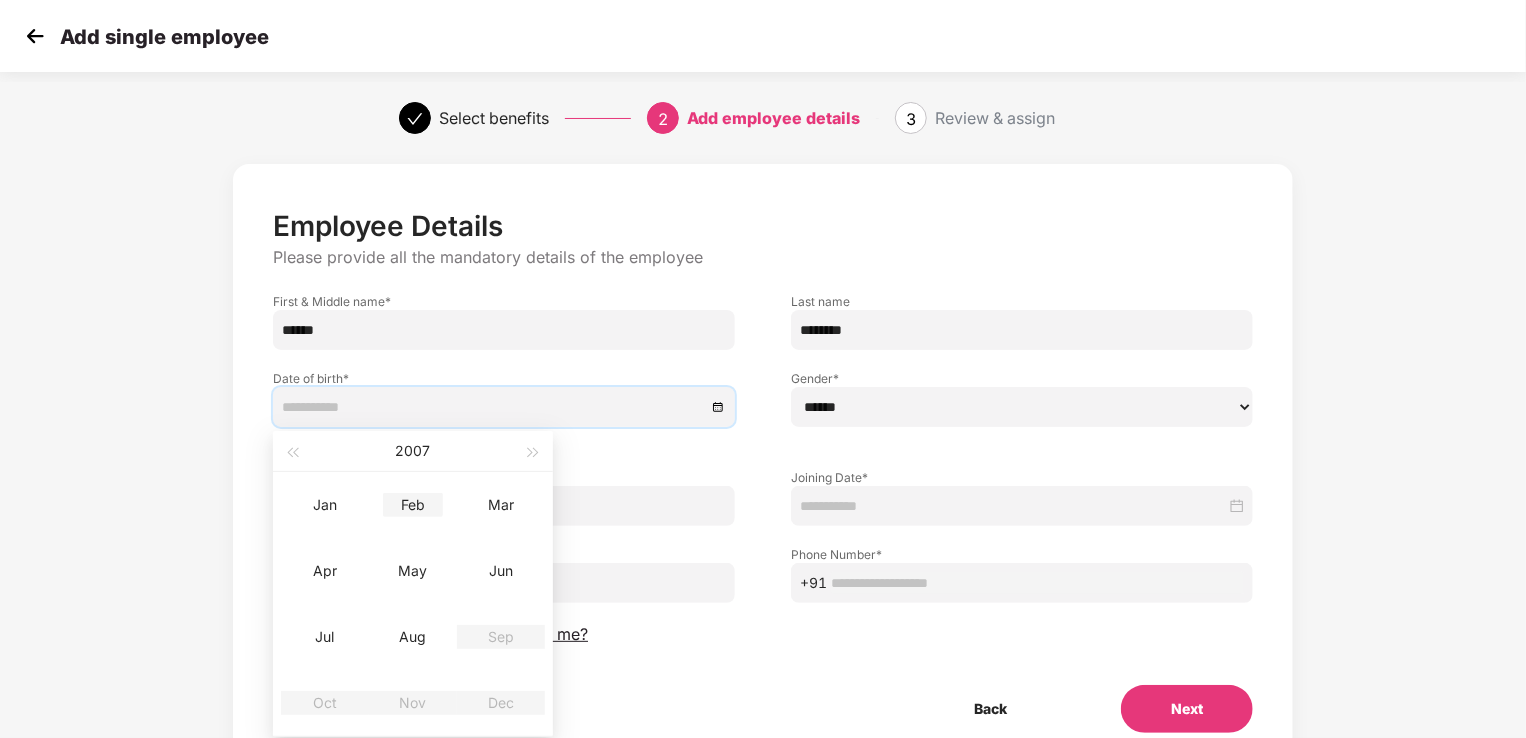 type on "**********" 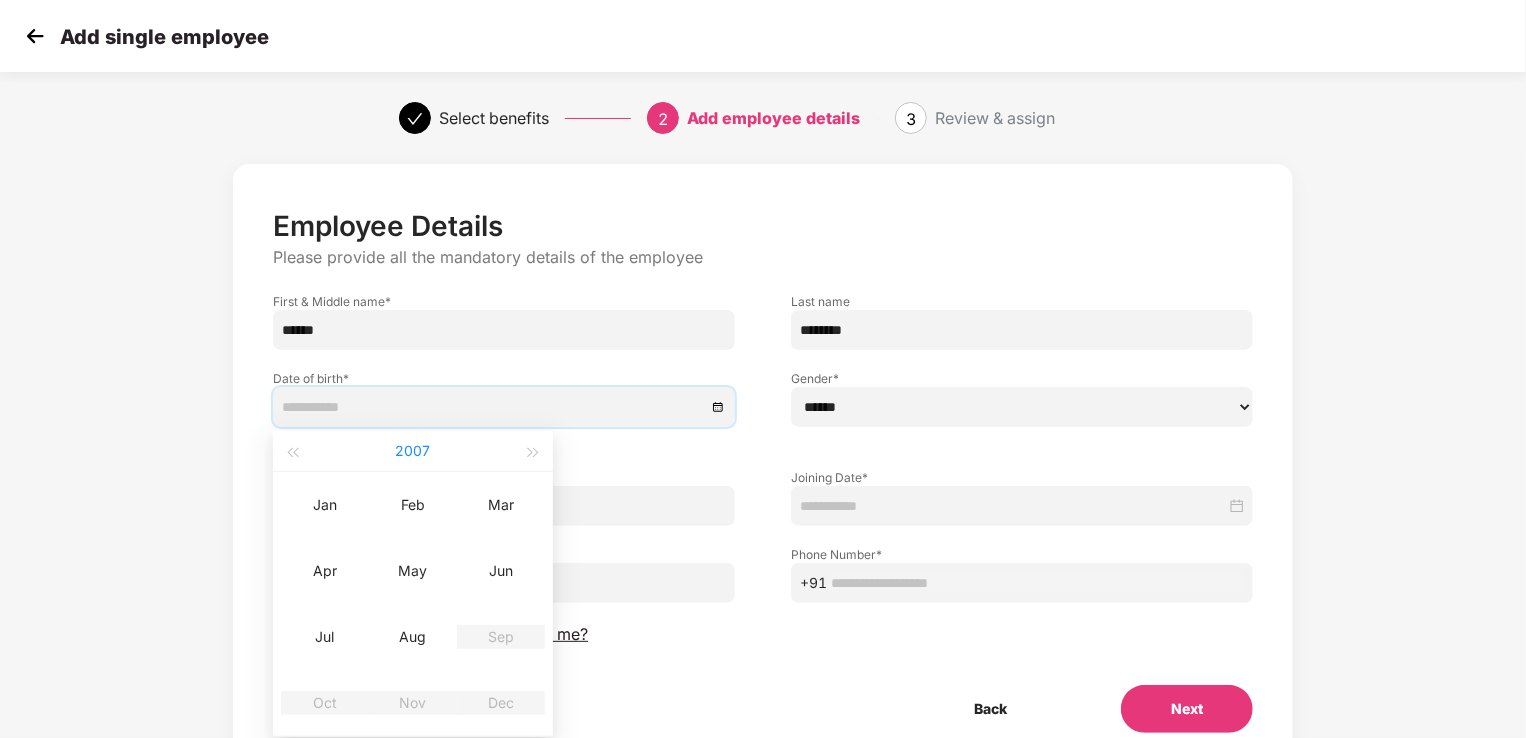 click on "2007" at bounding box center [413, 451] 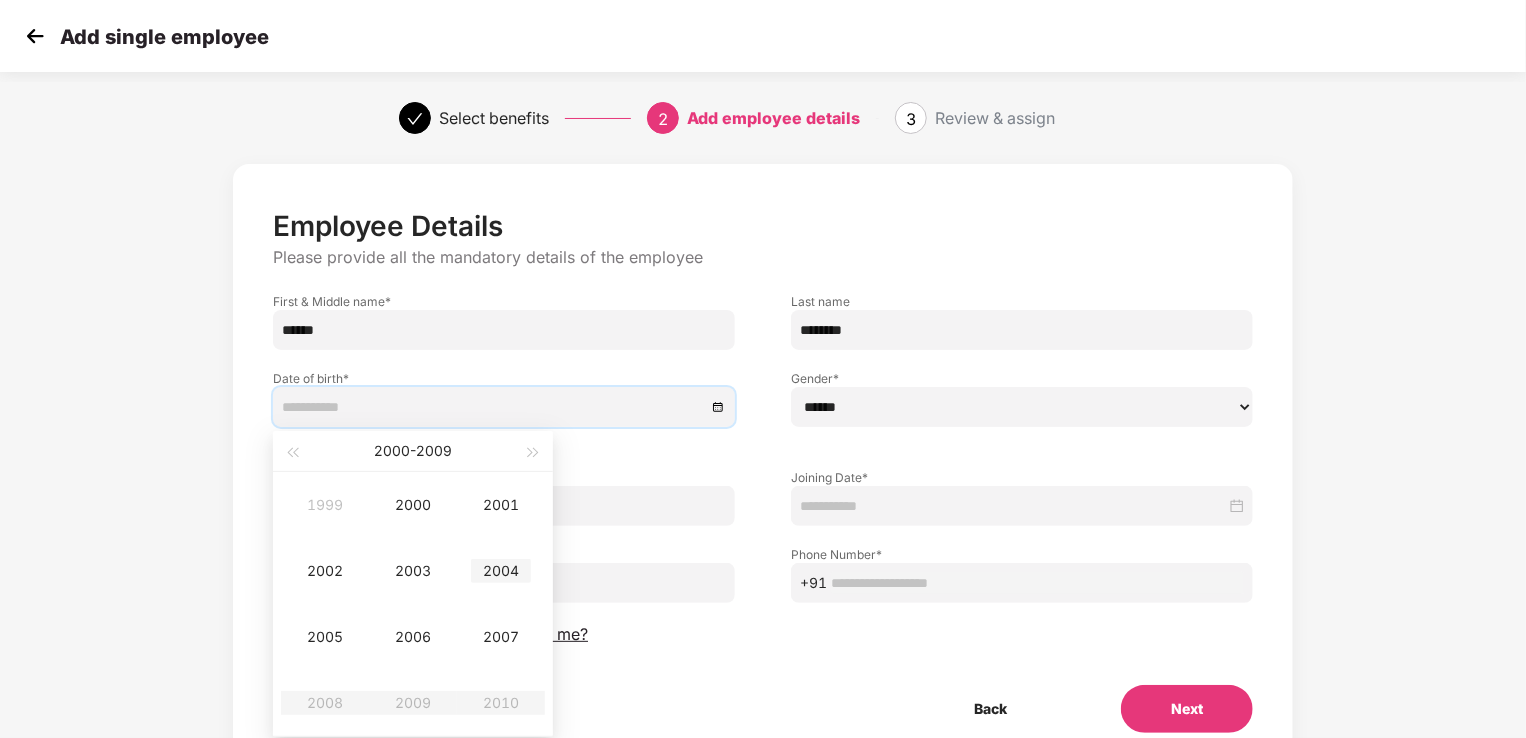 type on "**********" 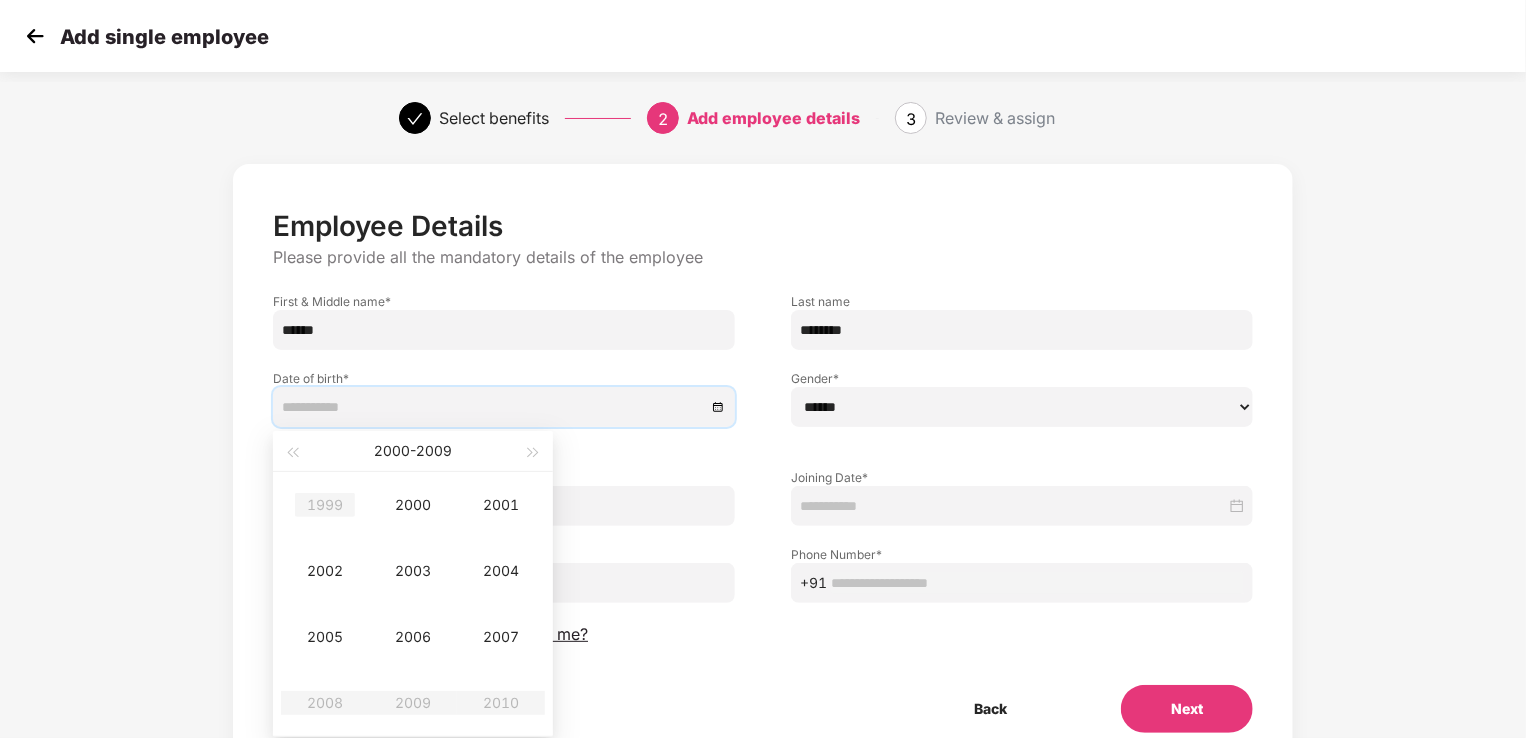 type on "**********" 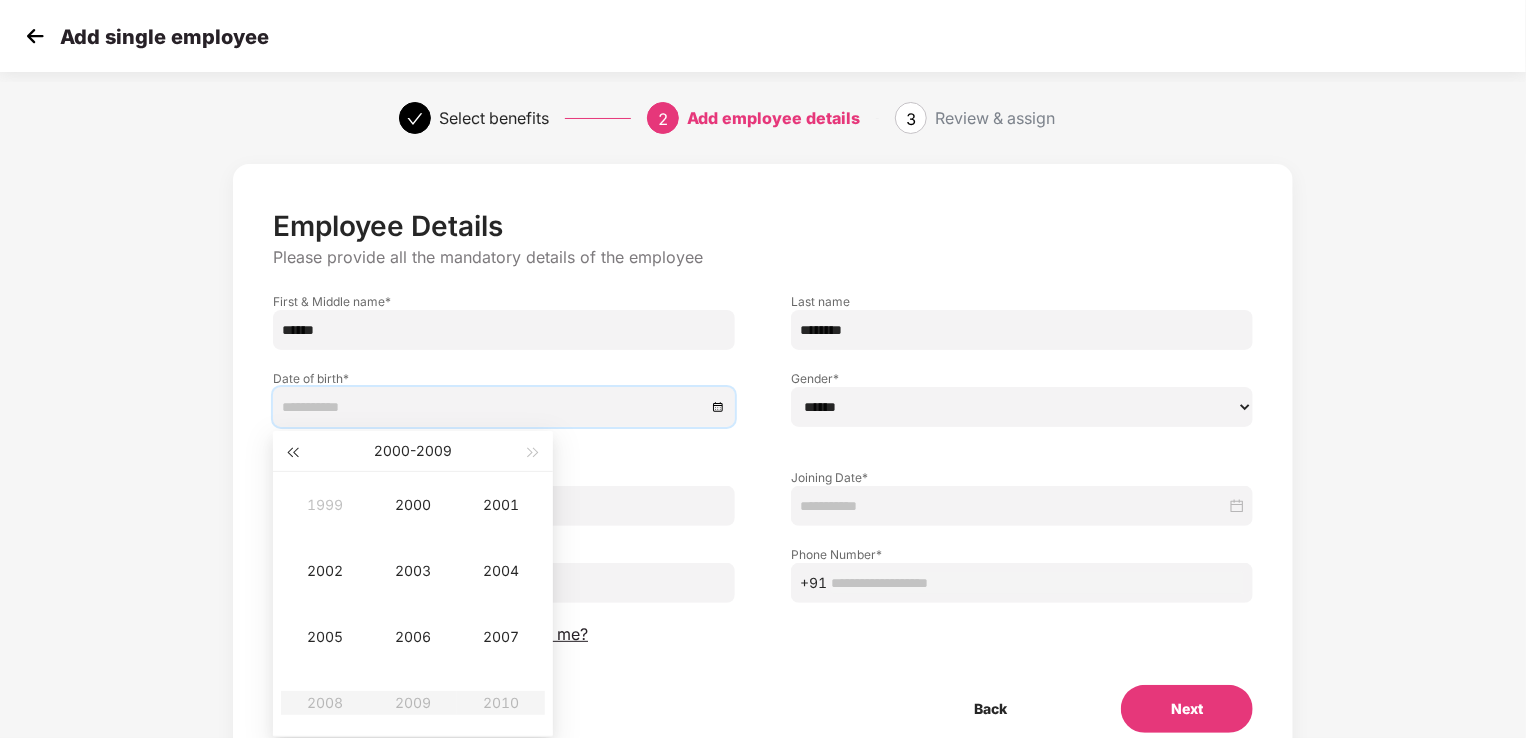 click at bounding box center [292, 453] 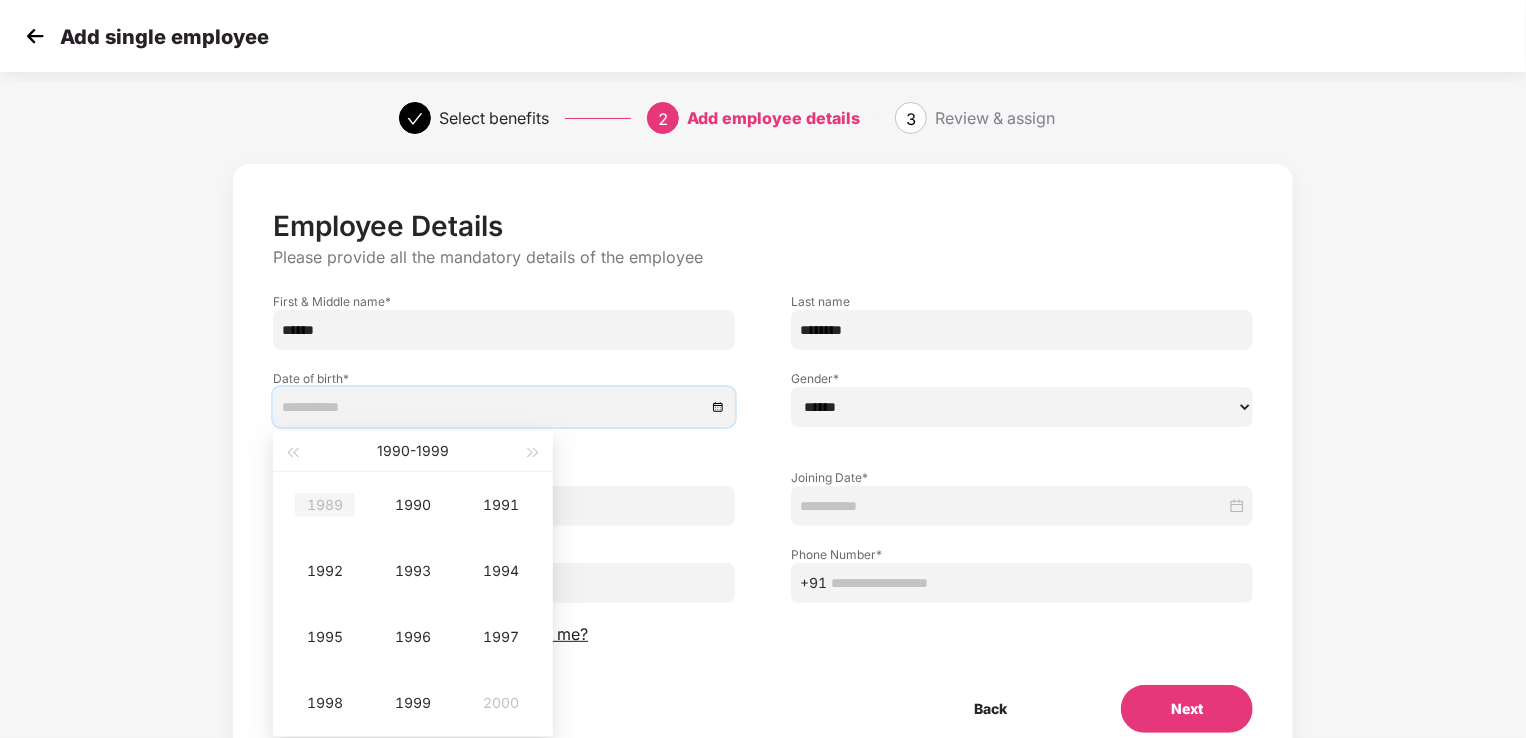 type on "**********" 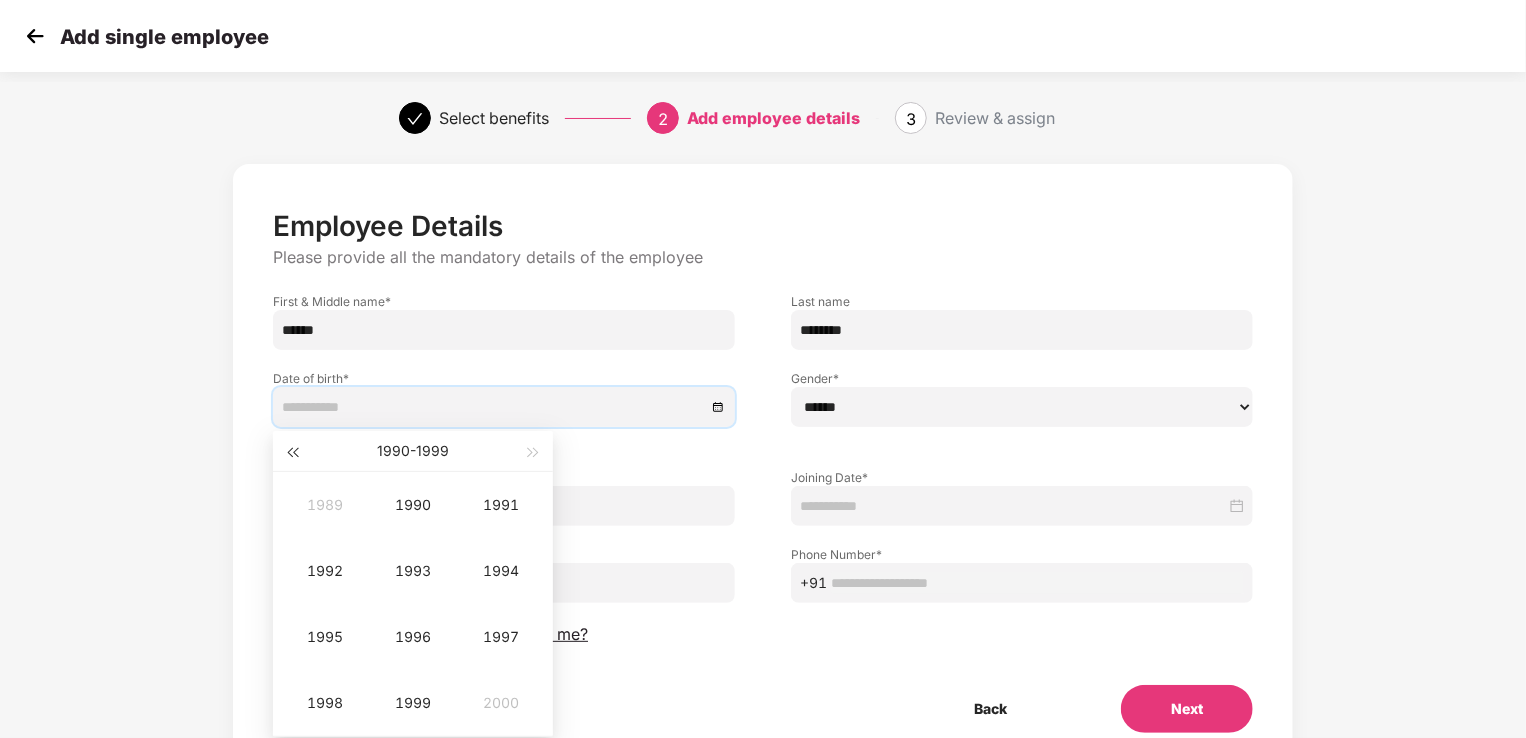 click at bounding box center (292, 451) 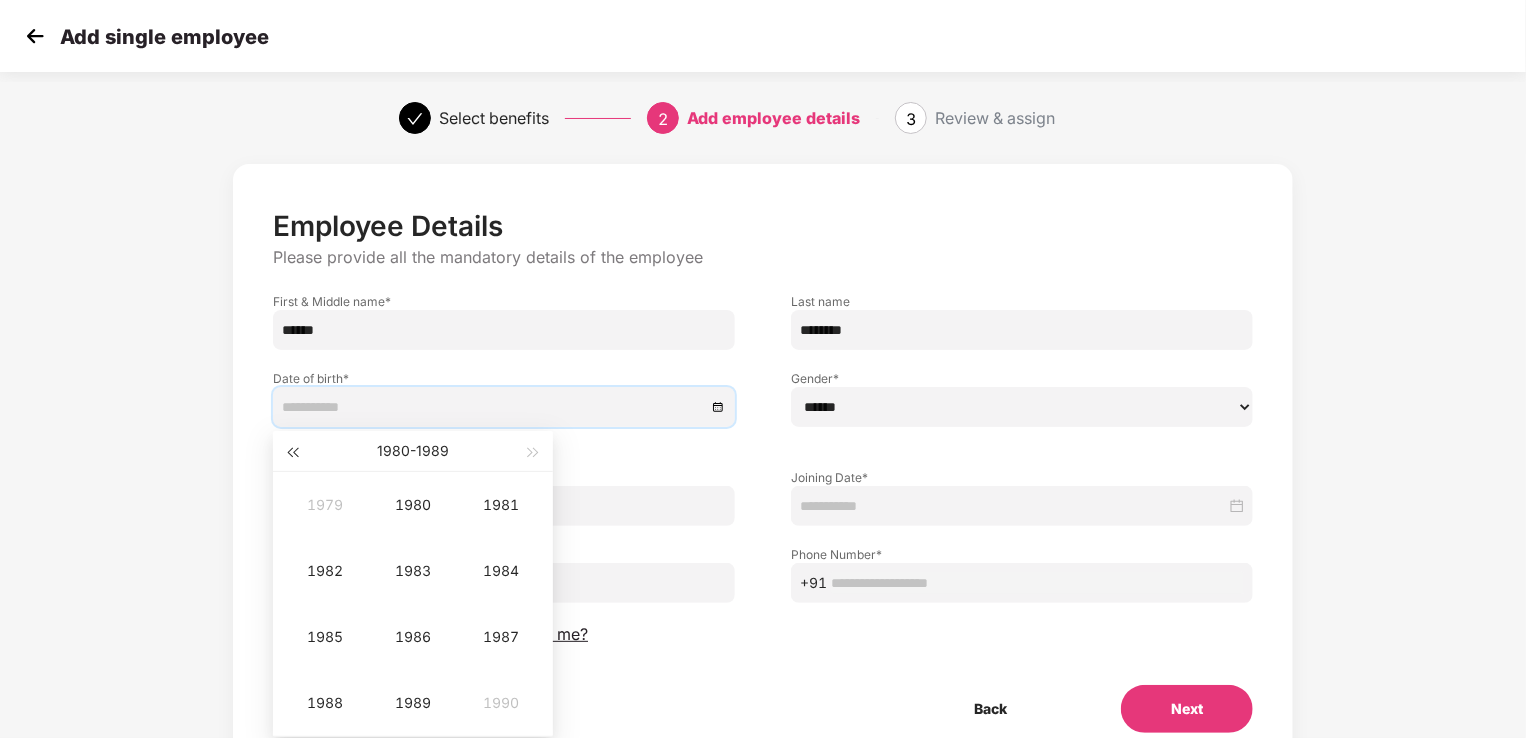 click at bounding box center [292, 451] 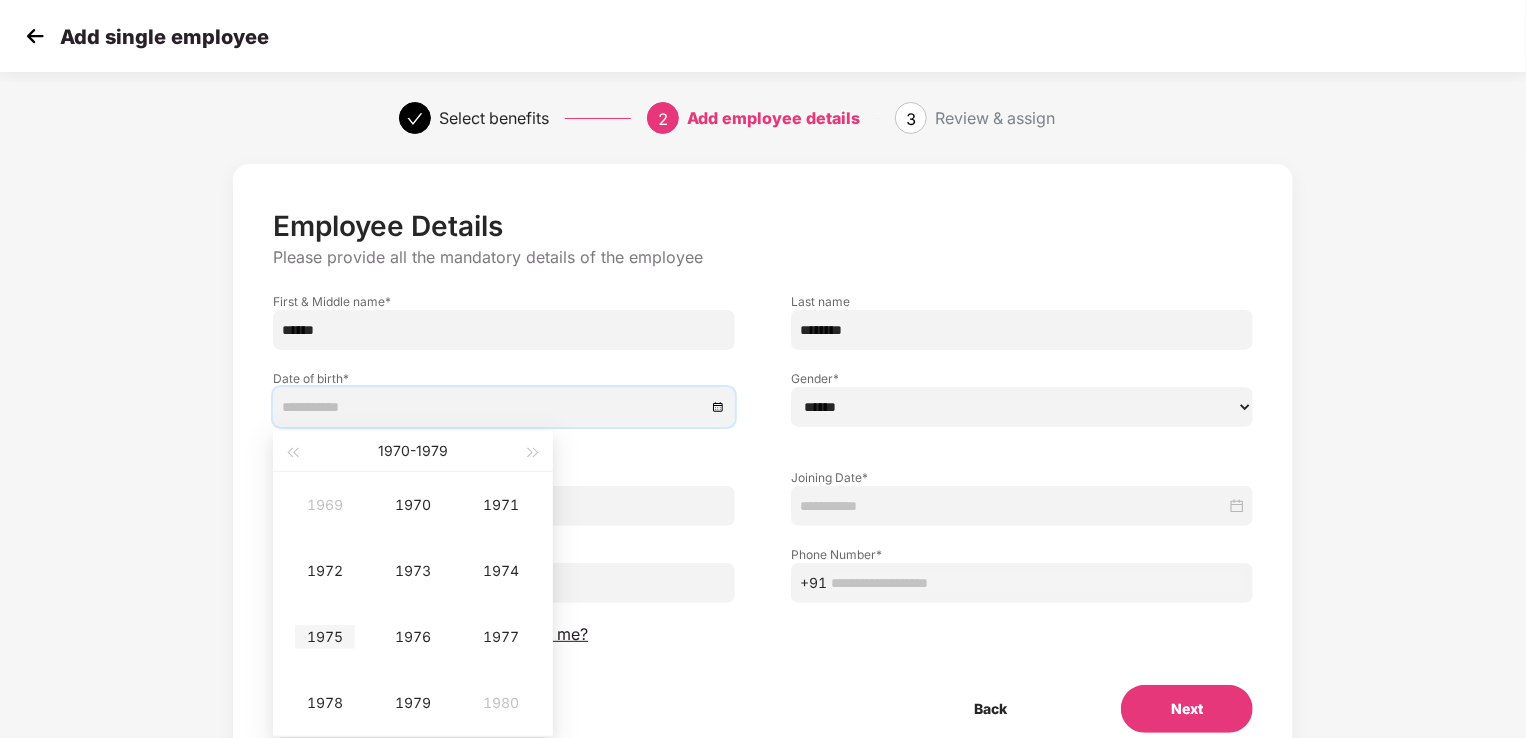 type on "**********" 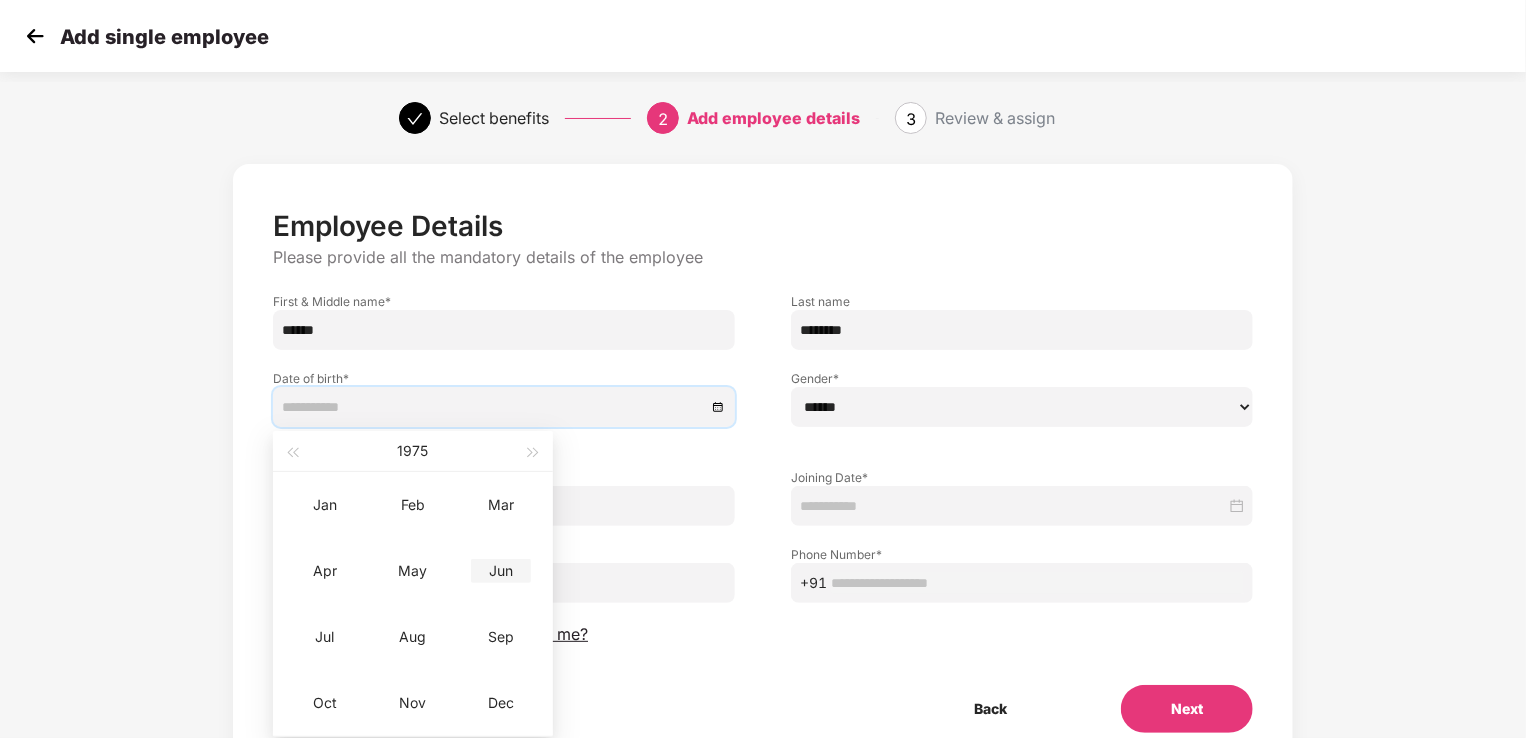 type on "**********" 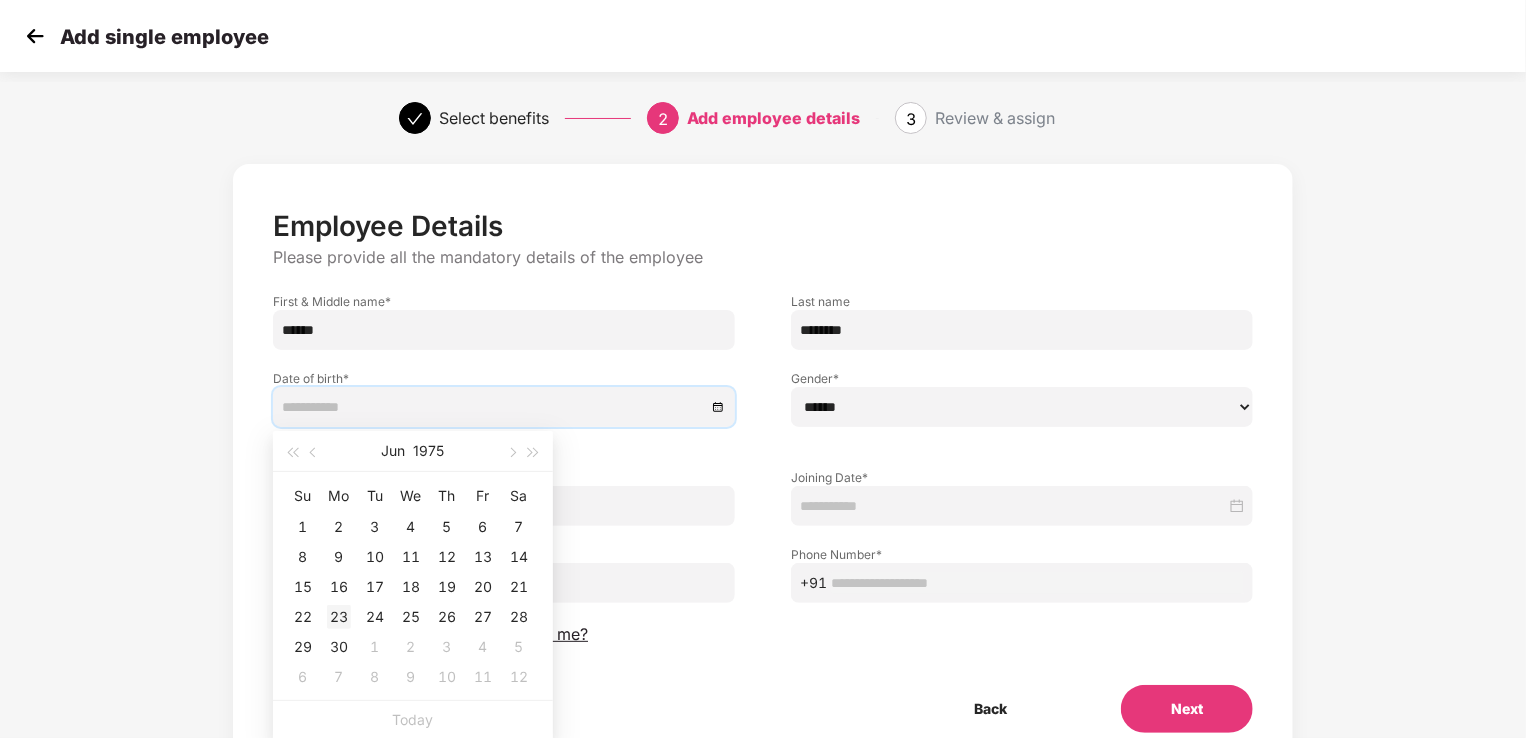 type on "**********" 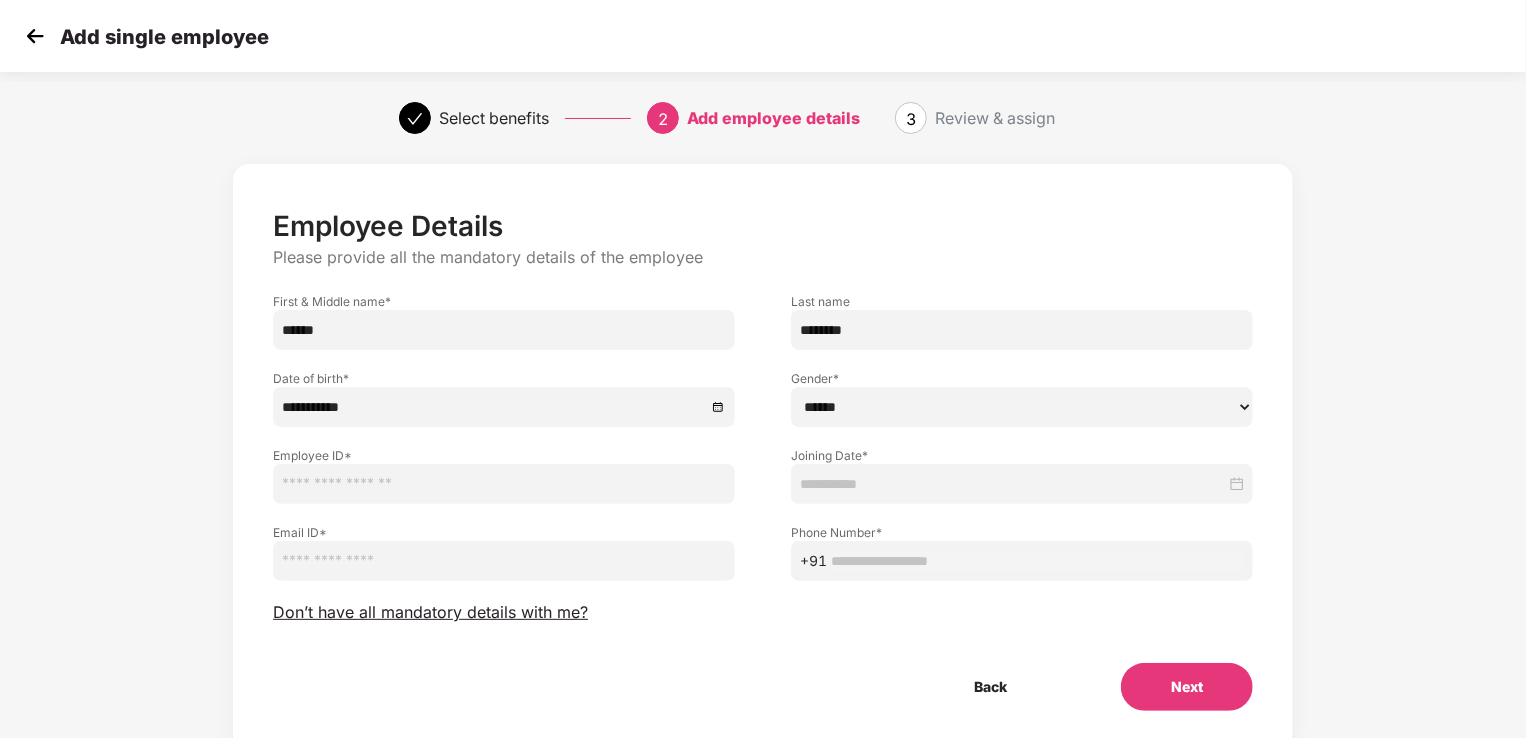 click on "****** **** ******" at bounding box center (1022, 407) 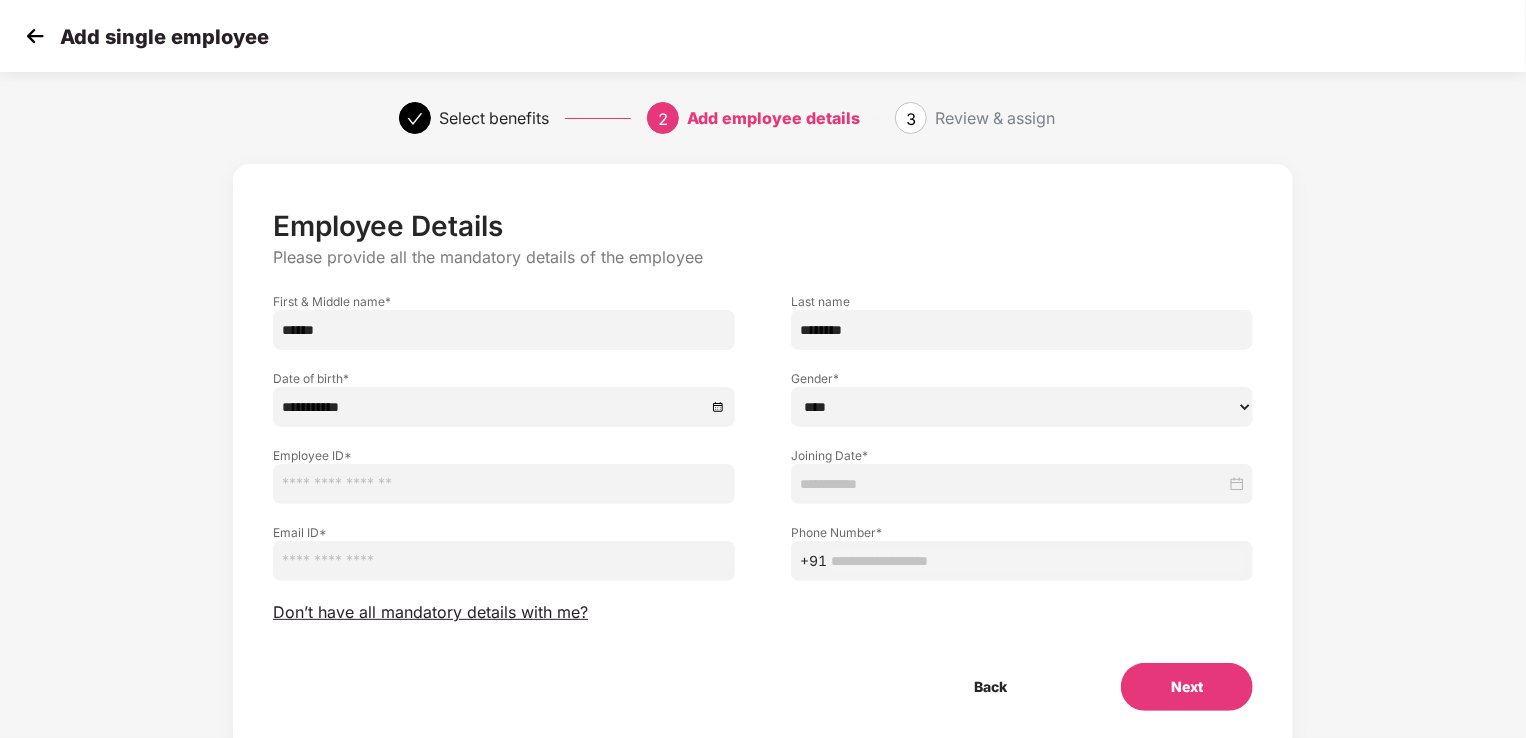 click on "****** **** ******" at bounding box center [1022, 407] 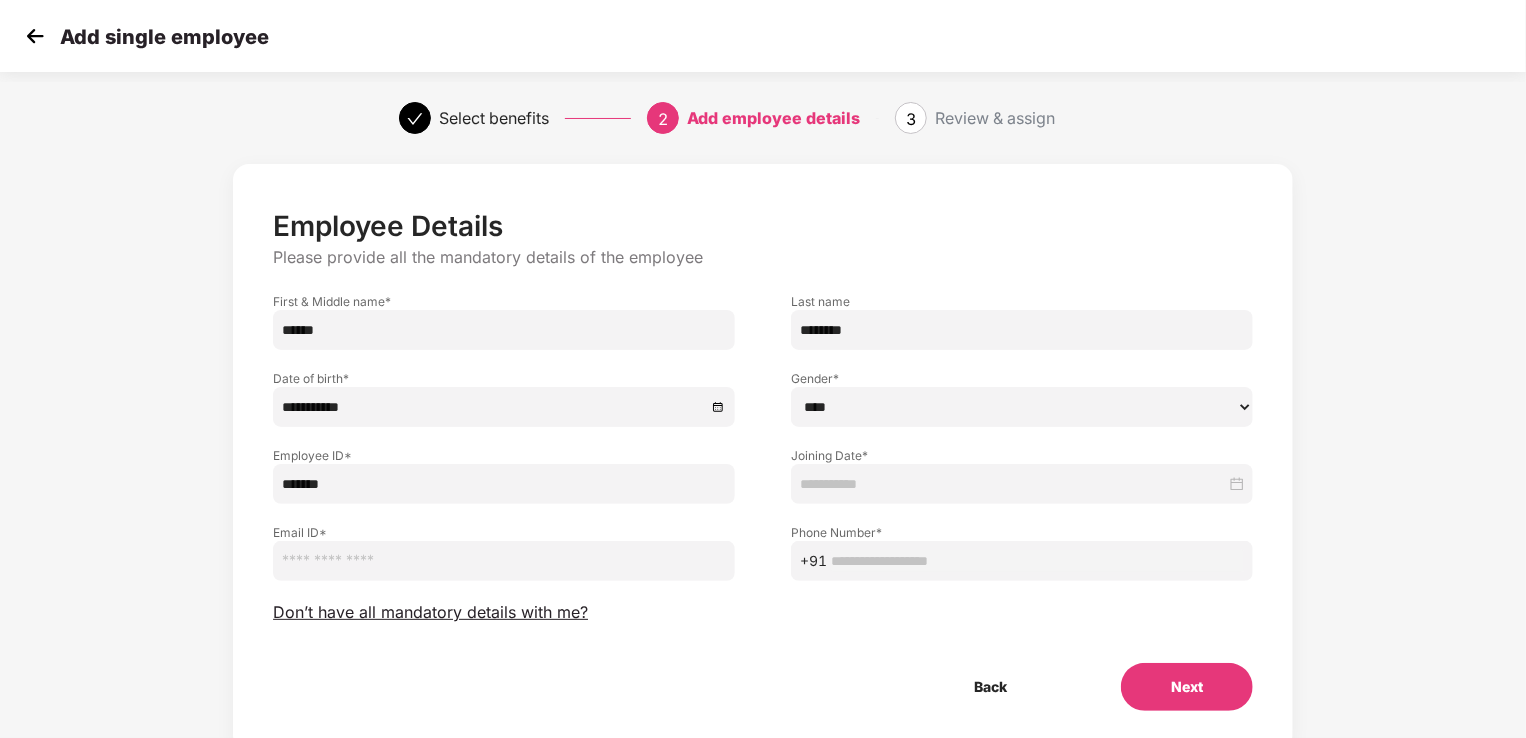 type on "*******" 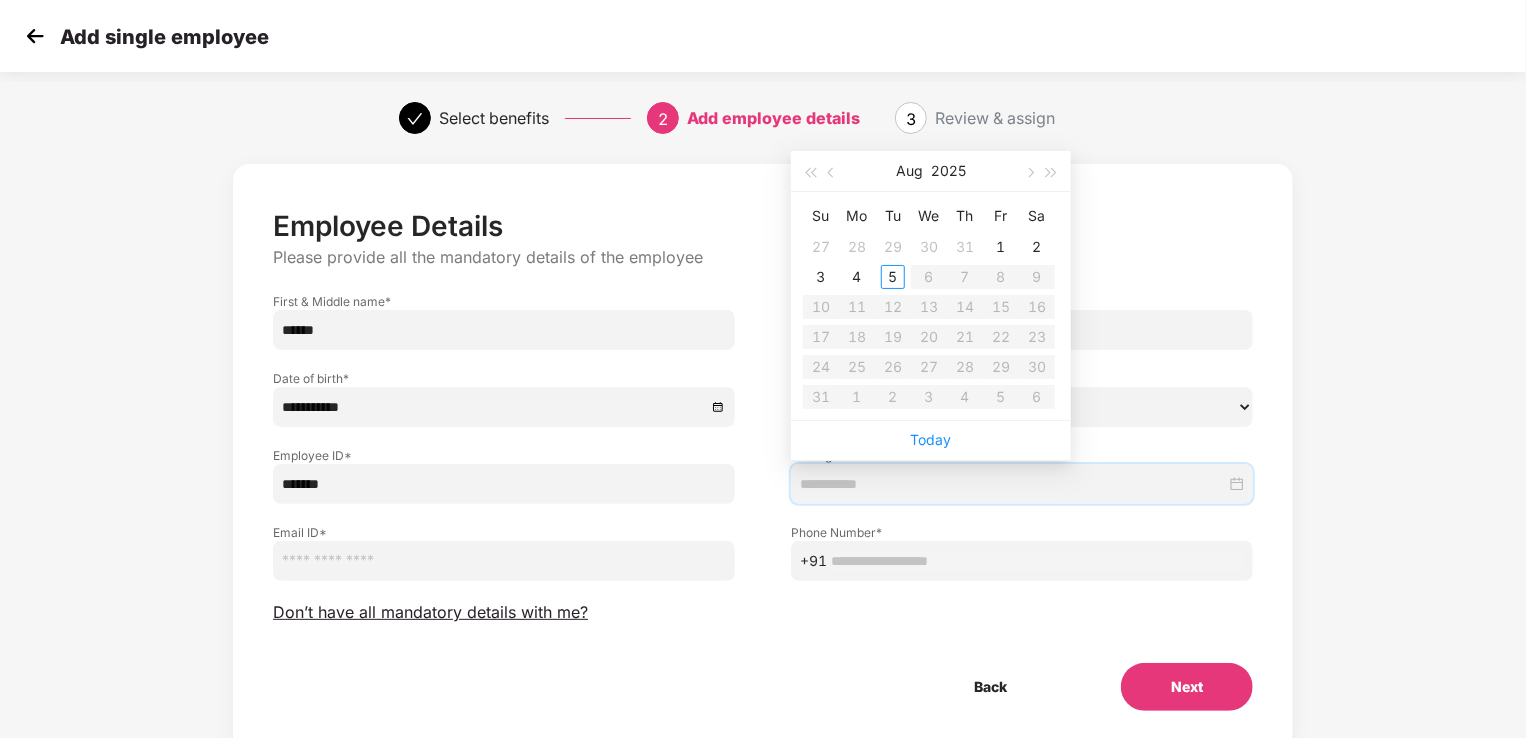type on "**********" 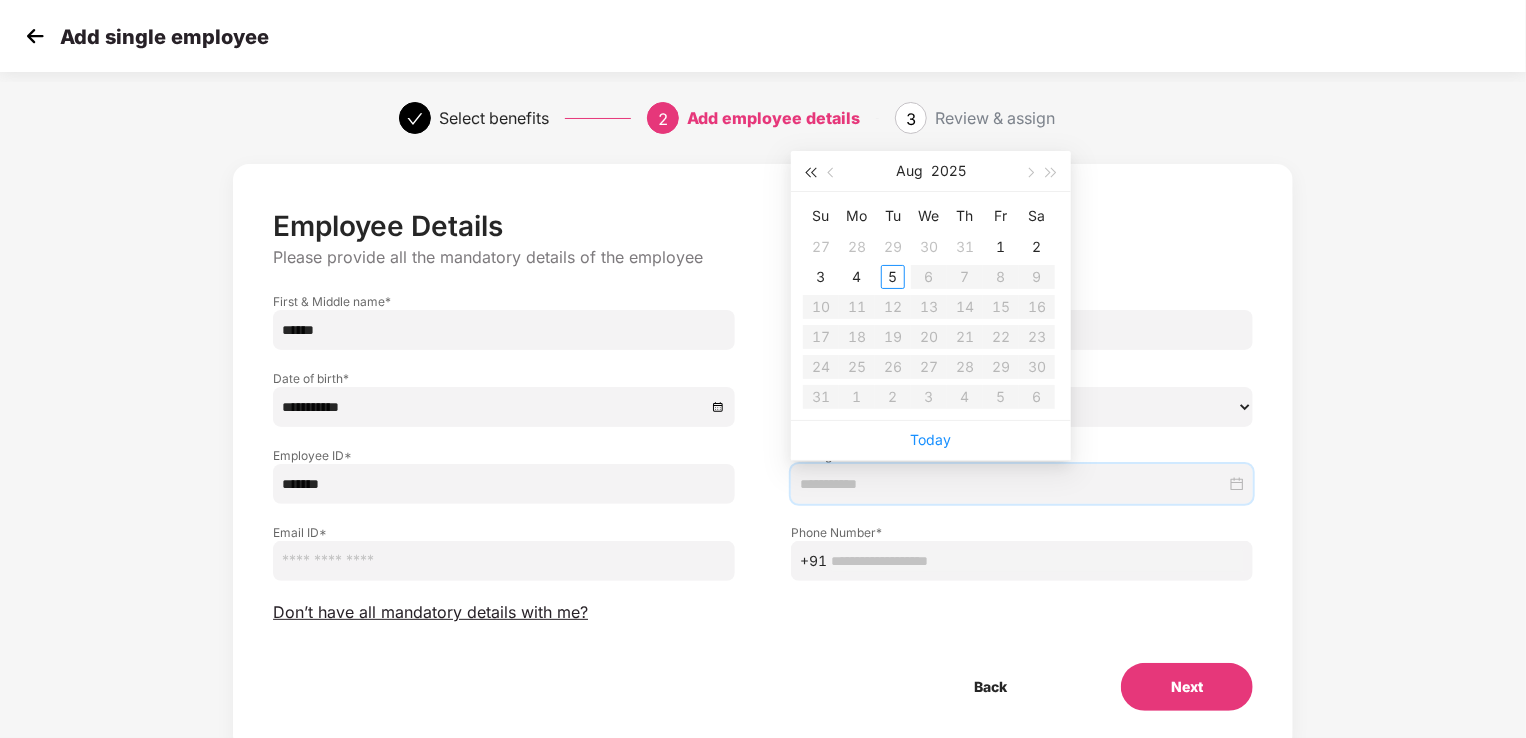 drag, startPoint x: 816, startPoint y: 184, endPoint x: 833, endPoint y: 186, distance: 17.117243 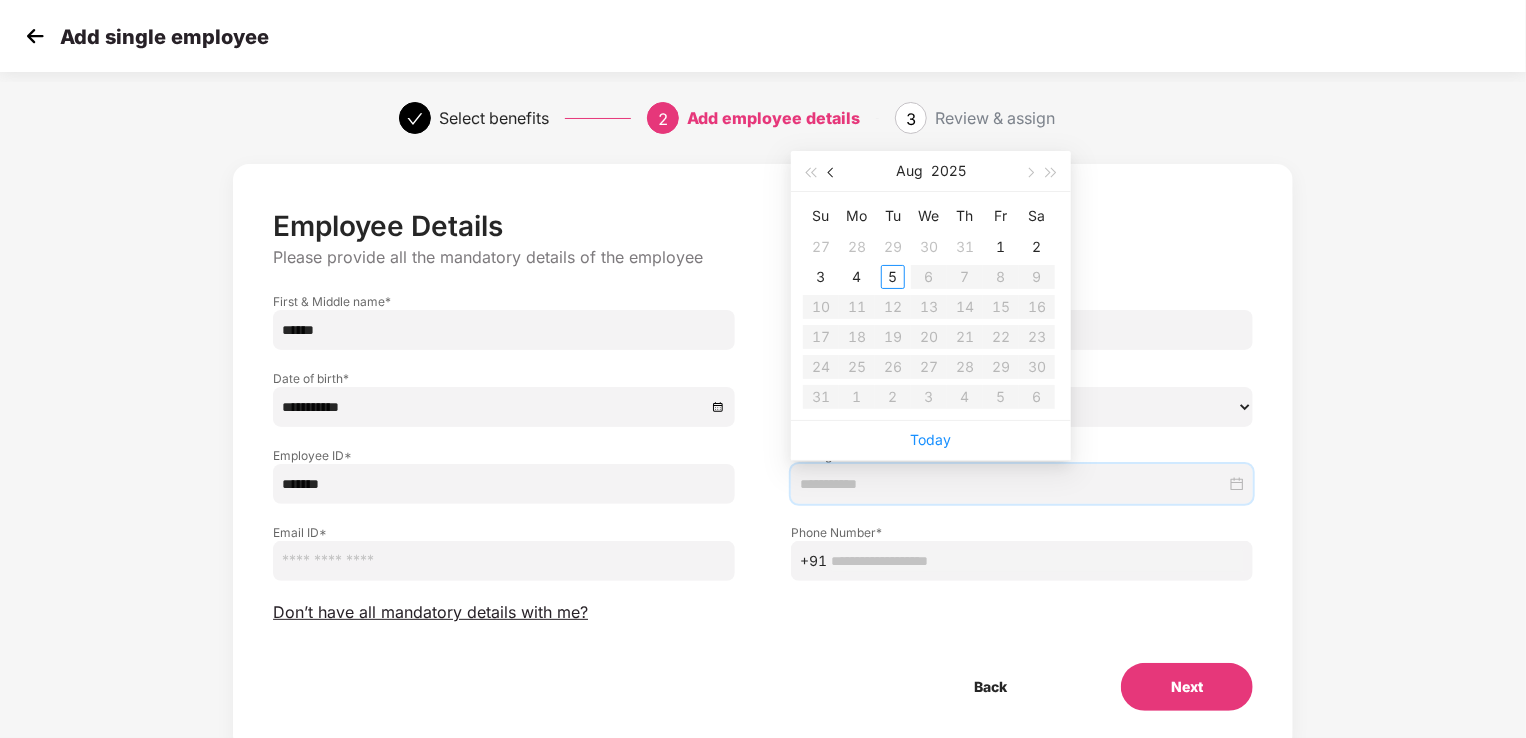 click at bounding box center [810, 171] 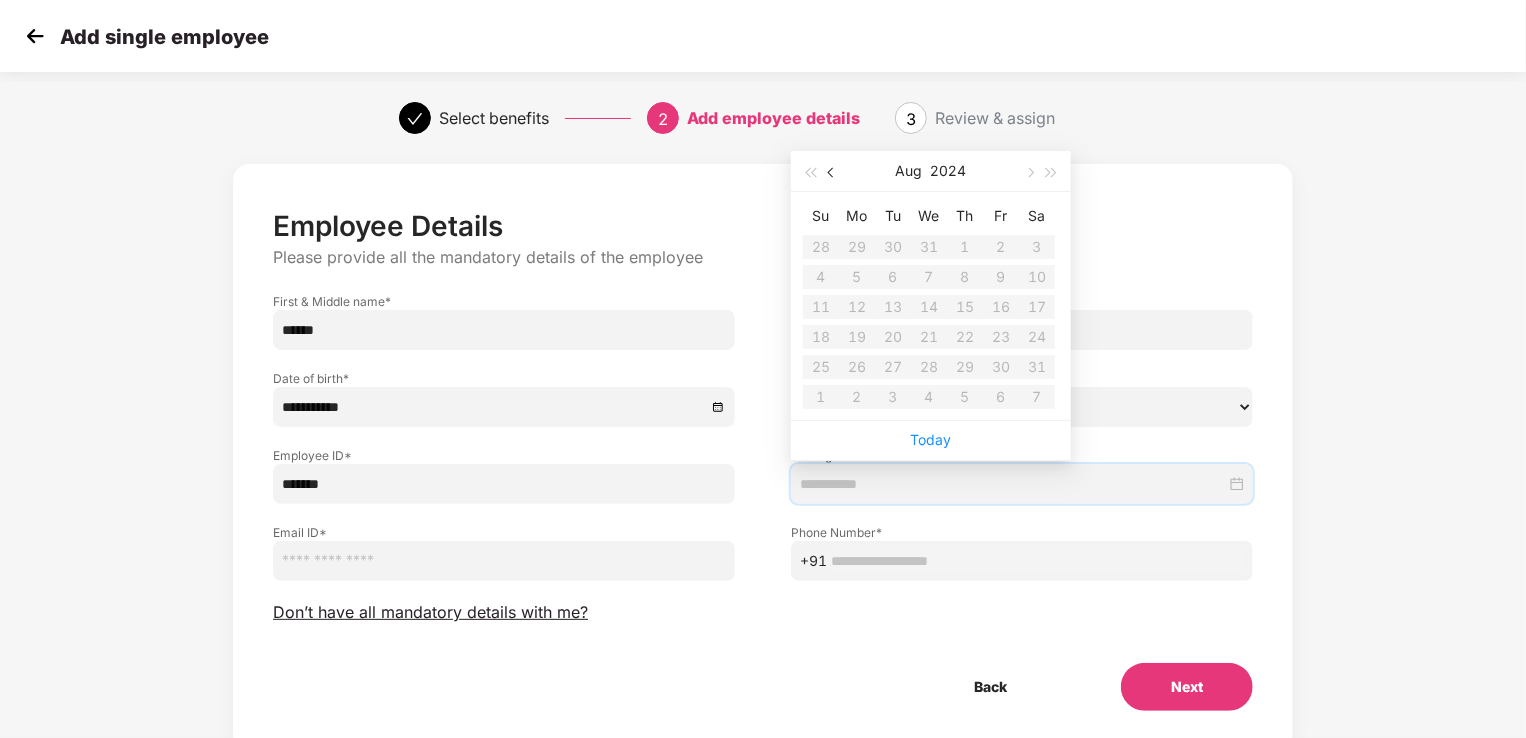 click at bounding box center (832, 171) 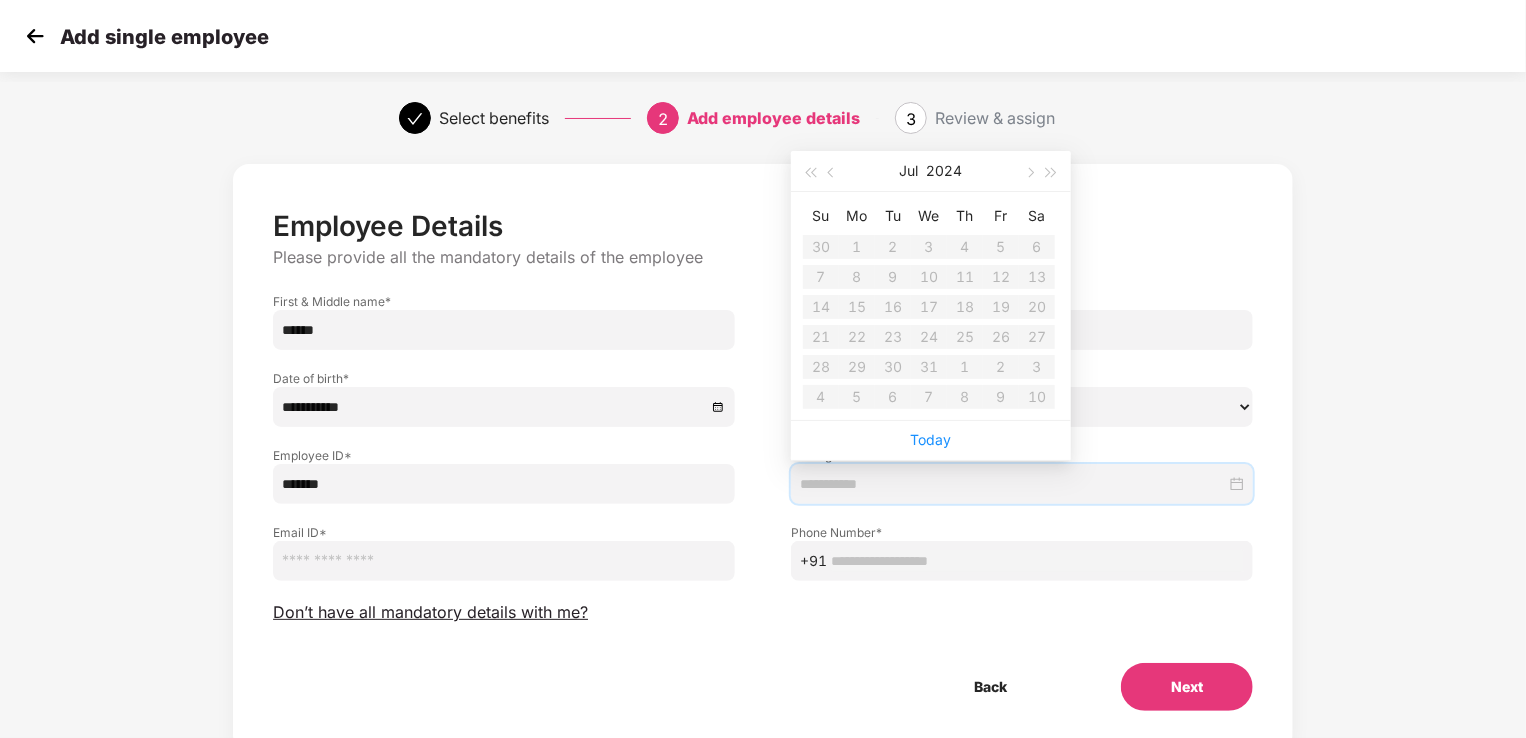 click on "[DAY] [DAY] [DAY] [DAY] [DAY] [DAY] [DAY] [NUMBER] [NUMBER] [NUMBER] [NUMBER] [NUMBER] [NUMBER] [NUMBER] [NUMBER] [NUMBER] [NUMBER] [NUMBER] [NUMBER] [NUMBER] [NUMBER] [NUMBER] [NUMBER] [NUMBER] [NUMBER] [NUMBER] [NUMBER] [NUMBER] [NUMBER] [NUMBER] [NUMBER] [NUMBER] [NUMBER] [NUMBER] [NUMBER] [NUMBER] [NUMBER] [NUMBER] [NUMBER] [NUMBER] [NUMBER] [NUMBER] [NUMBER] [NUMBER] [NUMBER] [NUMBER] [NUMBER] [NUMBER] [NUMBER]" at bounding box center (929, 306) 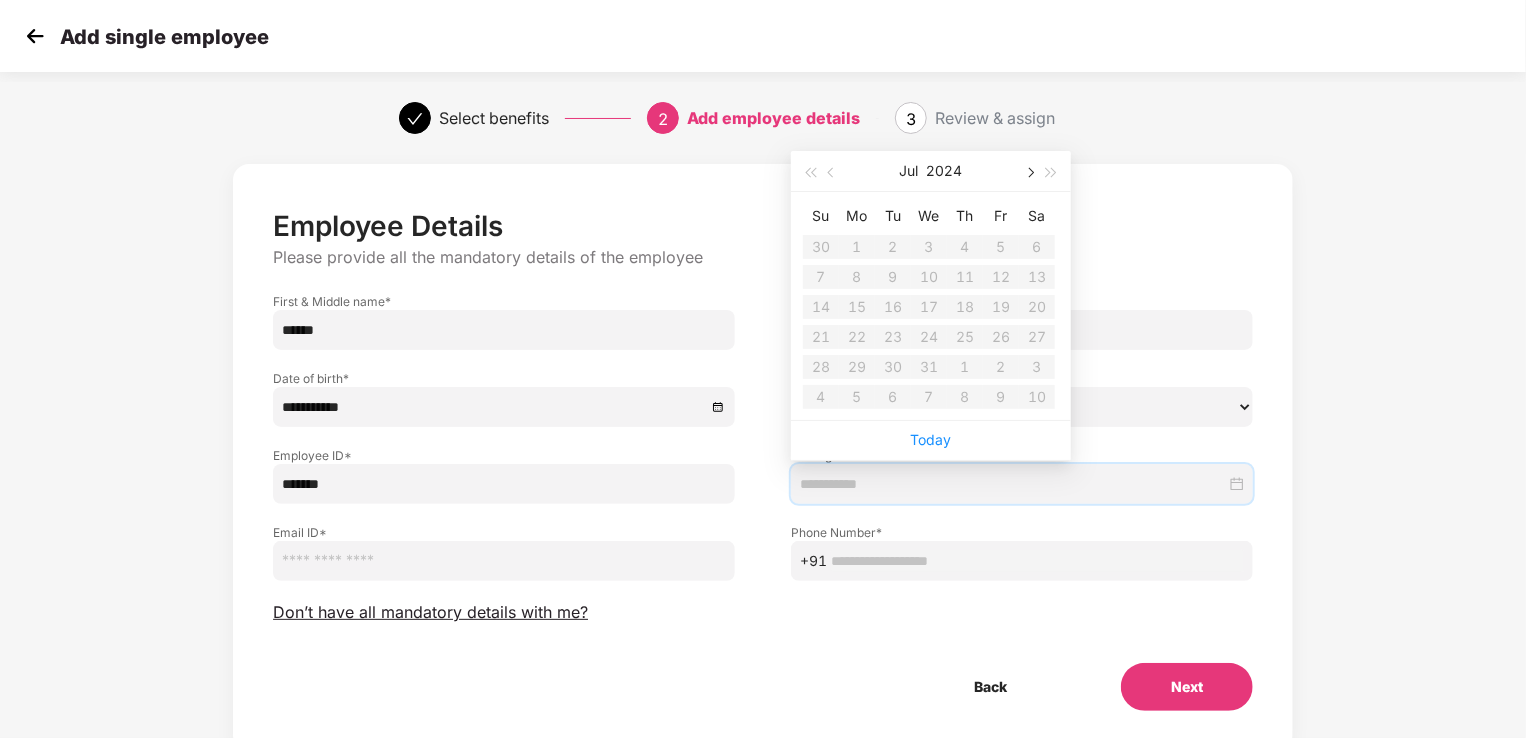 click at bounding box center [1029, 171] 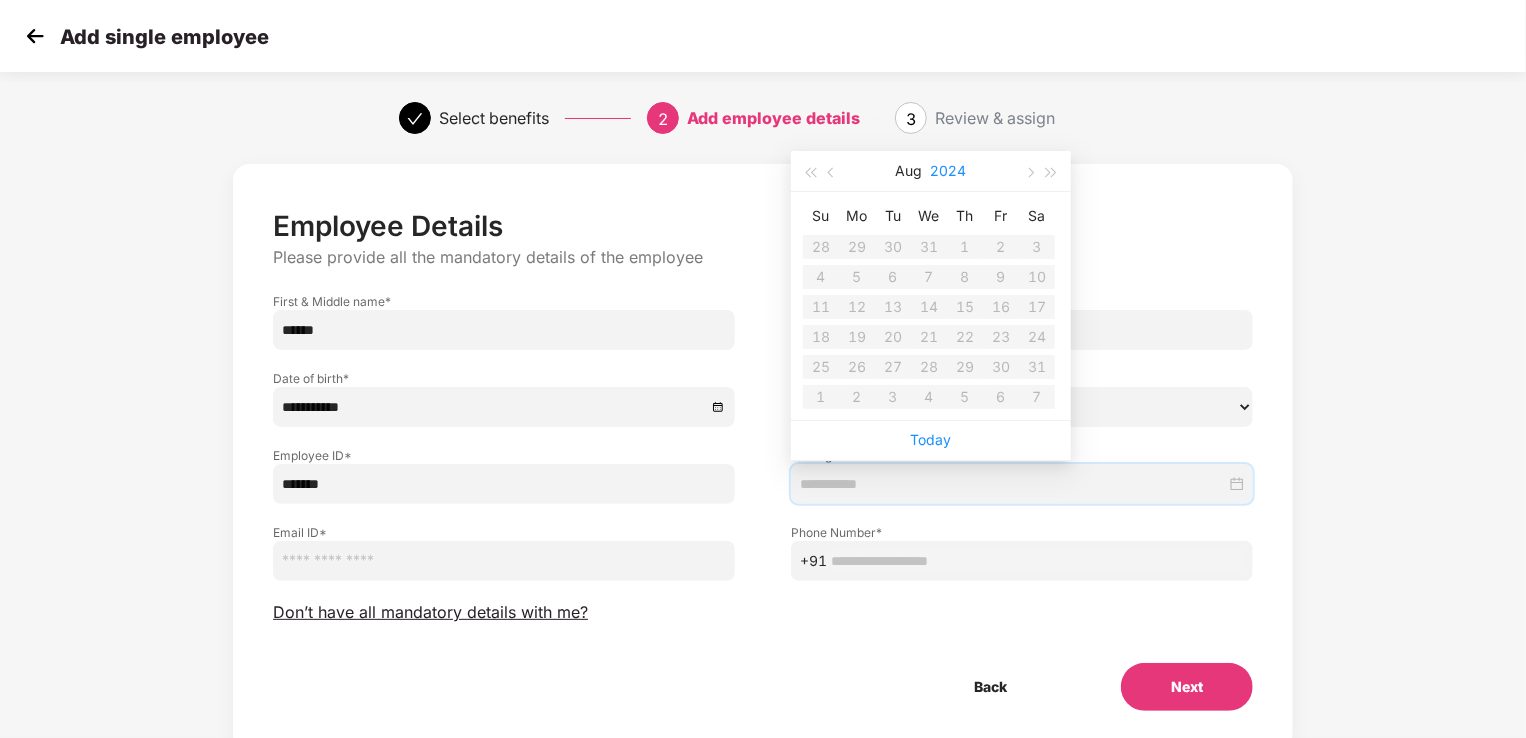 click on "2024" at bounding box center (949, 171) 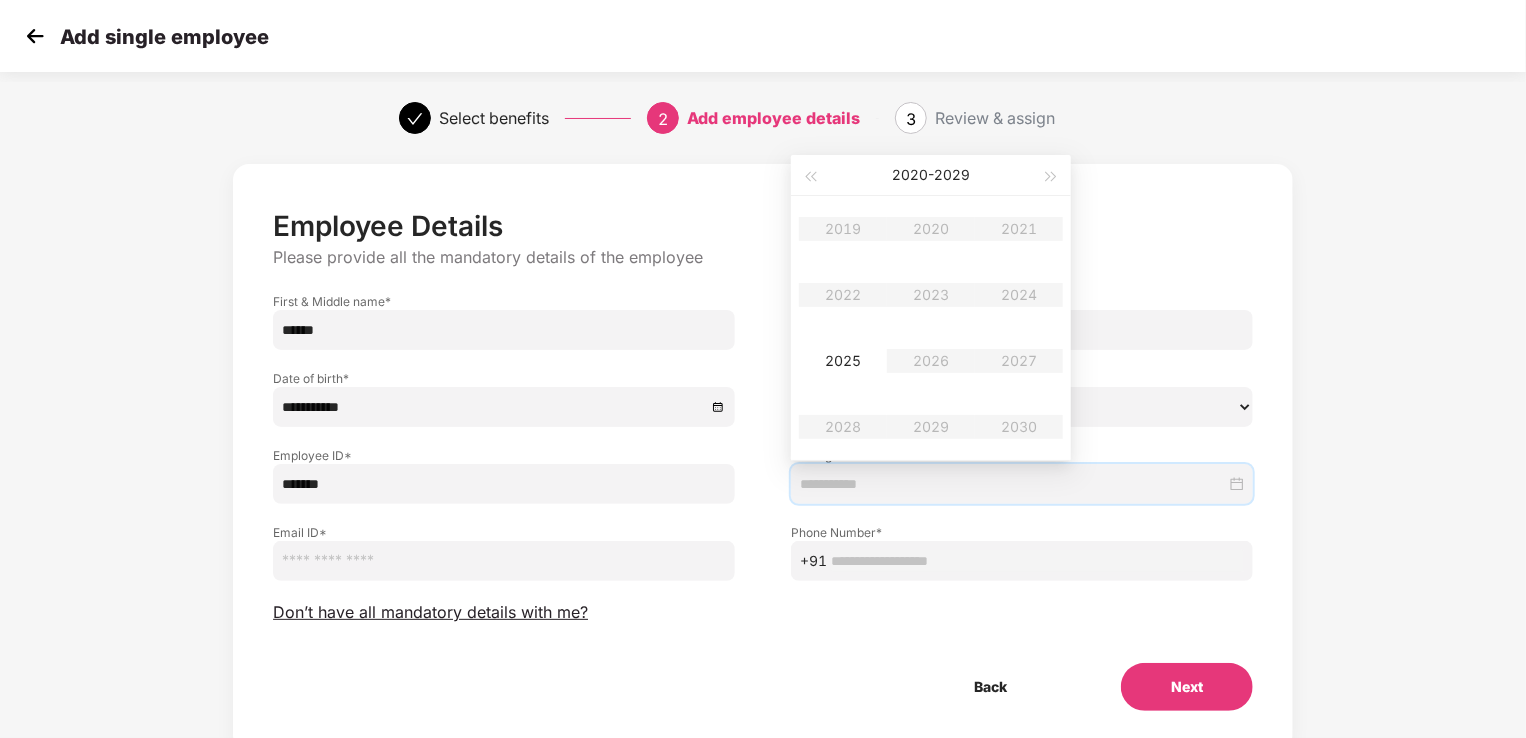 click on "******" at bounding box center [1022, 330] 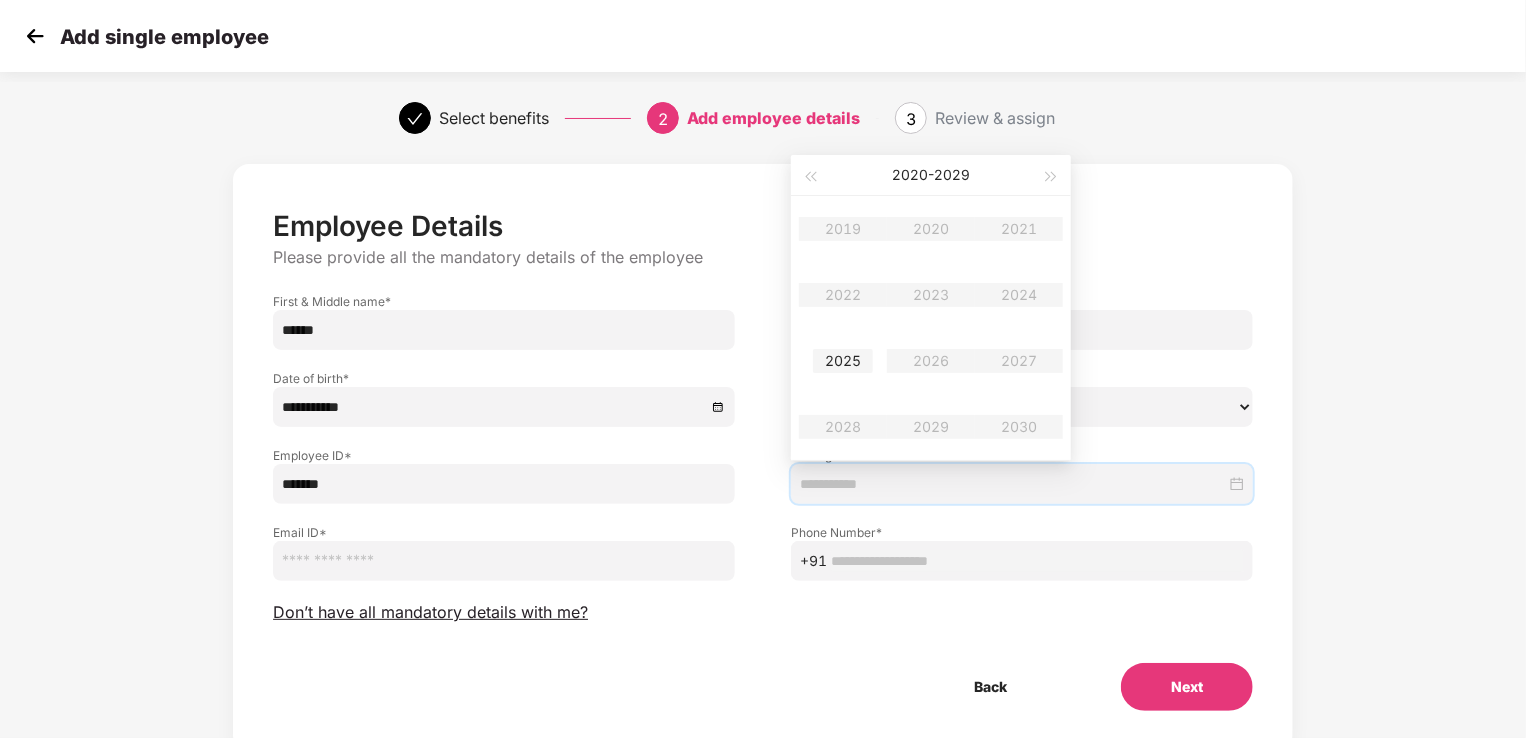 type on "**********" 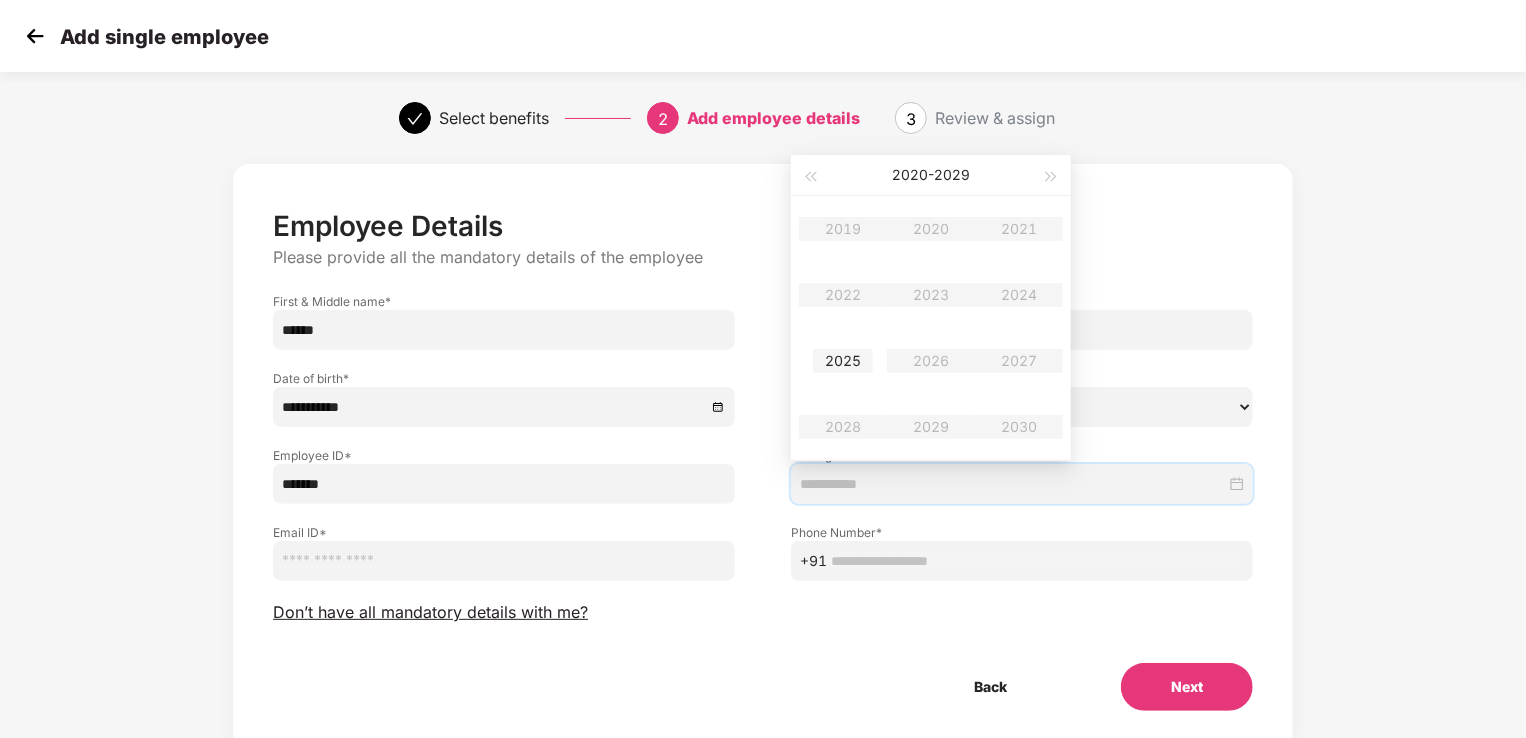 click on "2025" at bounding box center [843, 361] 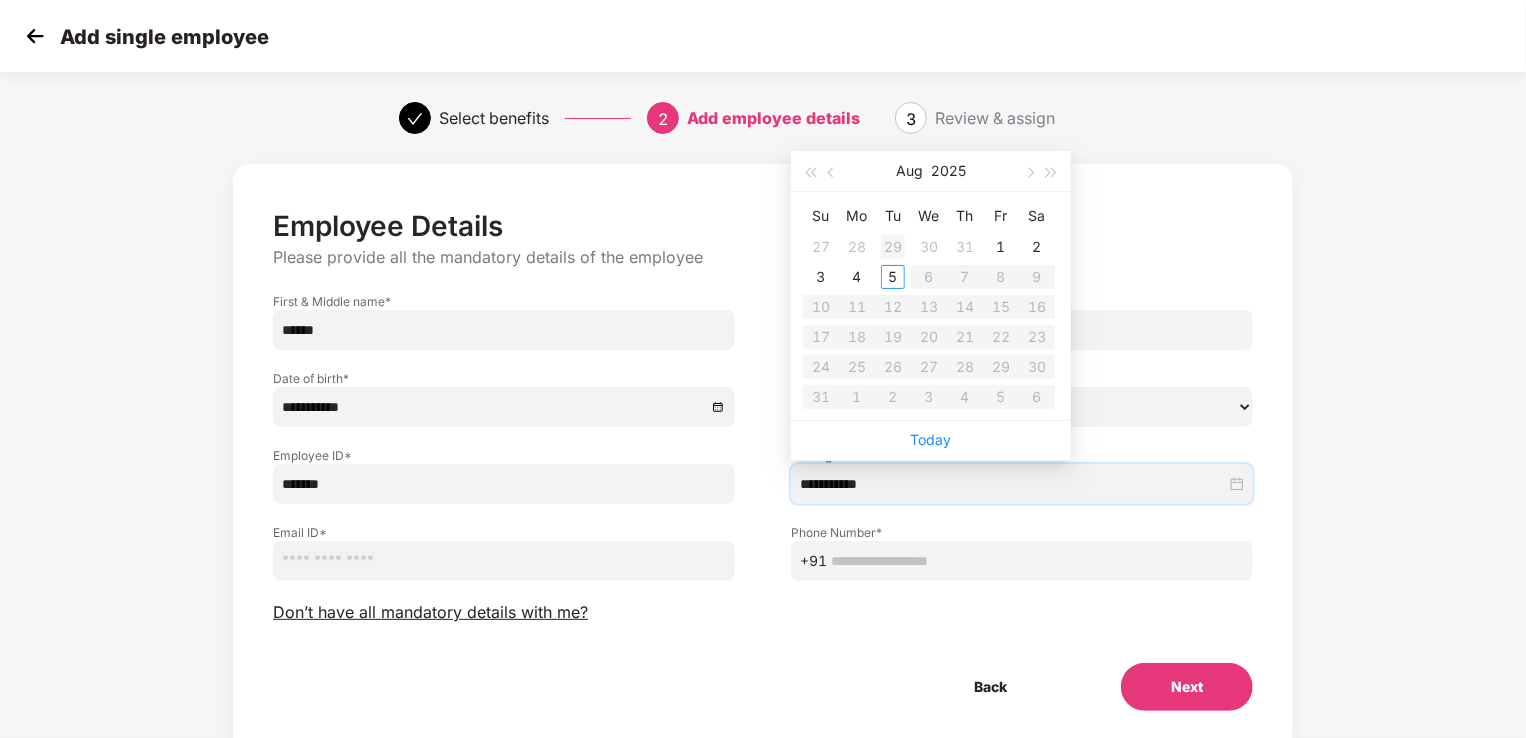type on "**********" 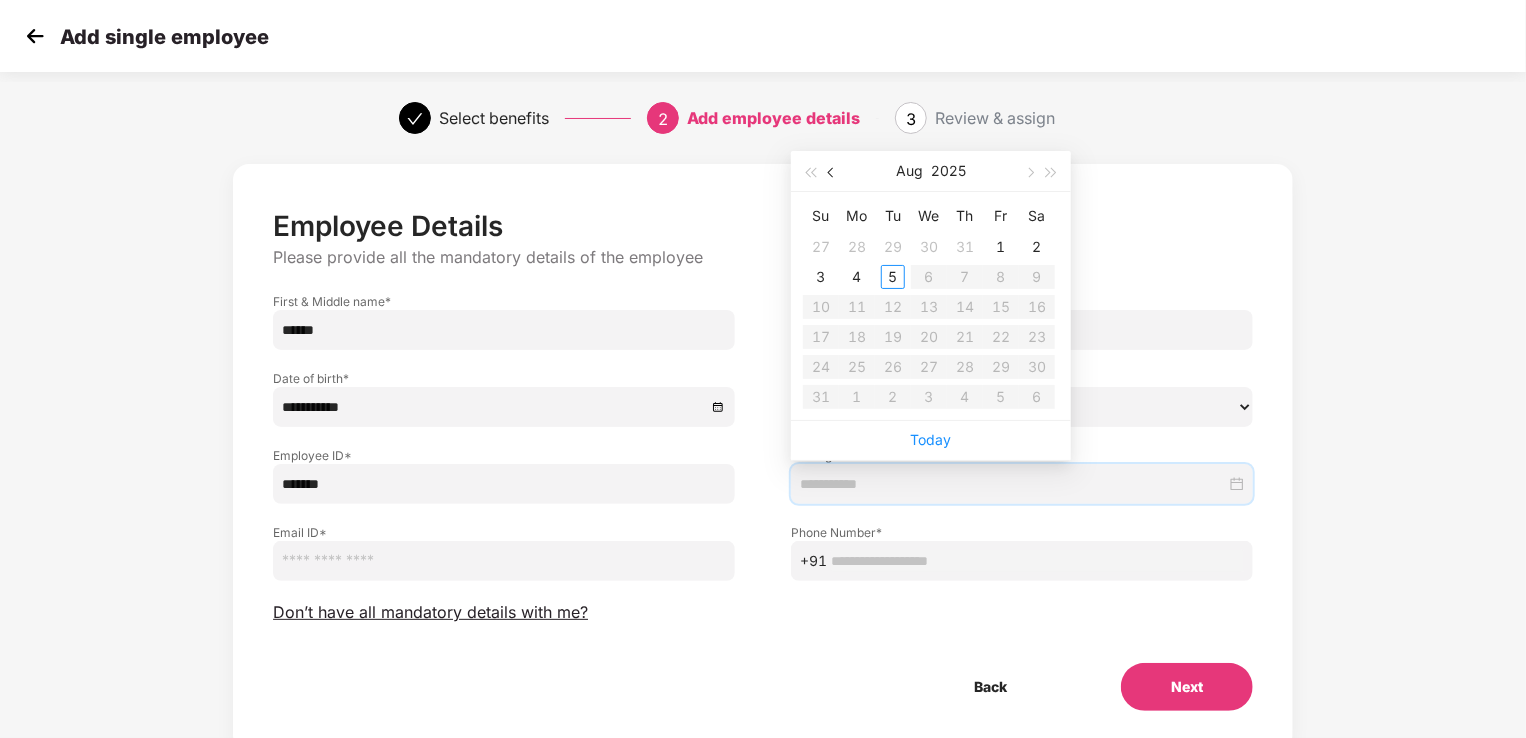 click at bounding box center (832, 171) 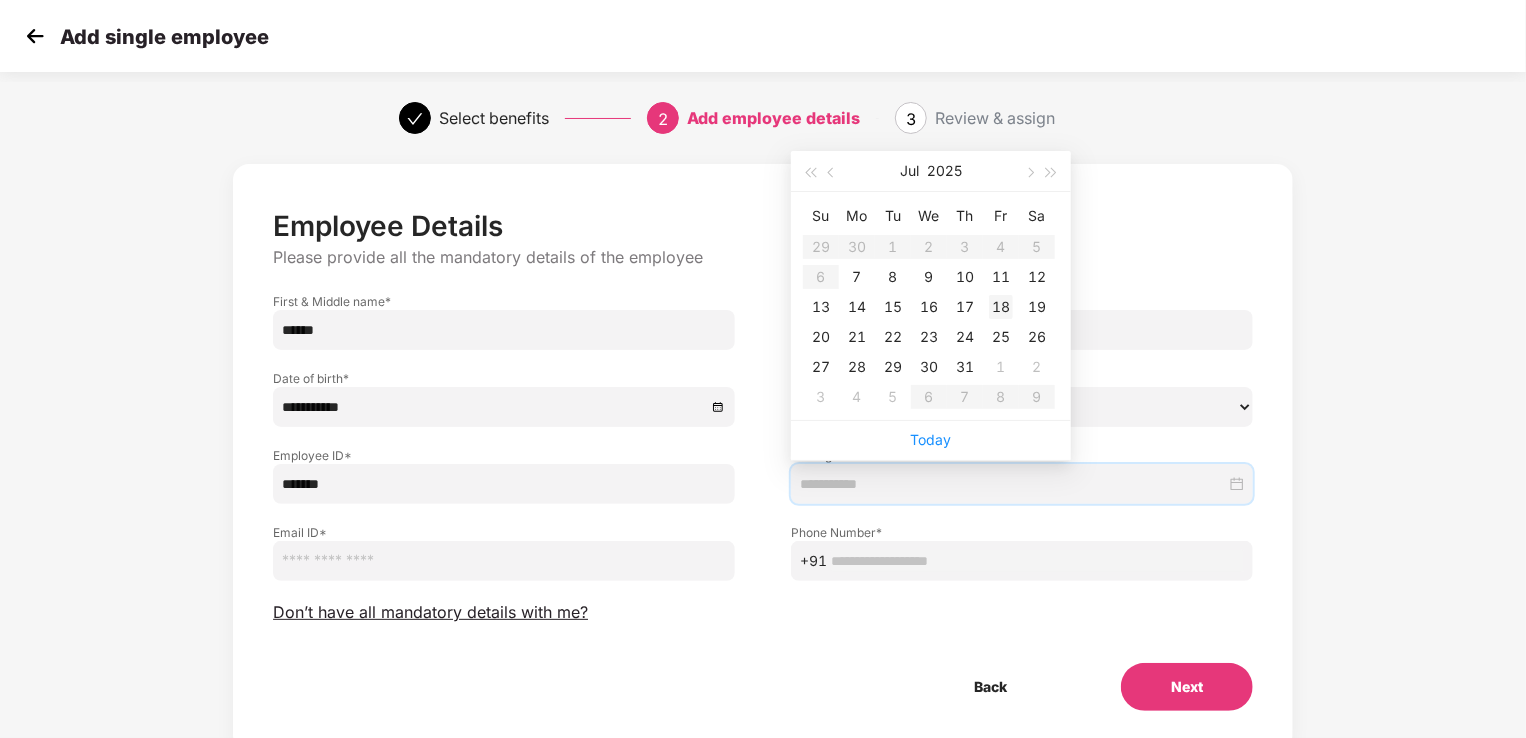 type on "**********" 